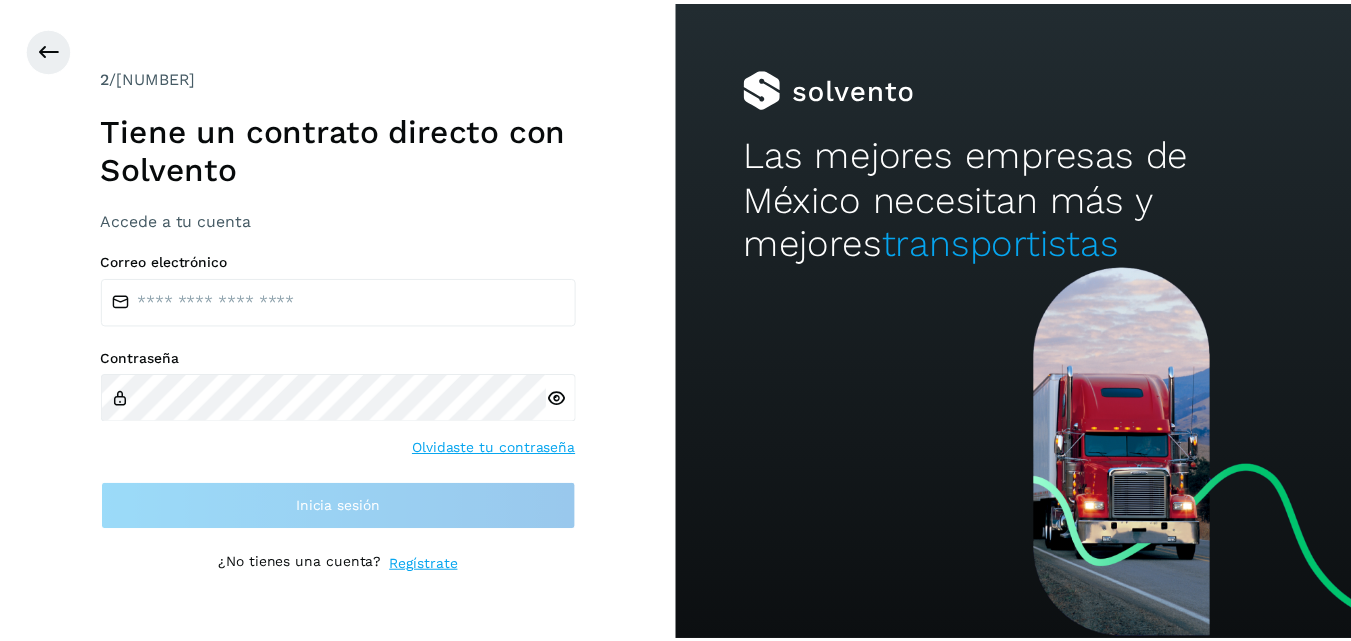 scroll, scrollTop: 0, scrollLeft: 0, axis: both 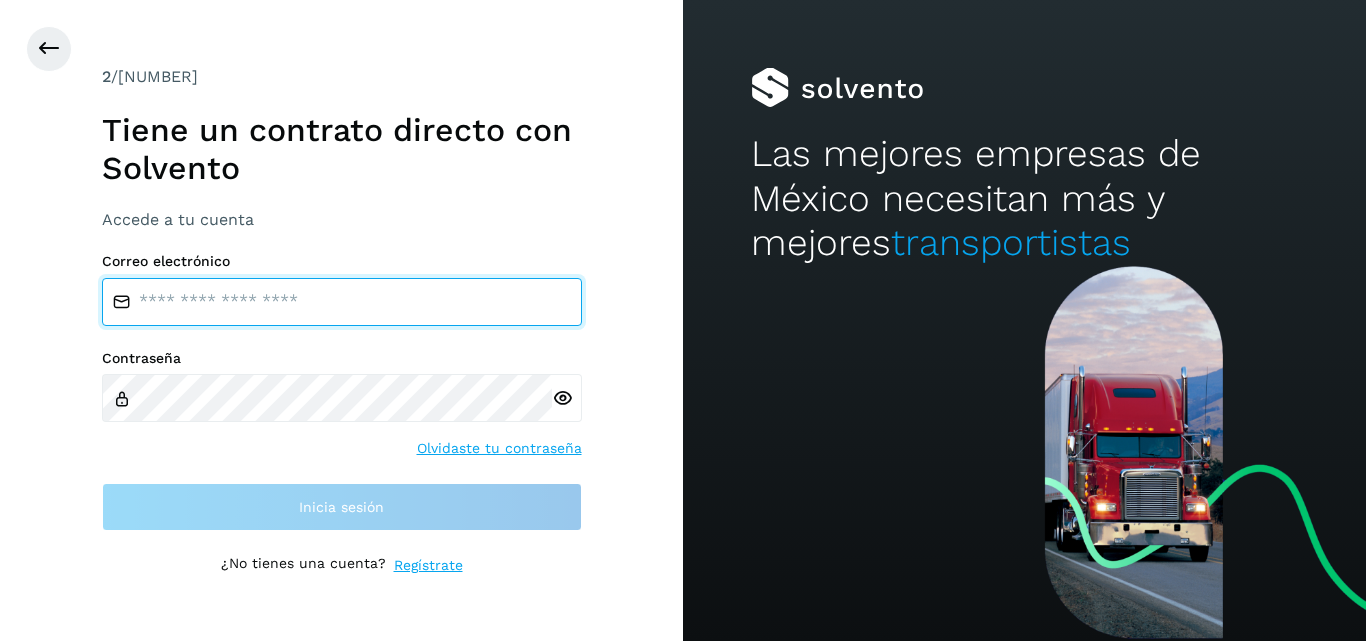 click at bounding box center (342, 302) 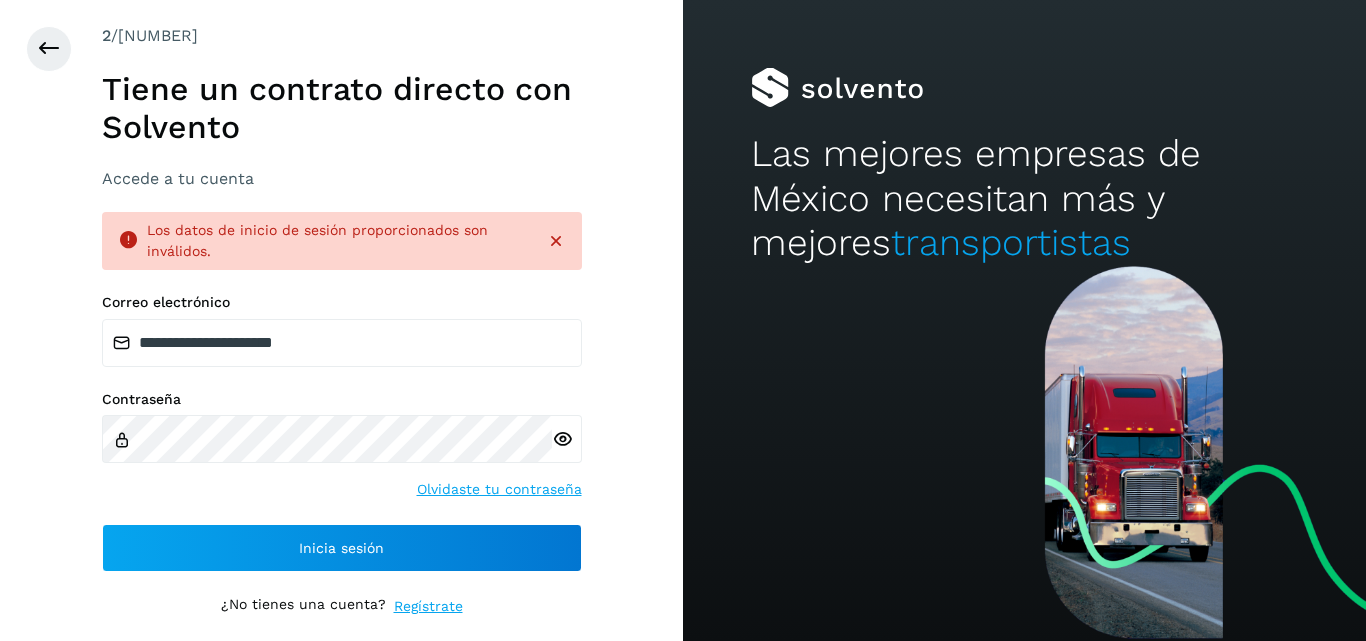 click at bounding box center (562, 439) 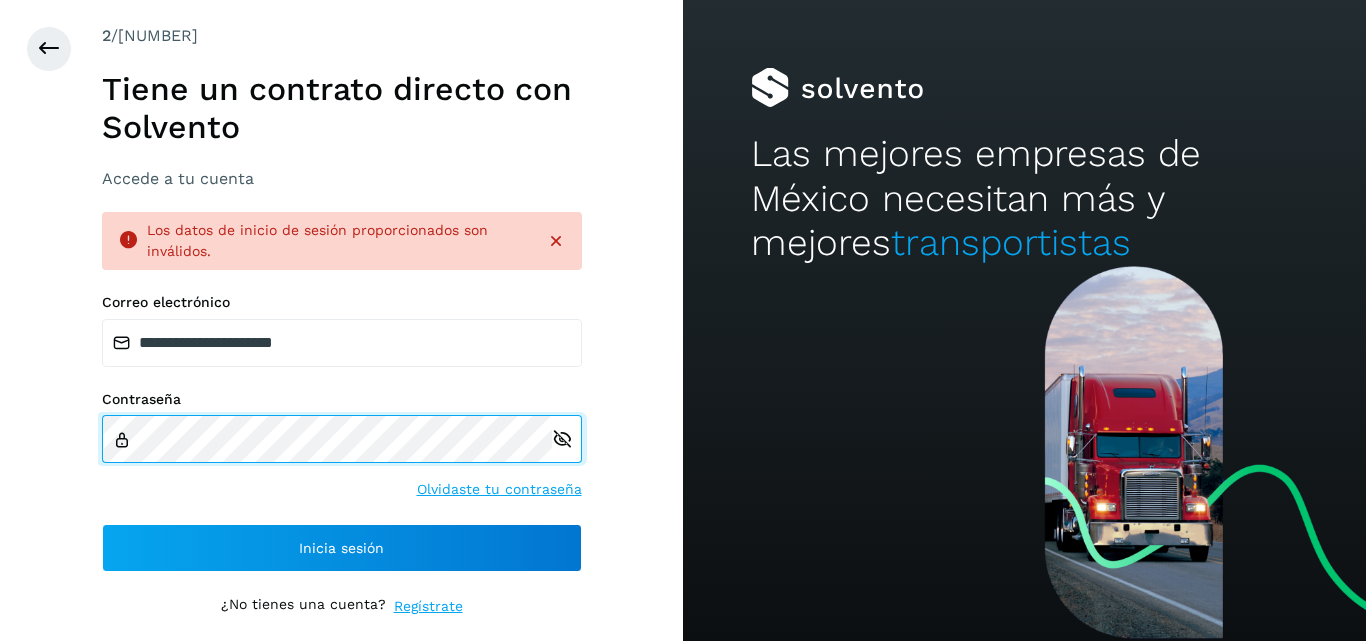 click on "**********" at bounding box center [341, 320] 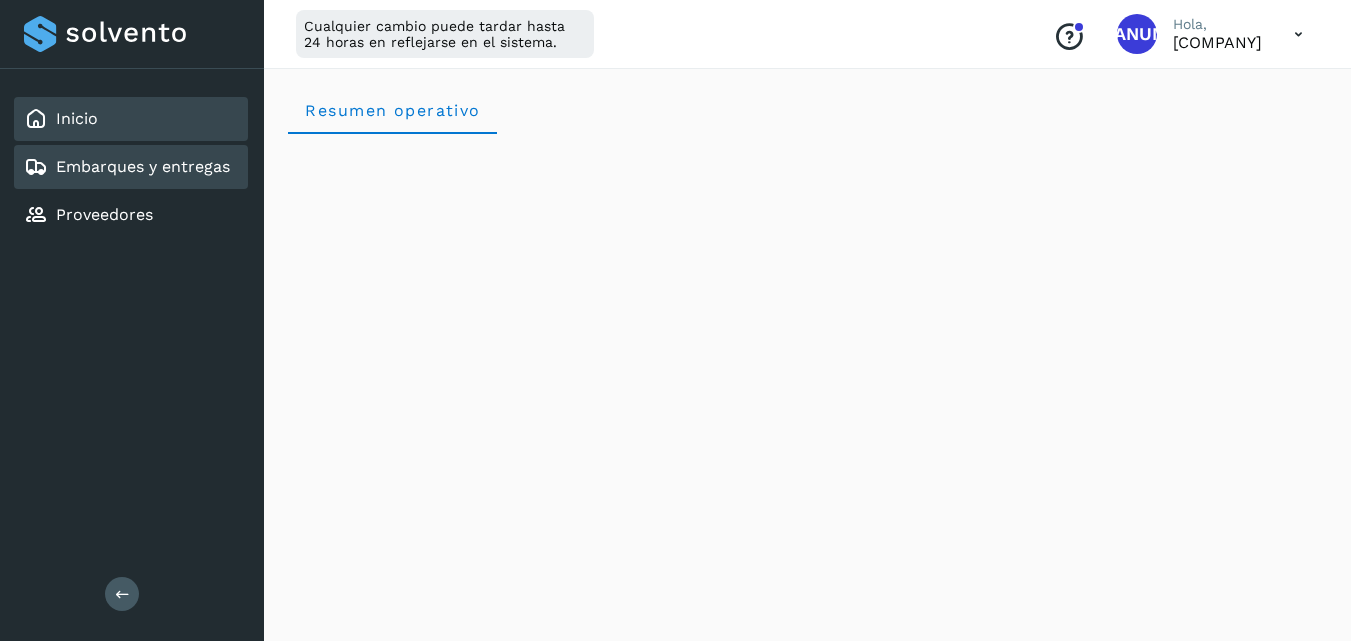 click on "Embarques y entregas" 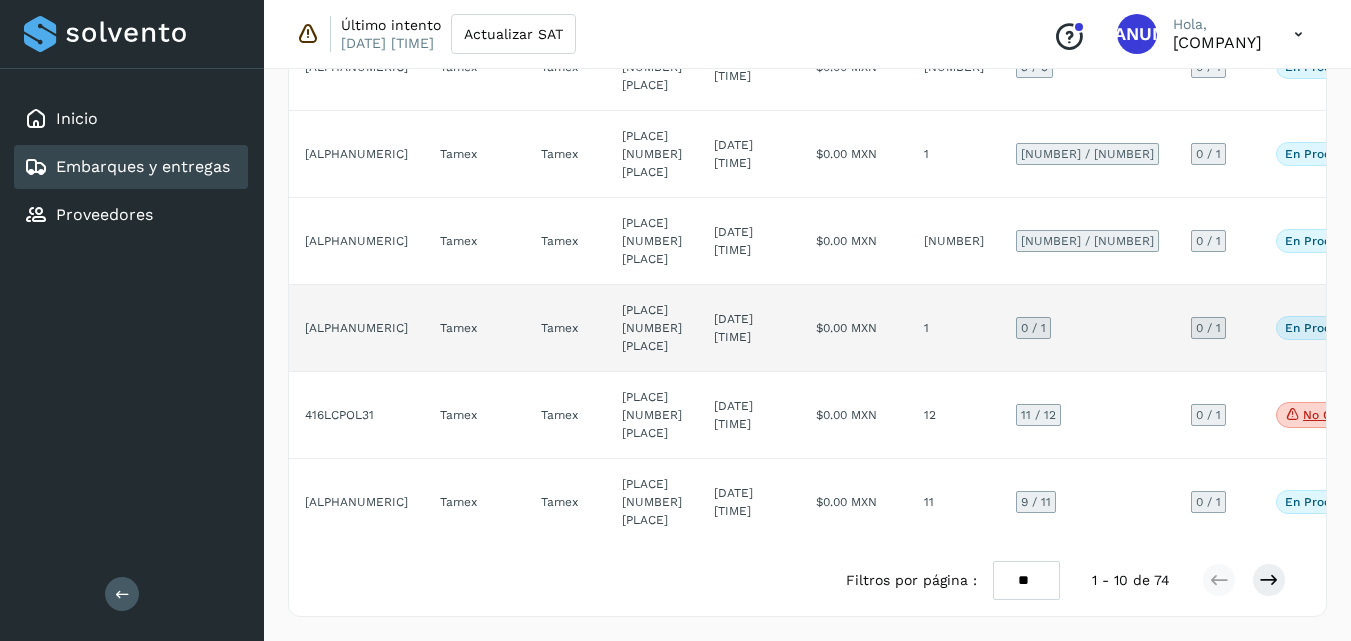 scroll, scrollTop: 1157, scrollLeft: 0, axis: vertical 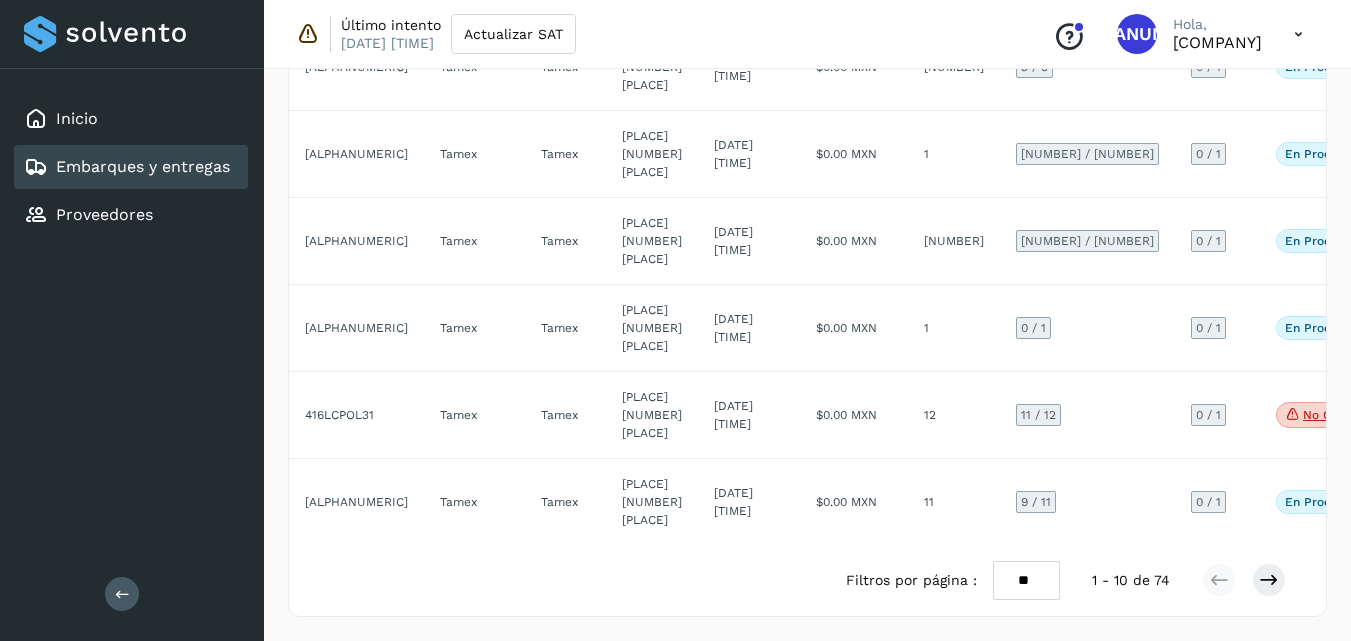 click on "** ** **" at bounding box center [1026, 580] 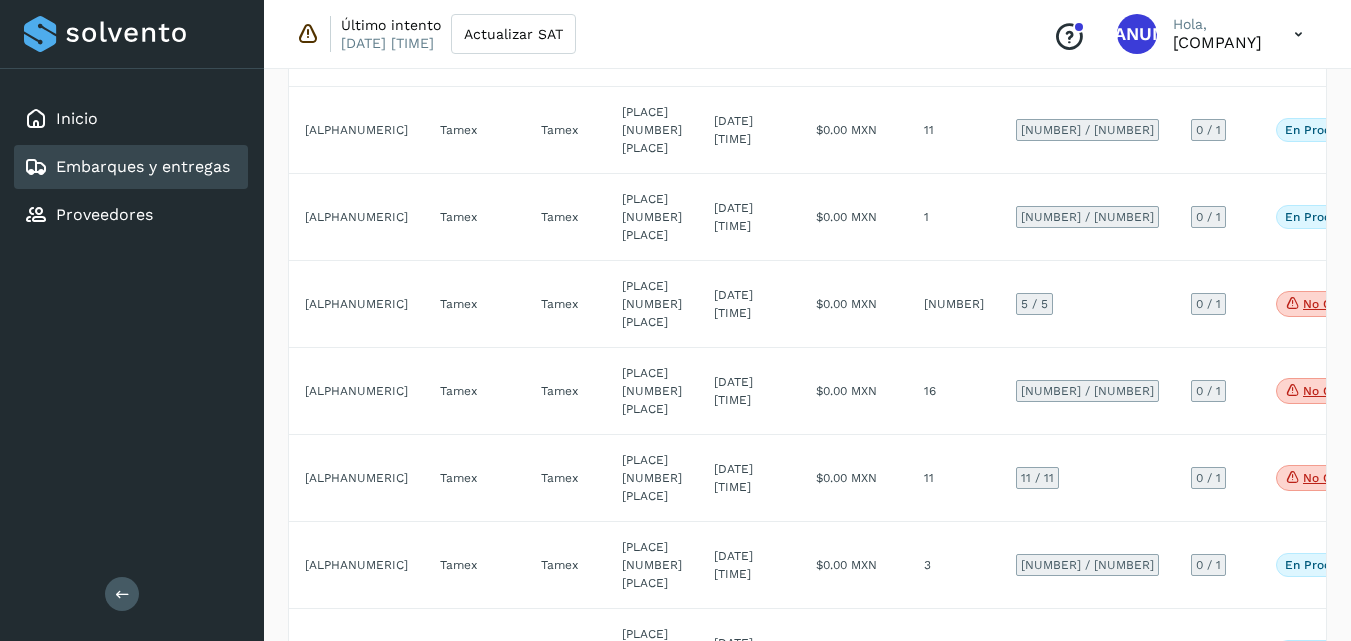 scroll, scrollTop: 1857, scrollLeft: 0, axis: vertical 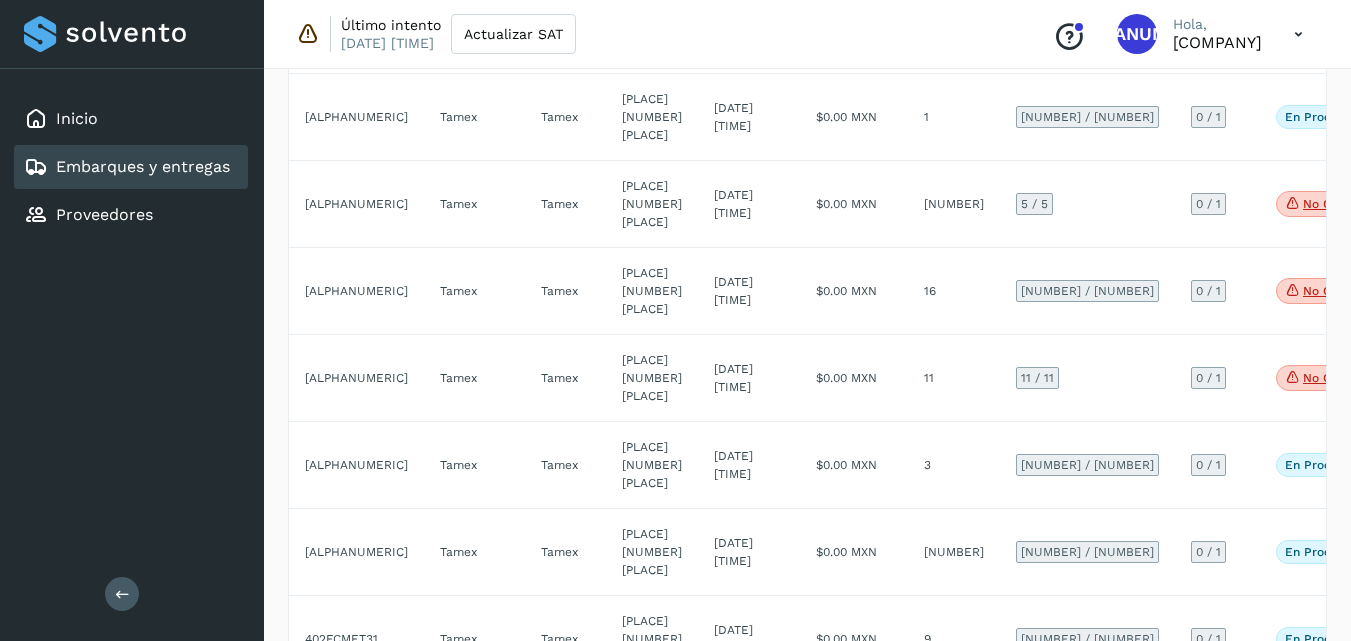 click on "[NUMBER]" 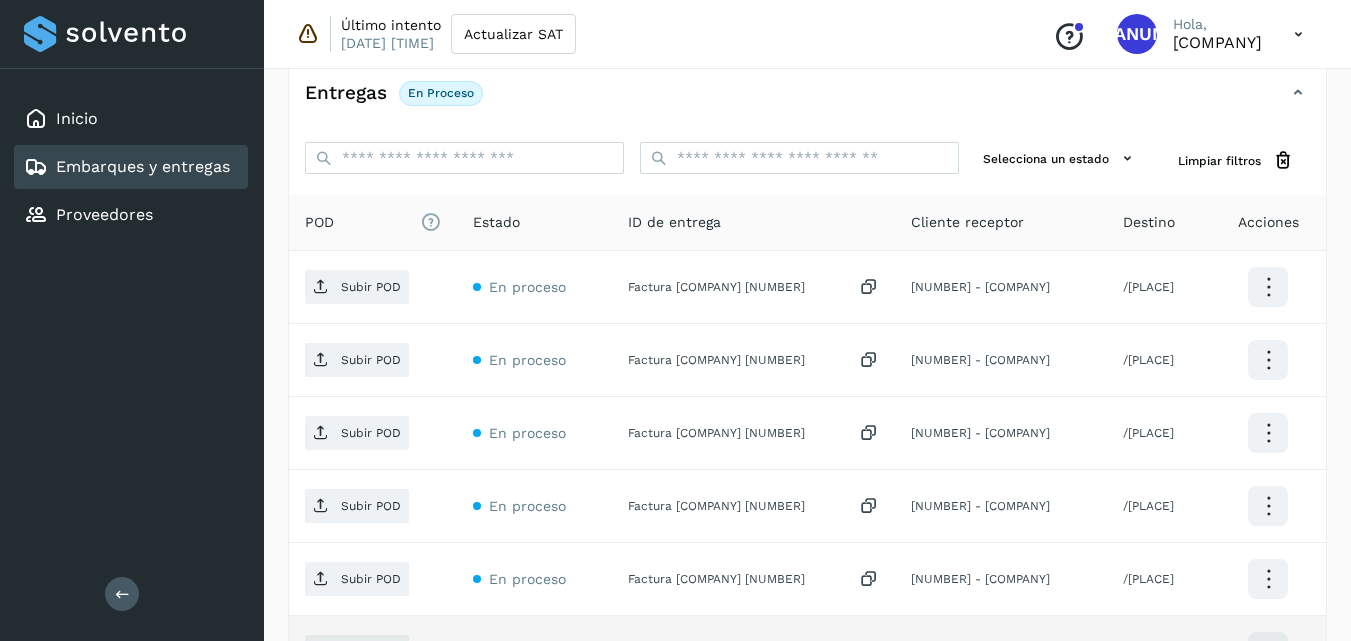 scroll, scrollTop: 425, scrollLeft: 0, axis: vertical 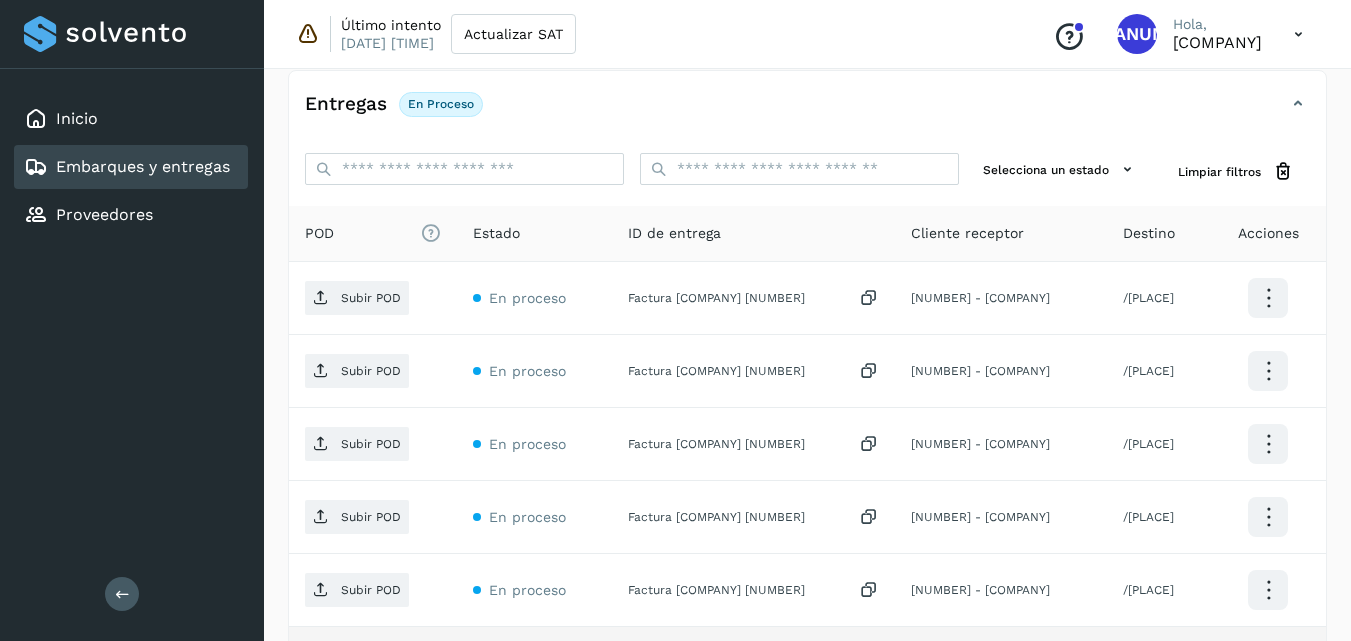 click on "Factura [COMPANY] [NUMBER]" 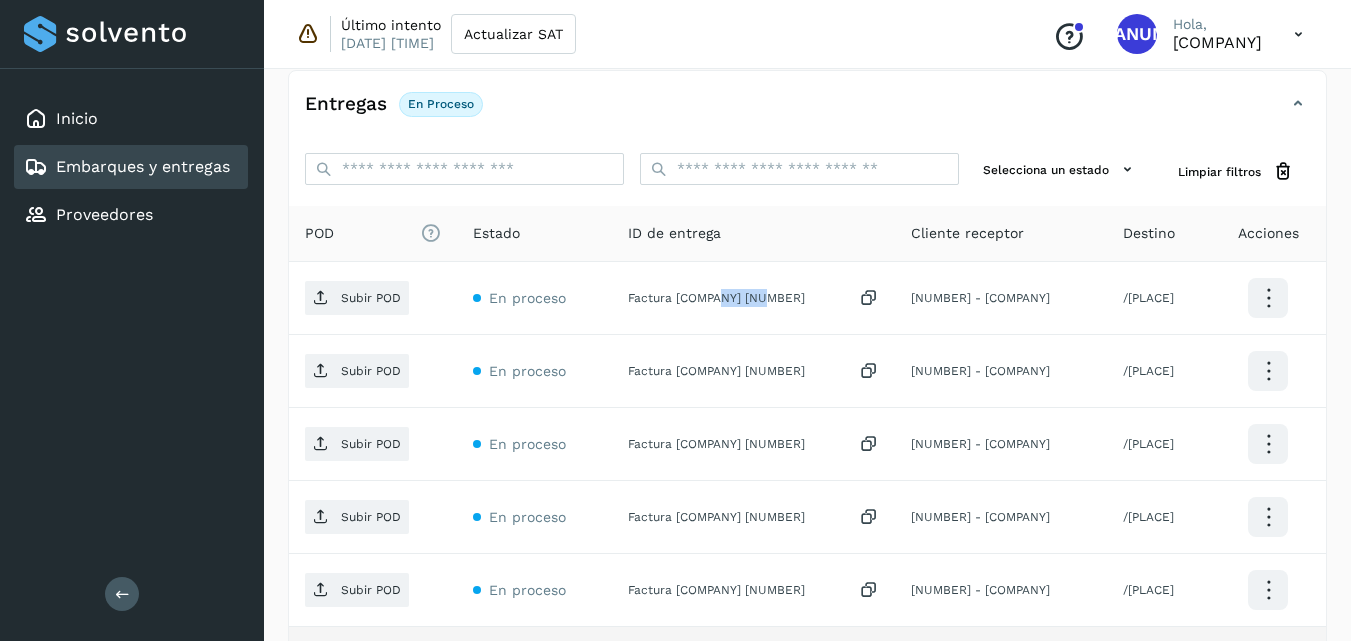 click on "Factura [COMPANY] [NUMBER]" 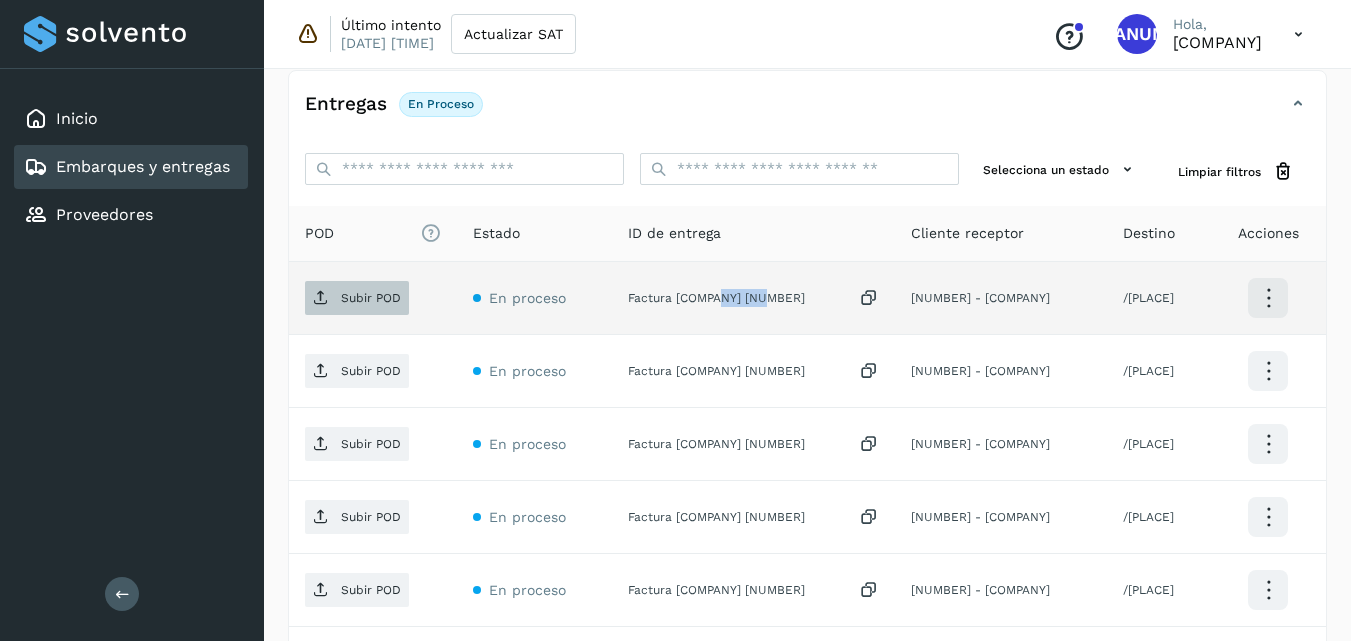 click on "Subir POD" at bounding box center [371, 298] 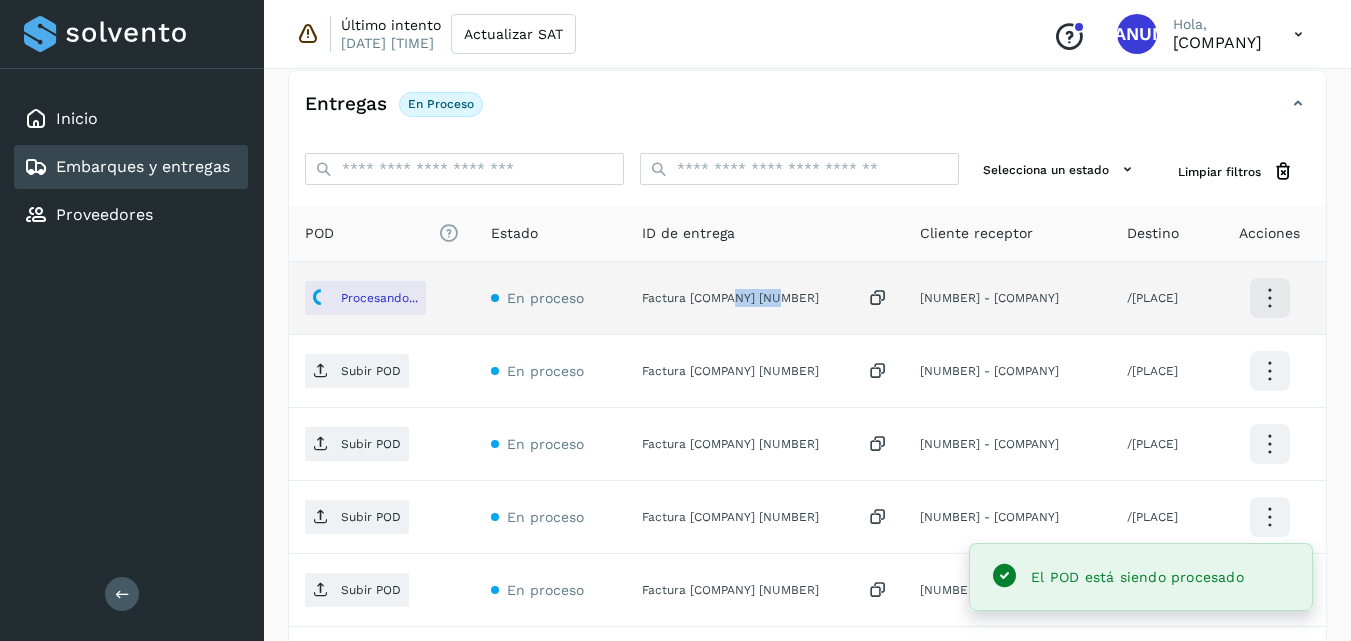 scroll, scrollTop: 525, scrollLeft: 0, axis: vertical 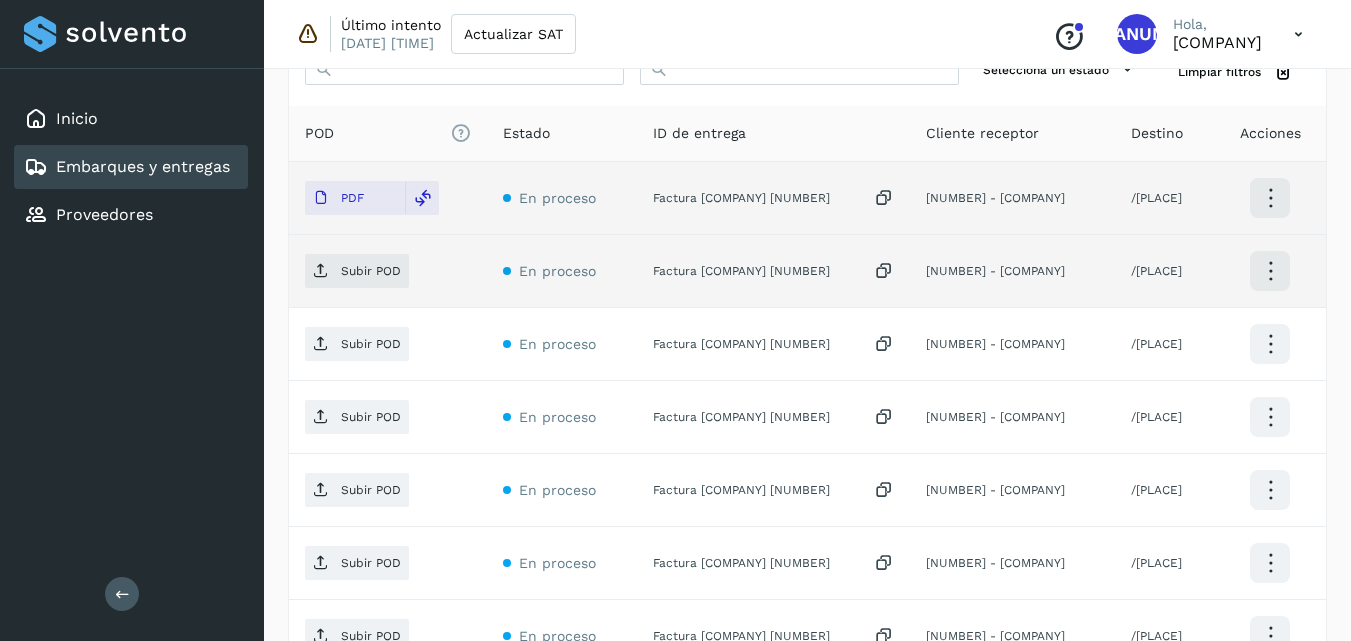 click on "Factura [COMPANY] [NUMBER]" 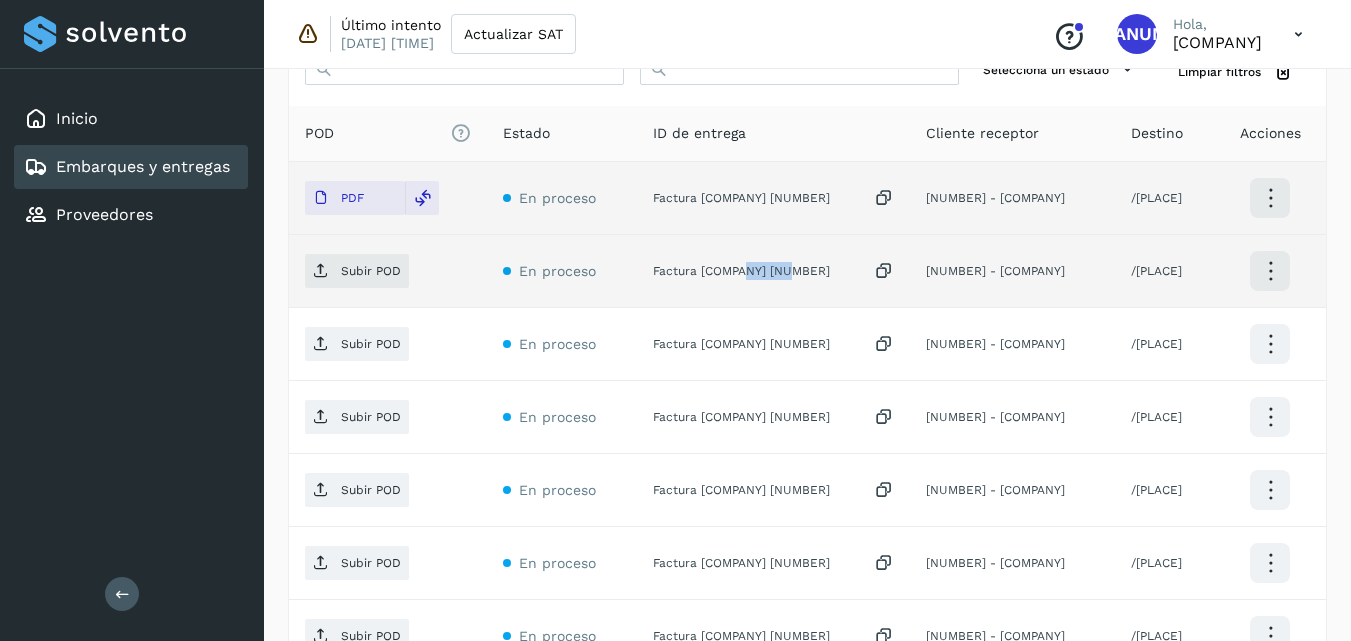 click on "Factura [COMPANY] [NUMBER]" 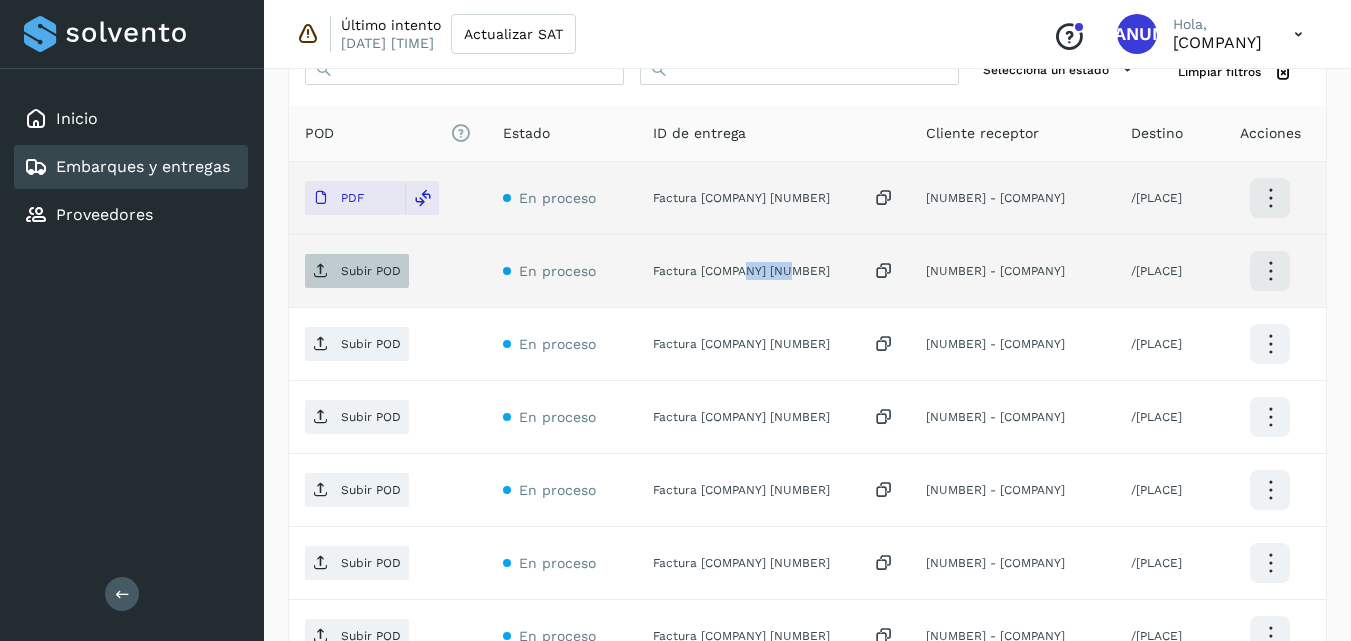 click on "Subir POD" at bounding box center [357, 271] 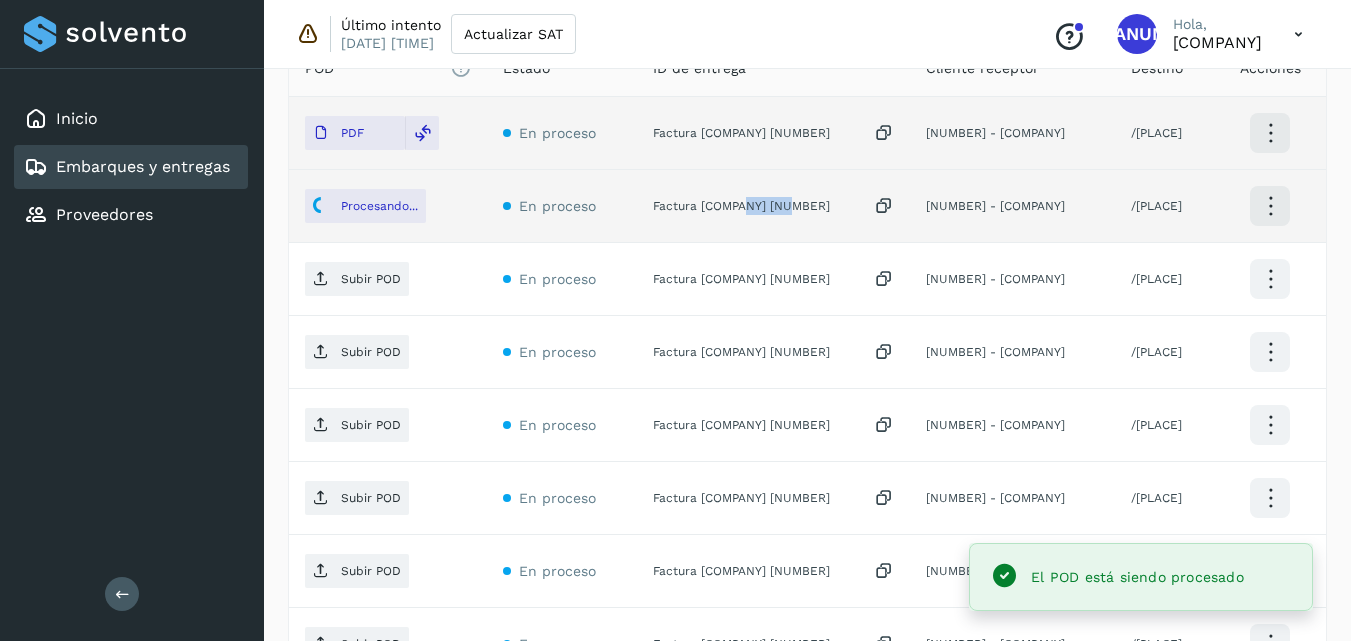 scroll, scrollTop: 625, scrollLeft: 0, axis: vertical 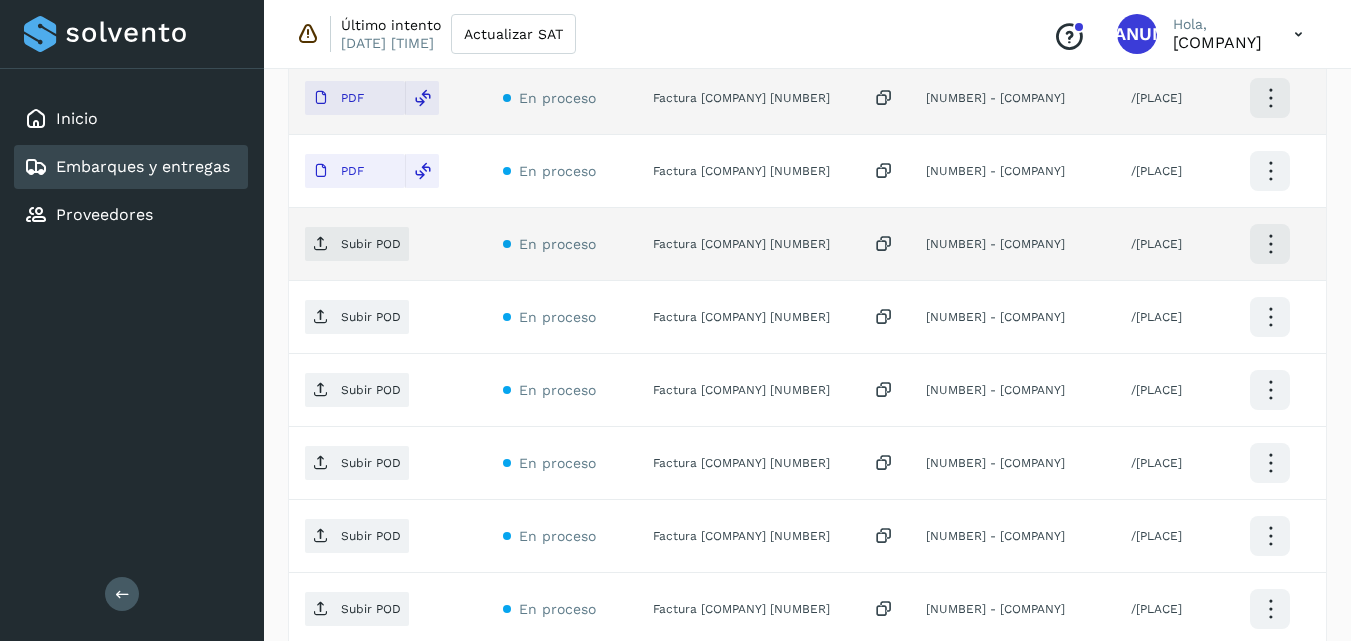 click on "Factura [COMPANY] [NUMBER]" 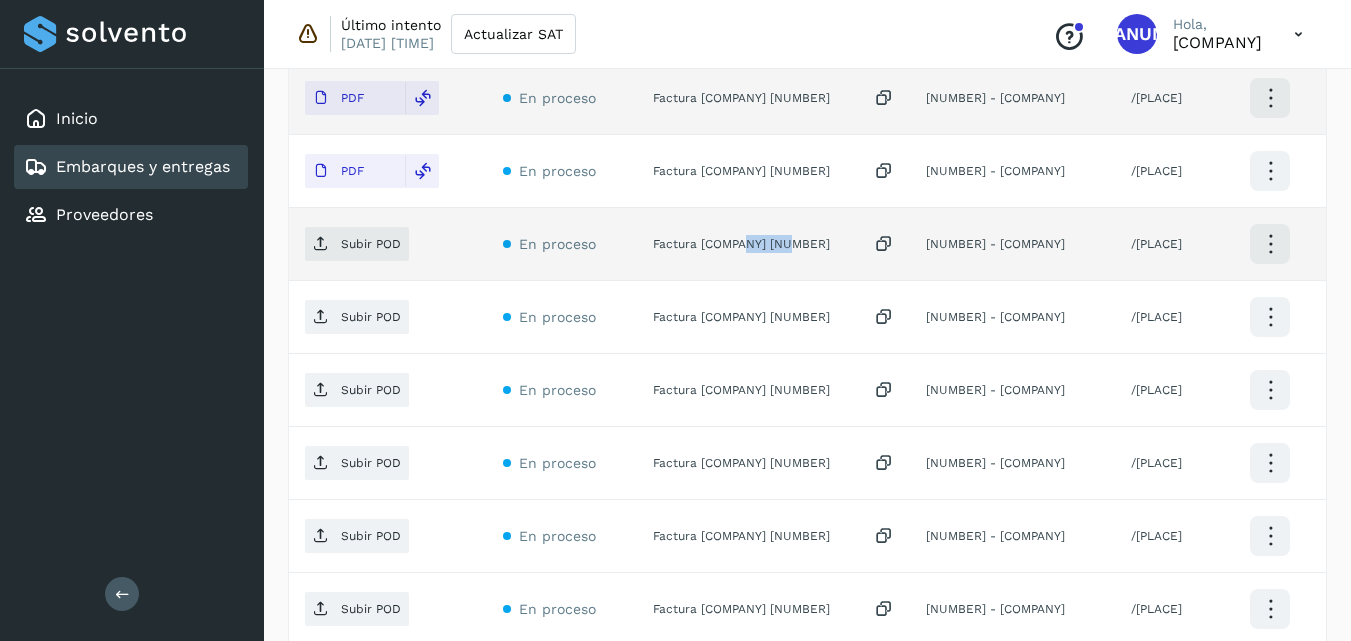 click on "Factura [COMPANY] [NUMBER]" 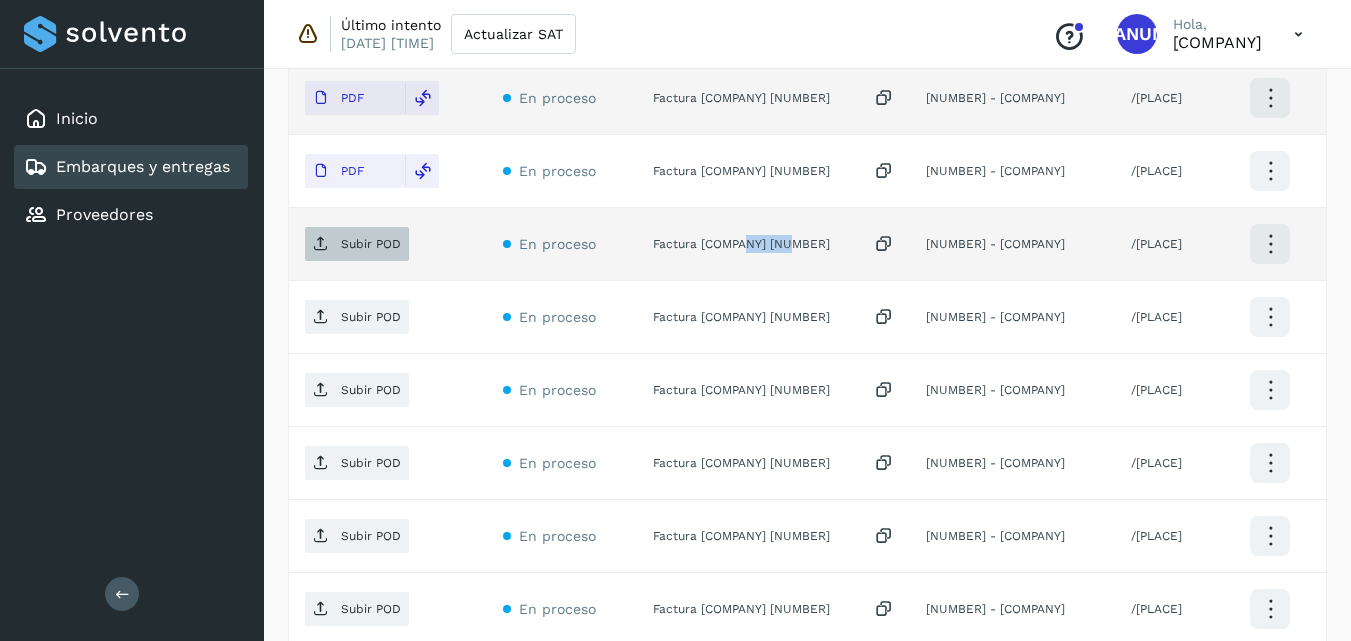 click on "Subir POD" at bounding box center (371, 244) 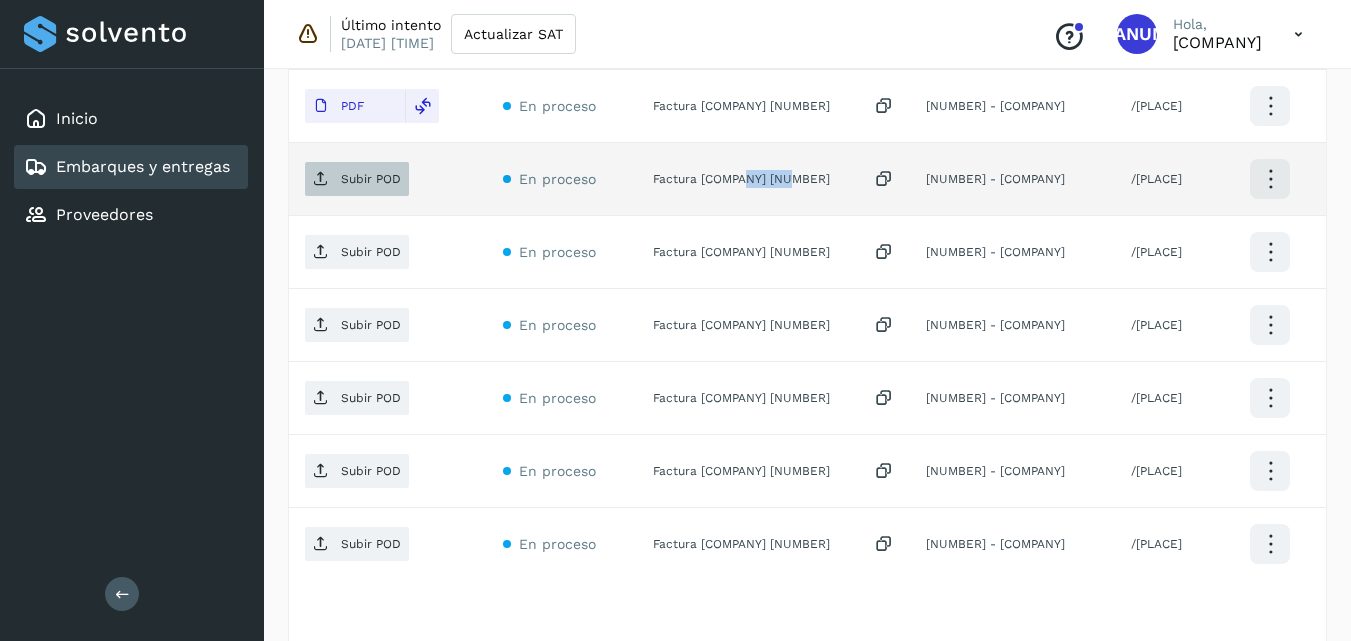 scroll, scrollTop: 725, scrollLeft: 0, axis: vertical 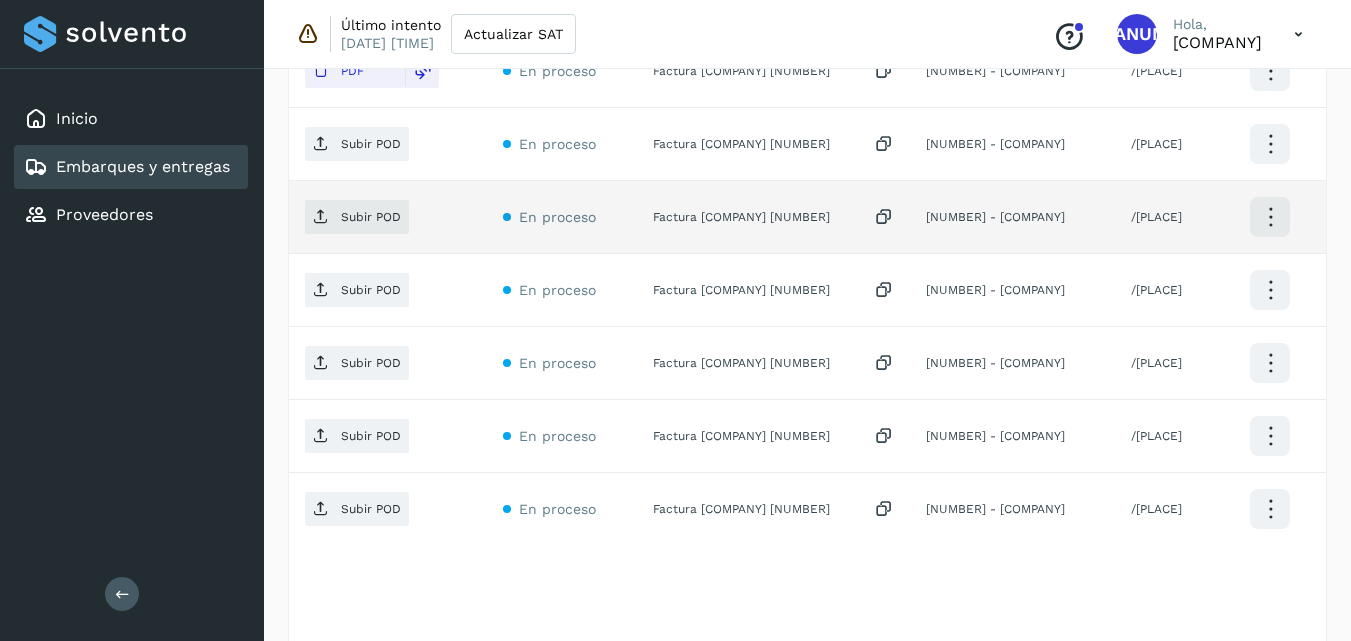 click on "Factura [COMPANY] [NUMBER]" 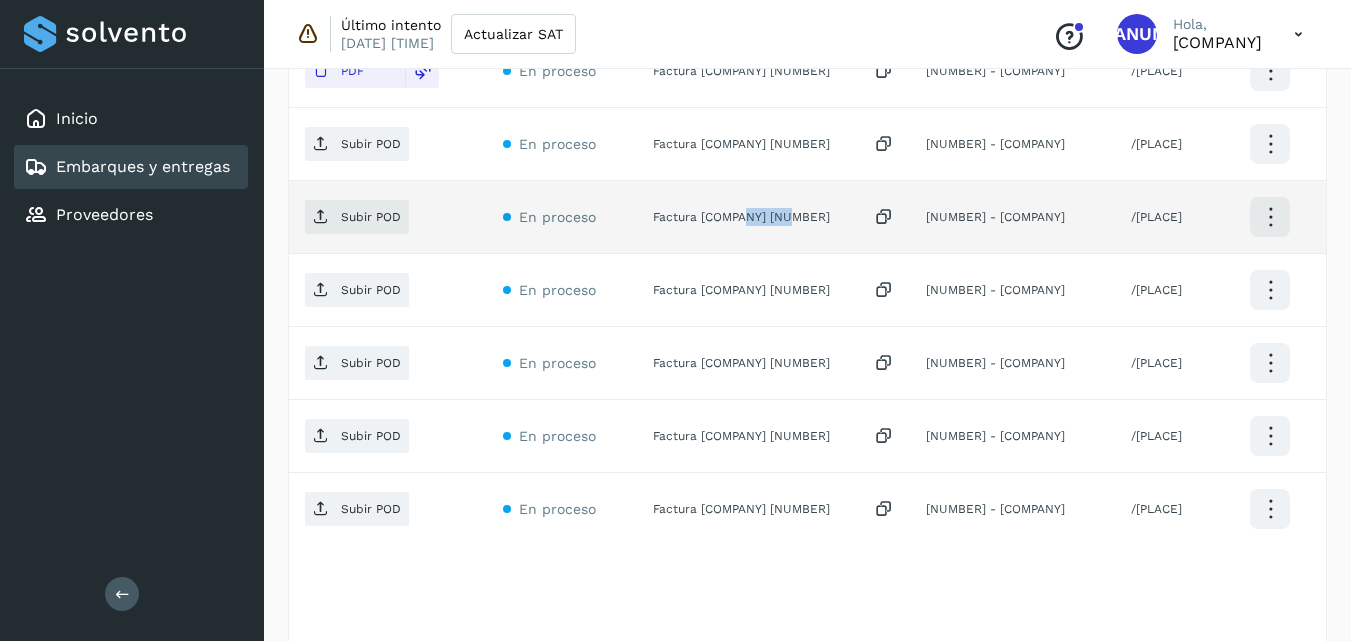 click on "Factura [COMPANY] [NUMBER]" 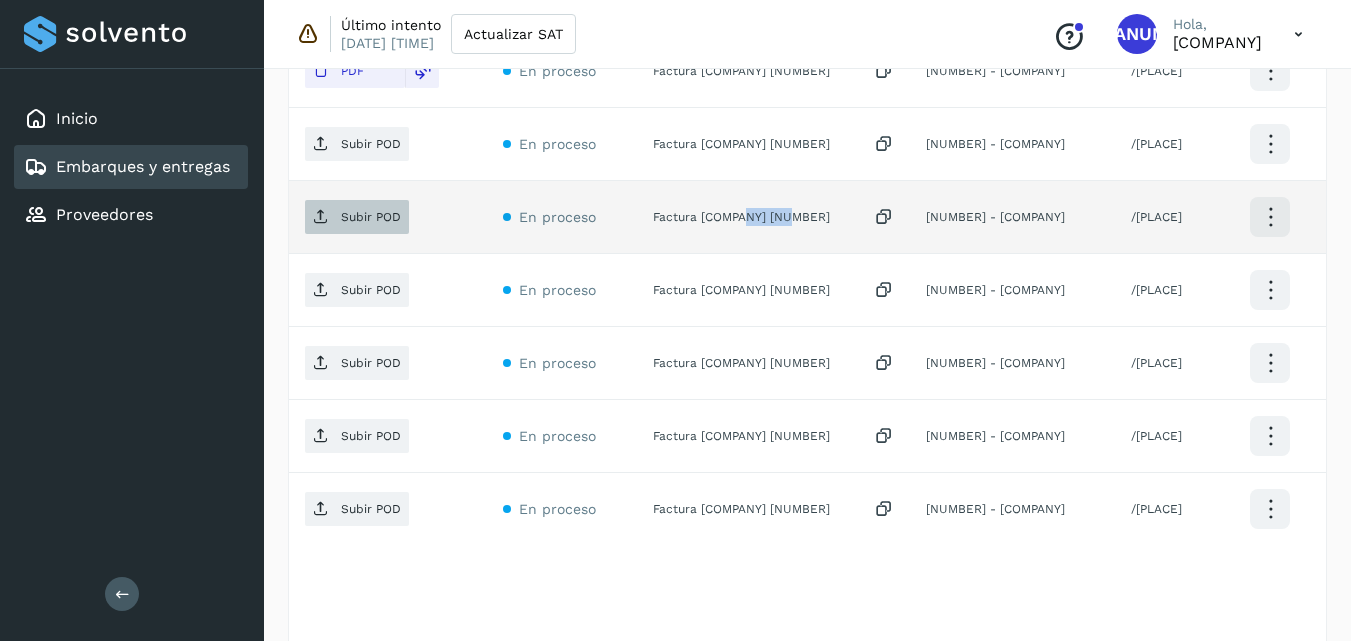 click on "Subir POD" at bounding box center (371, 217) 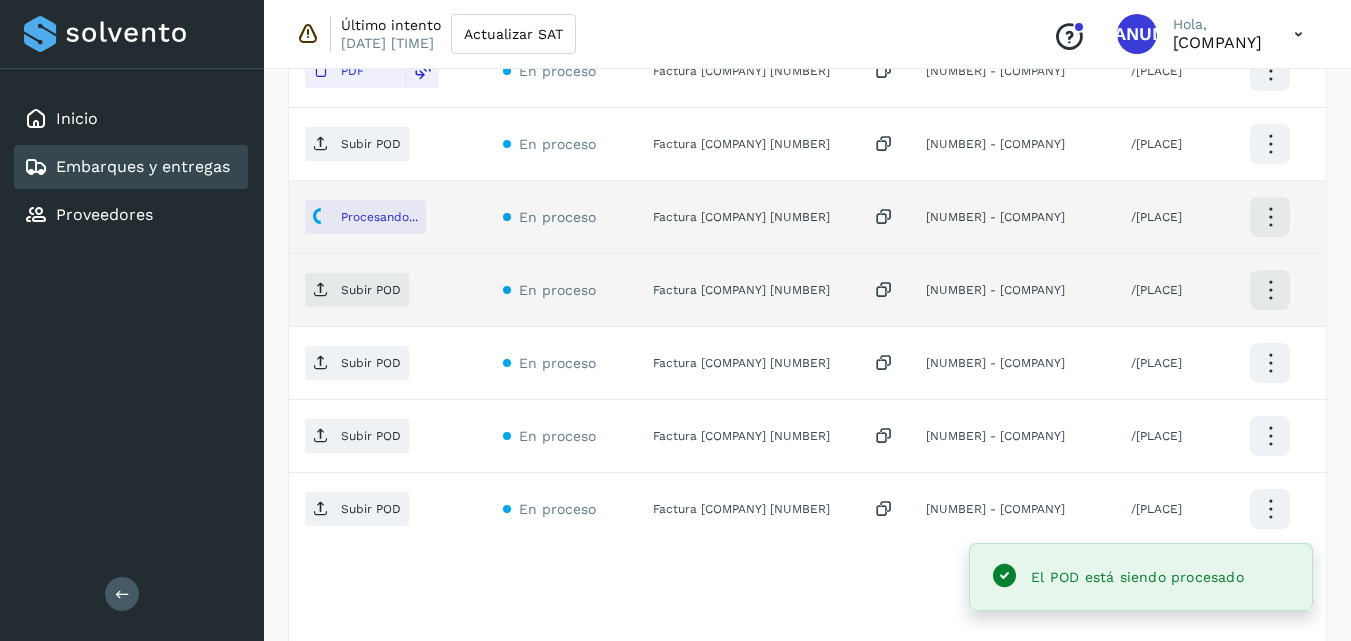 click on "Factura [COMPANY] [NUMBER]" 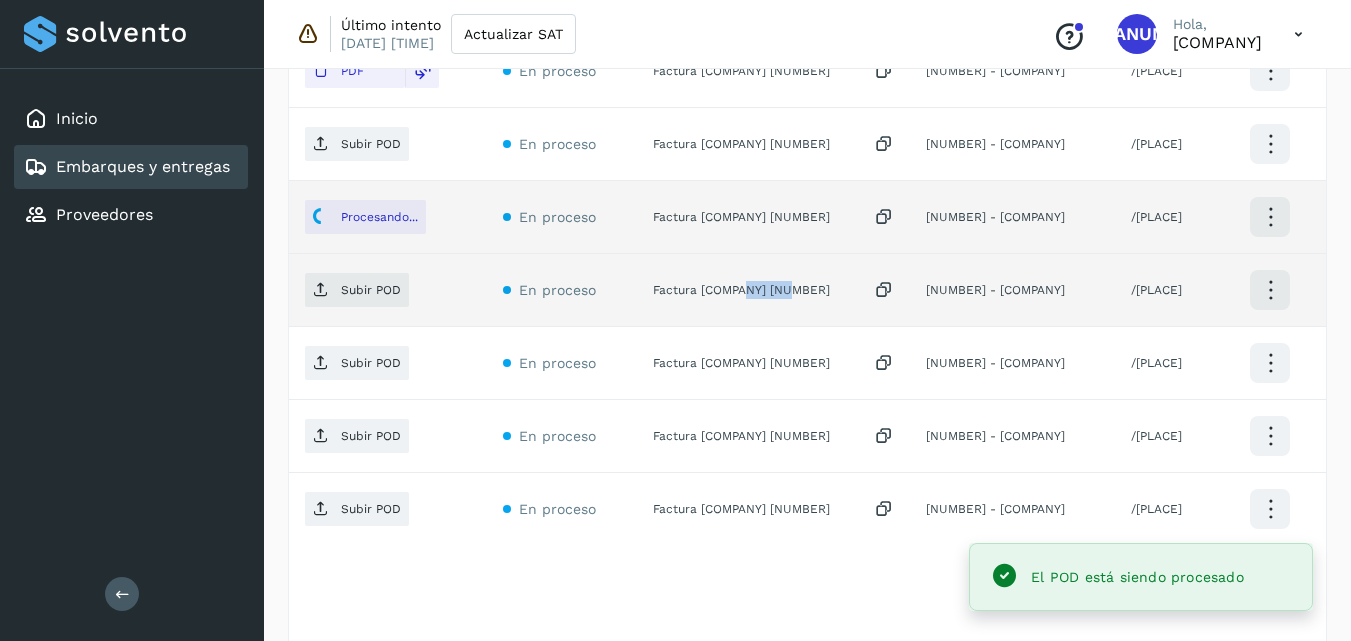 click on "Factura [COMPANY] [NUMBER]" 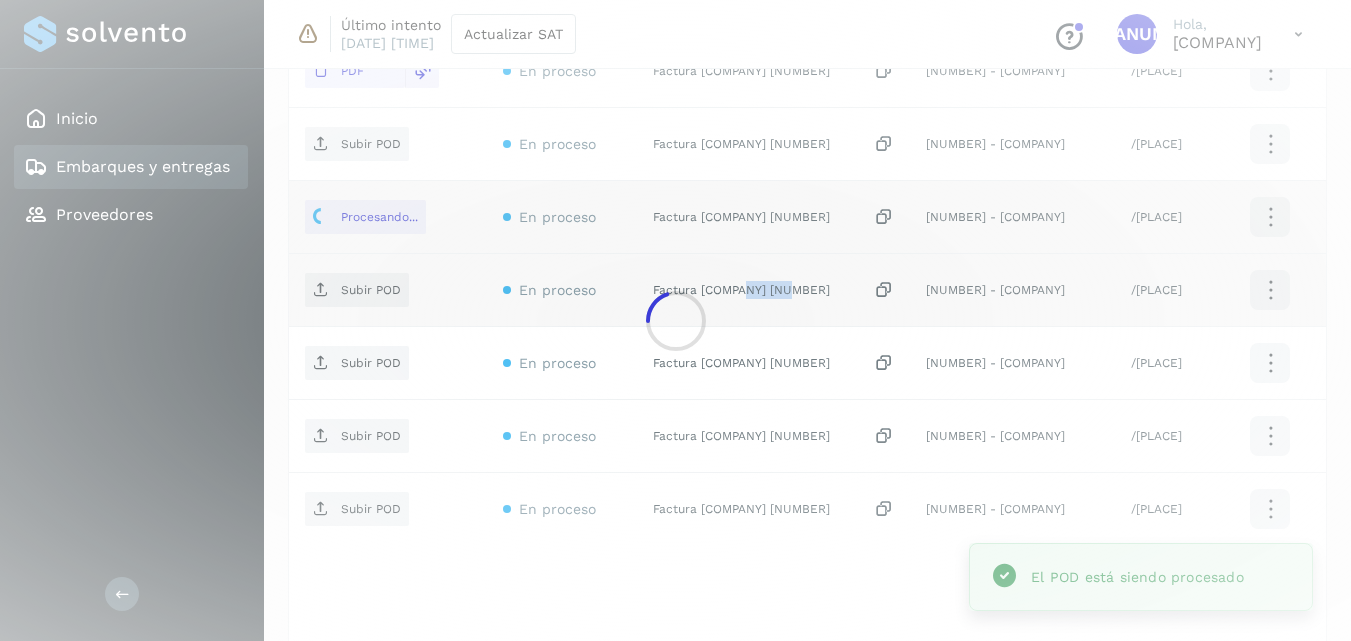 copy on "[NUMBER]" 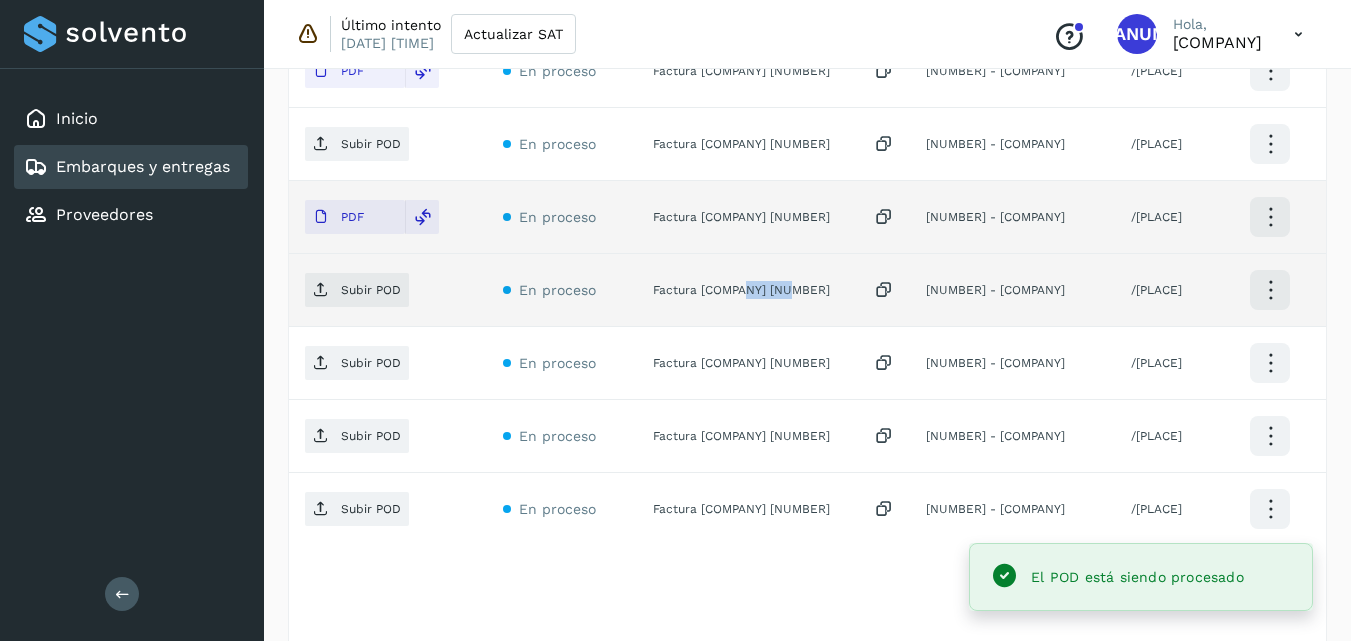 copy on "[NUMBER]" 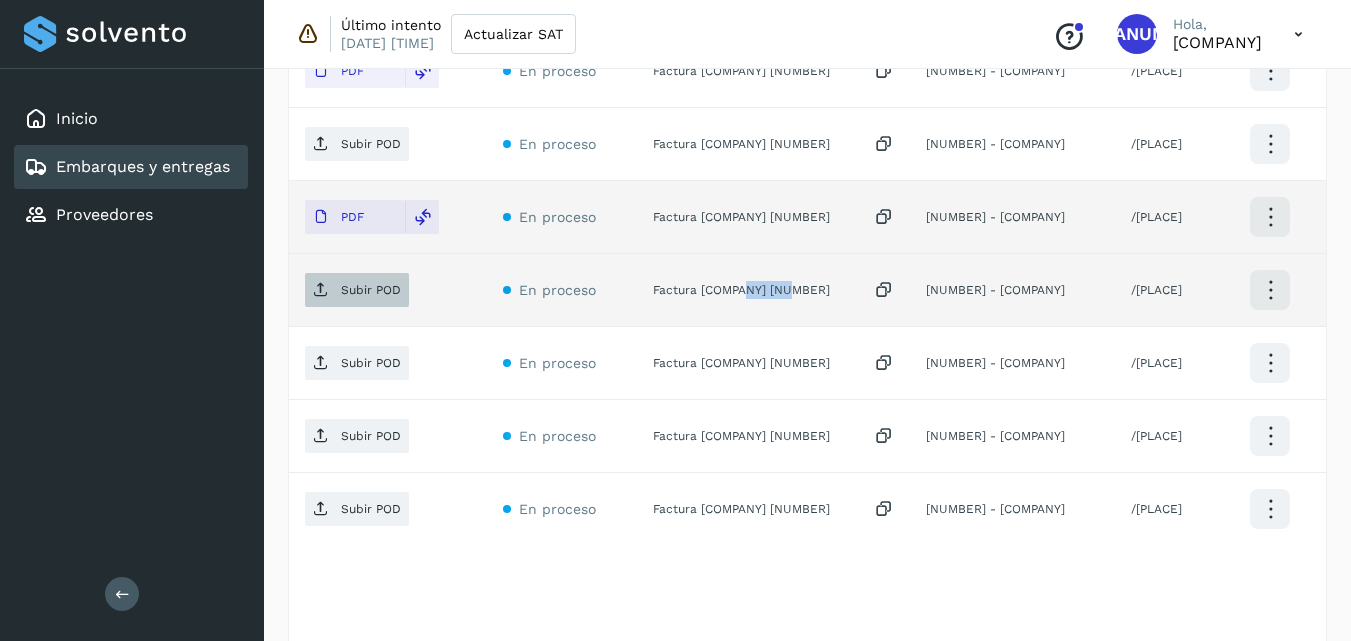 click on "Subir POD" at bounding box center (371, 290) 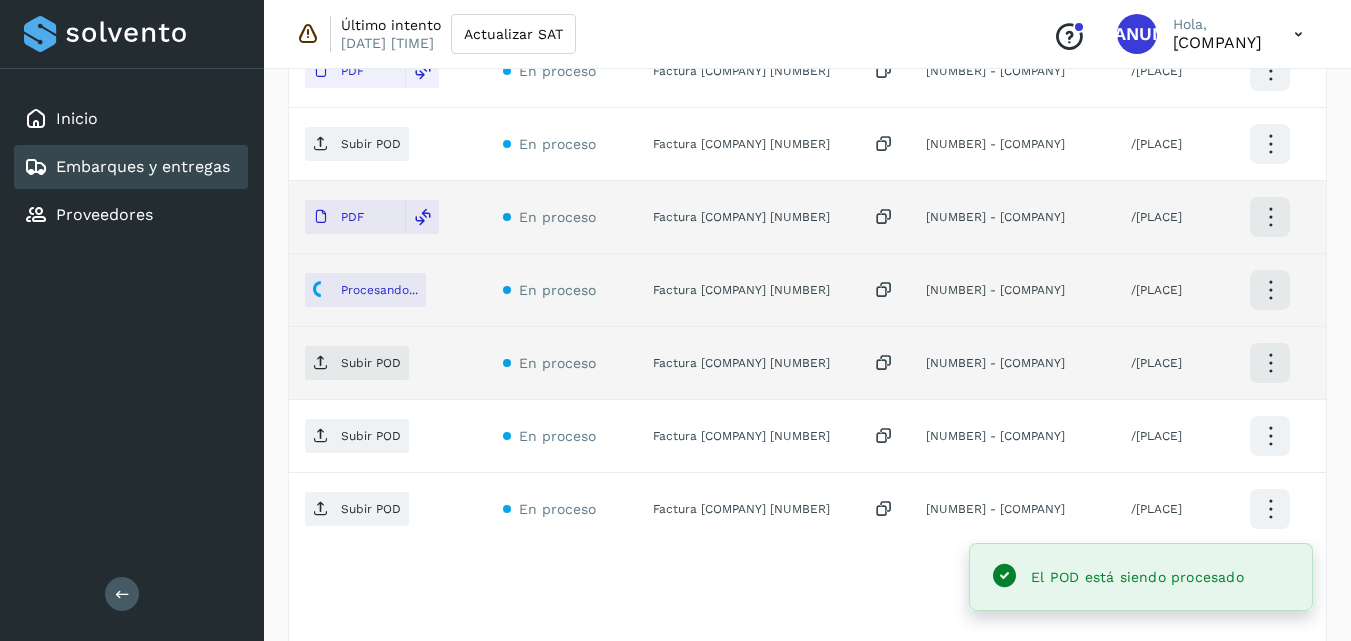 click on "Factura [COMPANY] [NUMBER]" 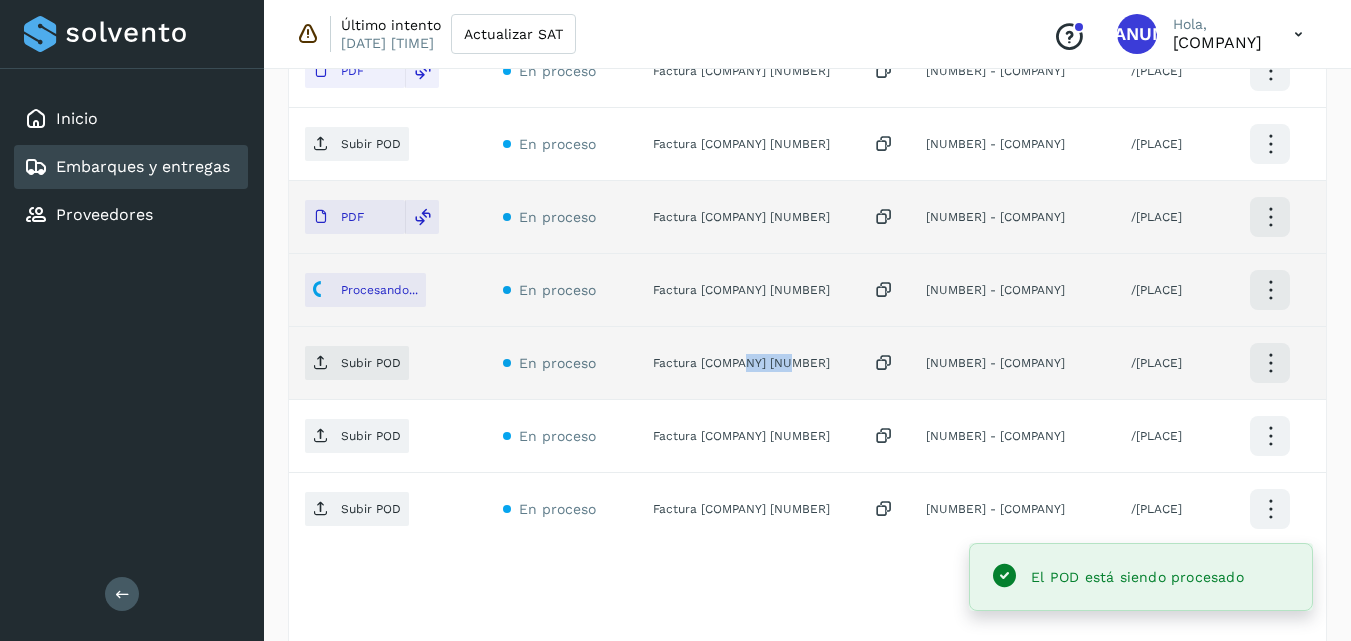 click on "Factura [COMPANY] [NUMBER]" 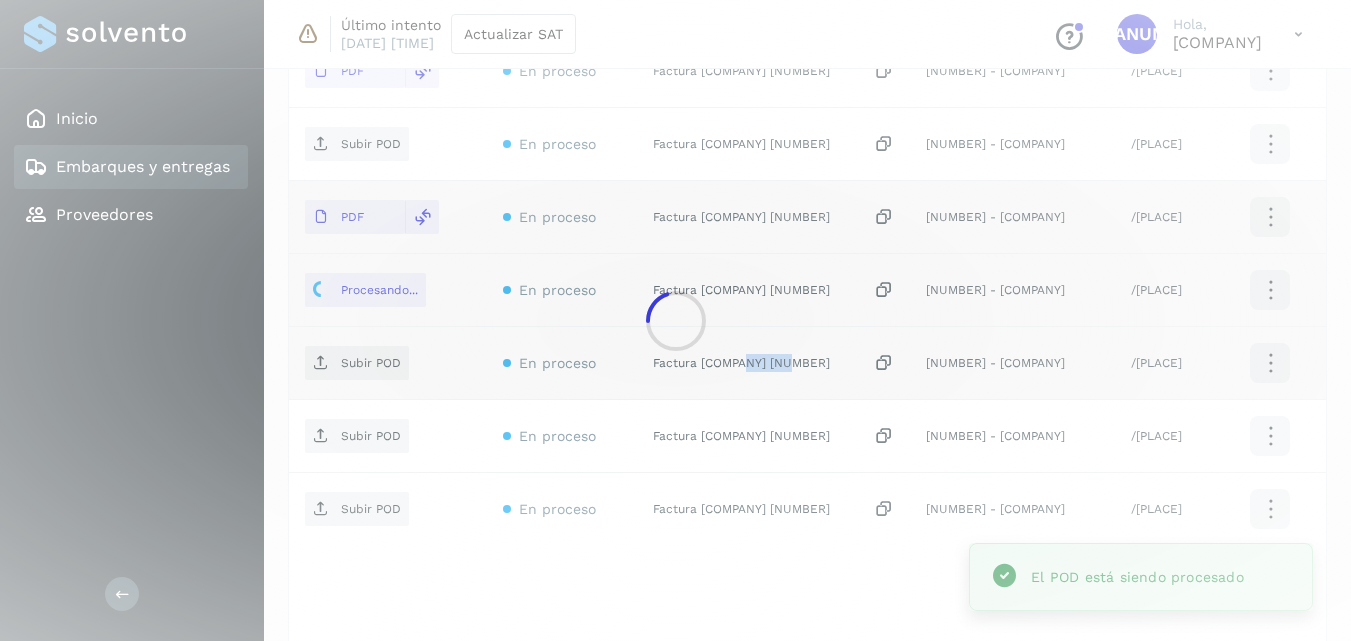 copy on "[NUMBER]" 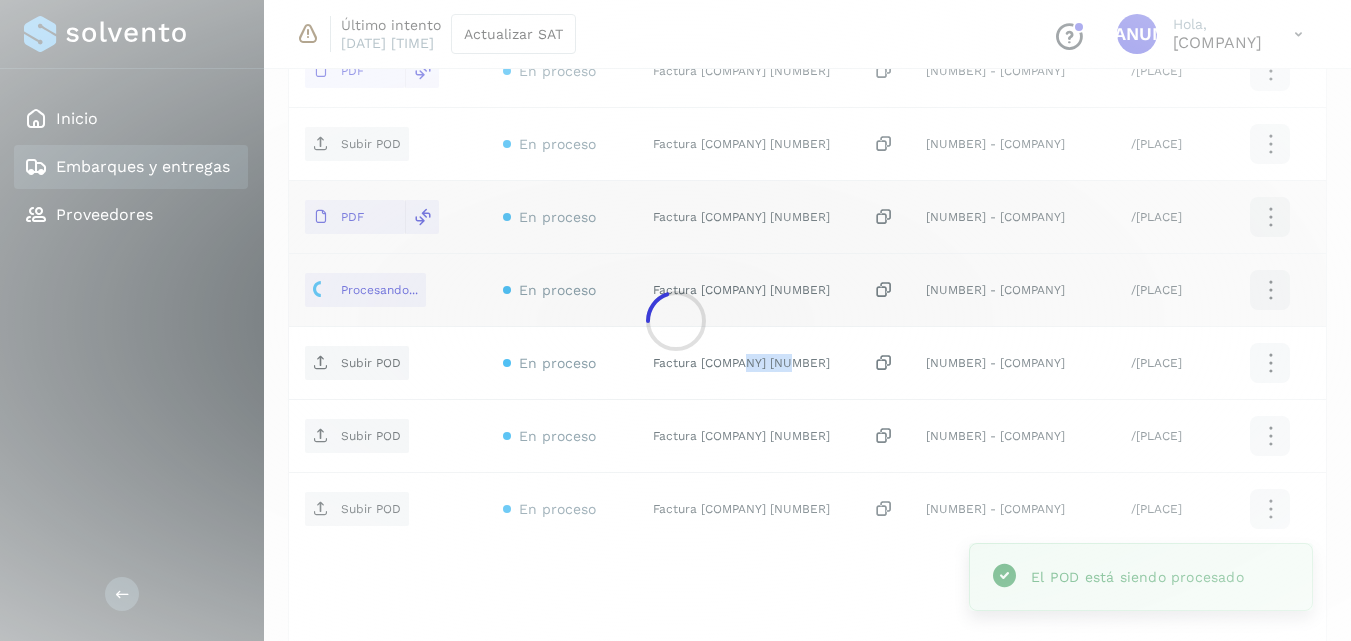 click on "Subir POD" at bounding box center (371, 363) 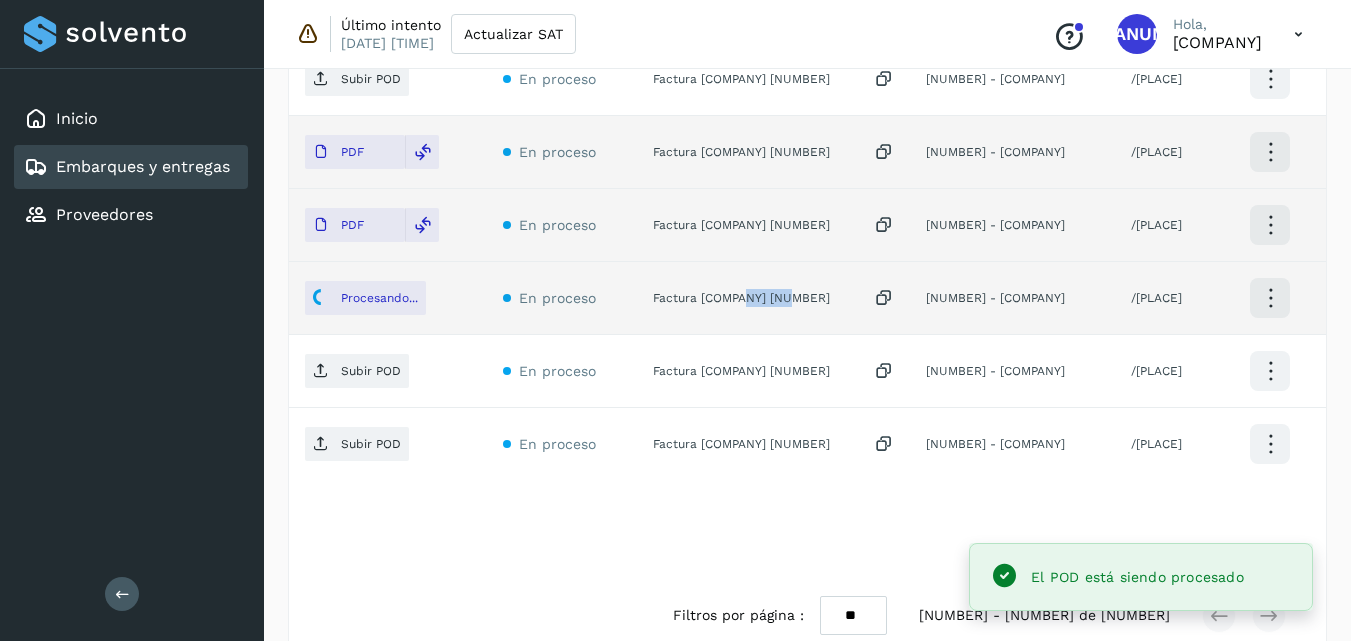 scroll, scrollTop: 825, scrollLeft: 0, axis: vertical 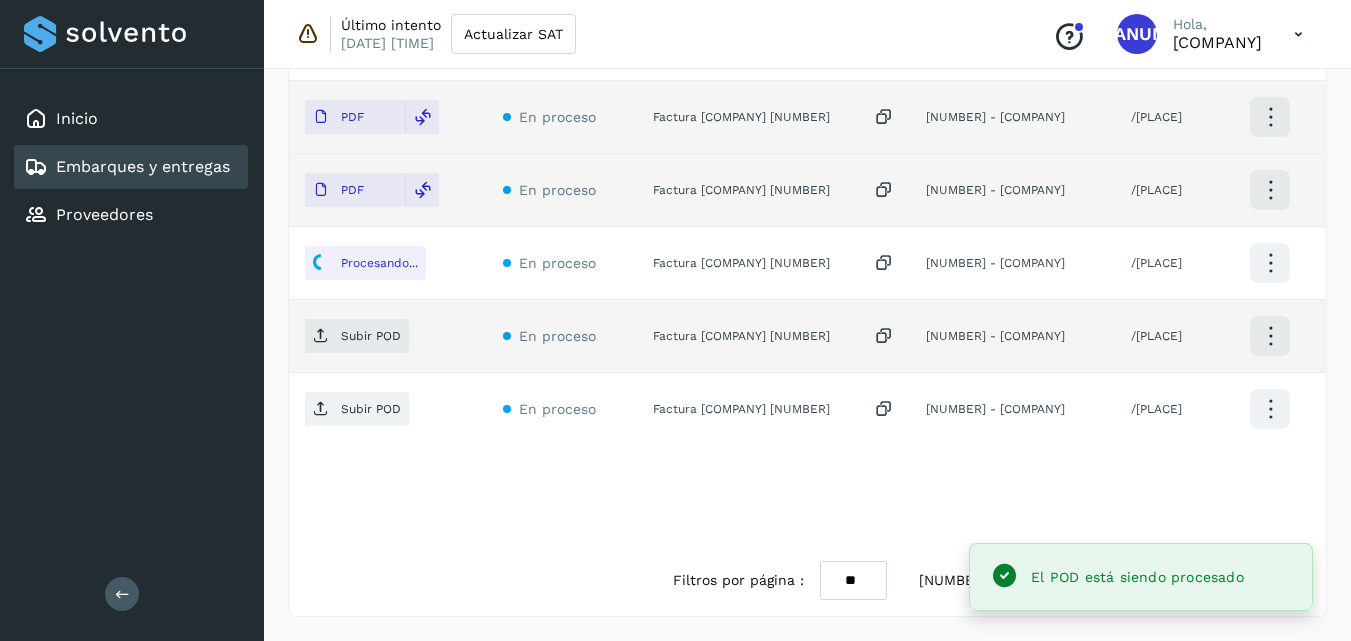 click on "Factura [COMPANY] [NUMBER]" 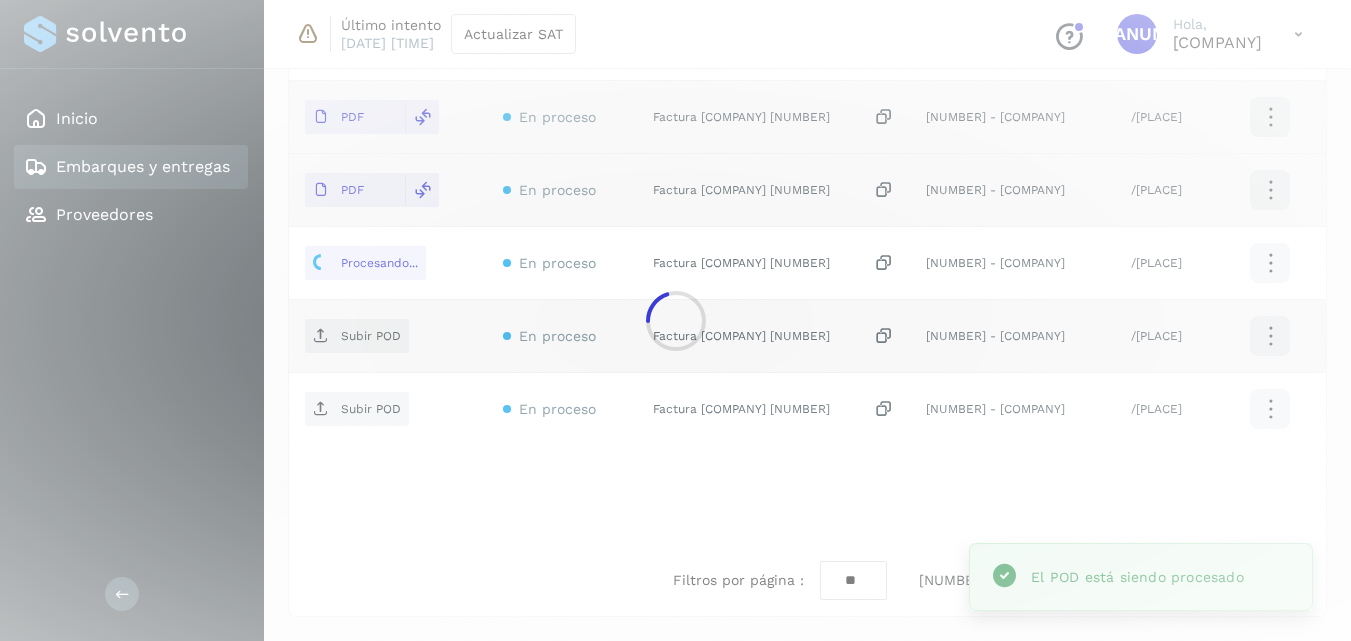 click 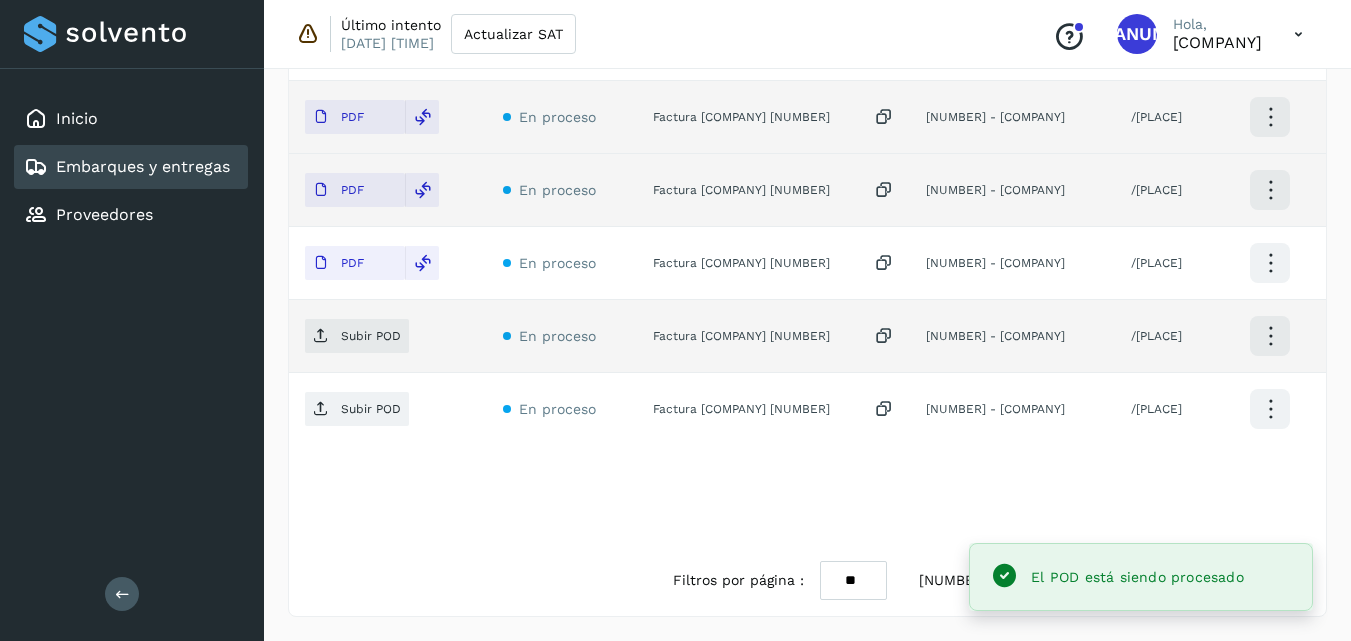 click on "Factura [COMPANY] [NUMBER]" 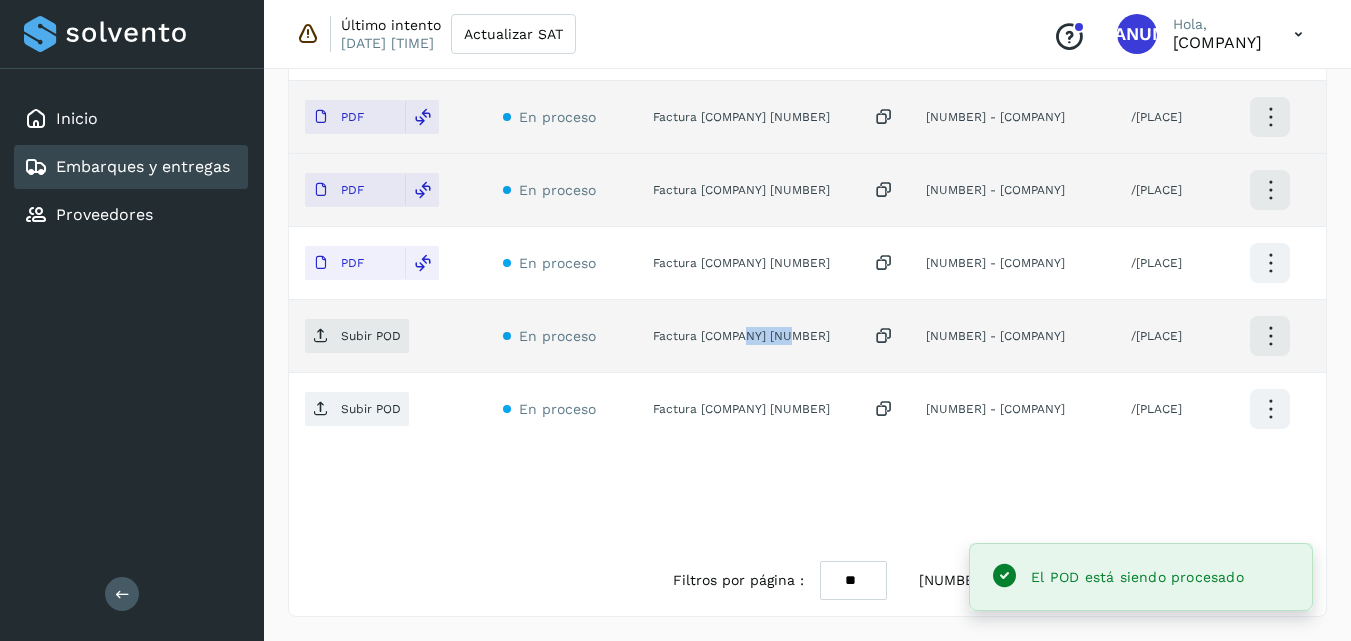 click on "Factura [COMPANY] [NUMBER]" 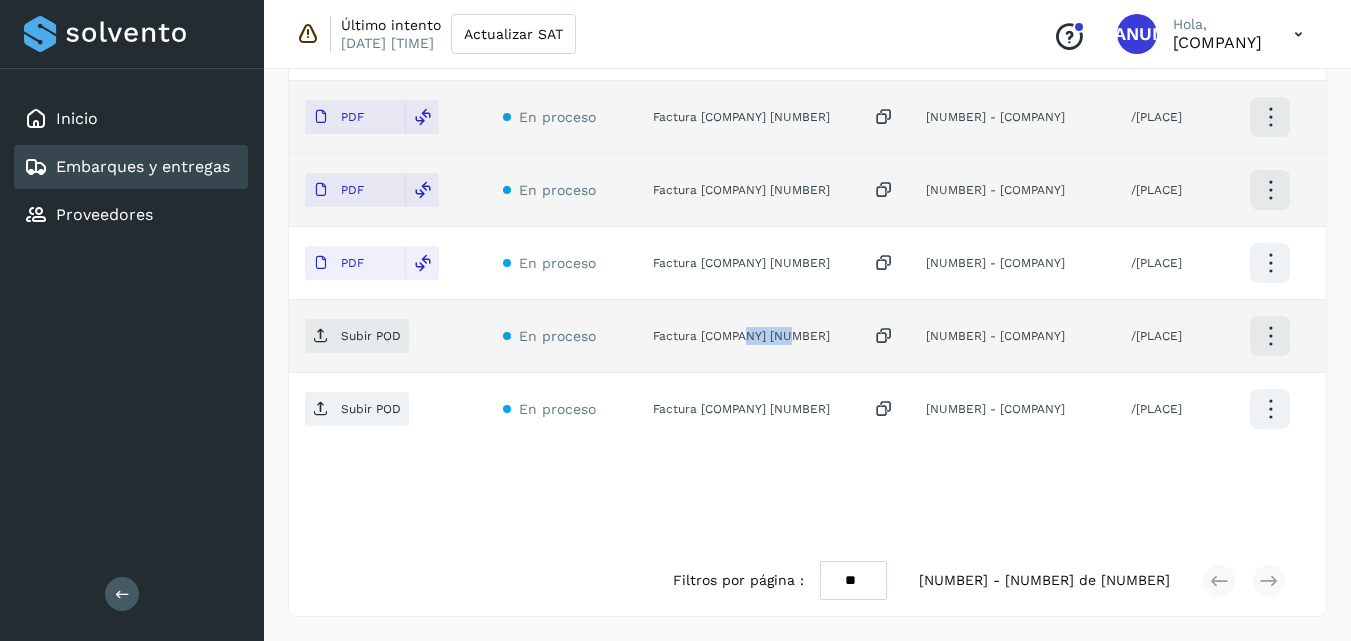 copy on "[NUMBER]" 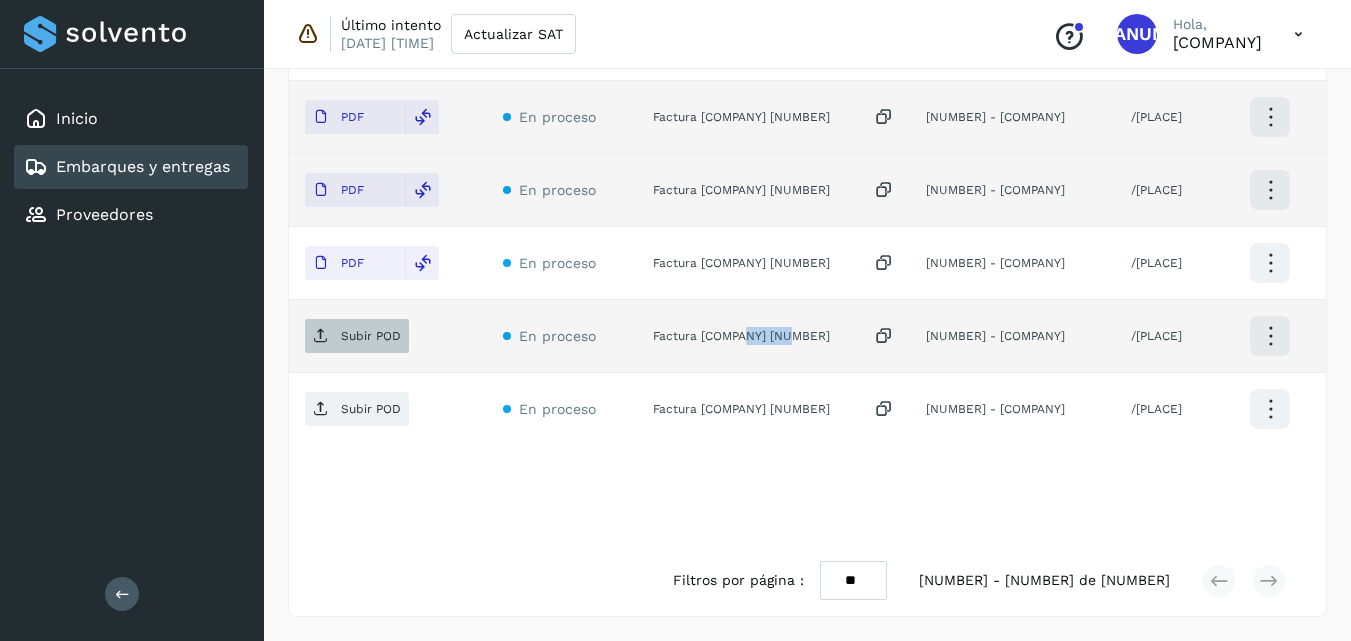 click on "Subir POD" at bounding box center [357, 336] 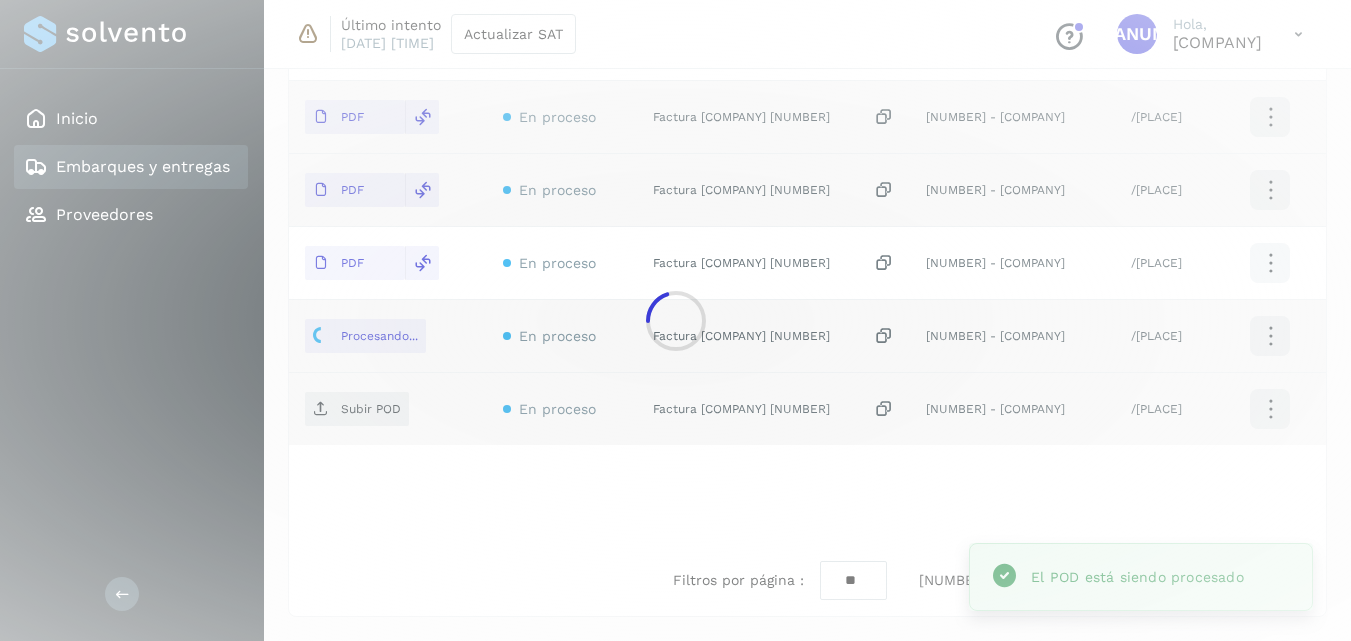 click 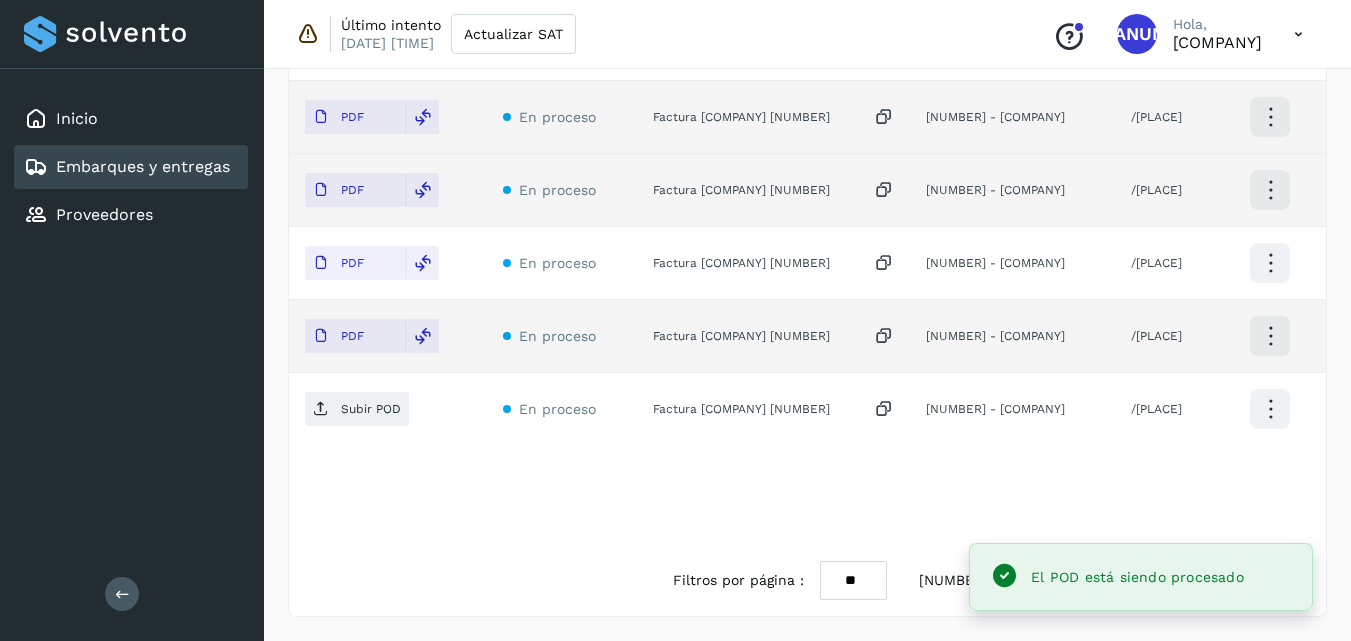 click on "Factura [COMPANY] [NUMBER]" 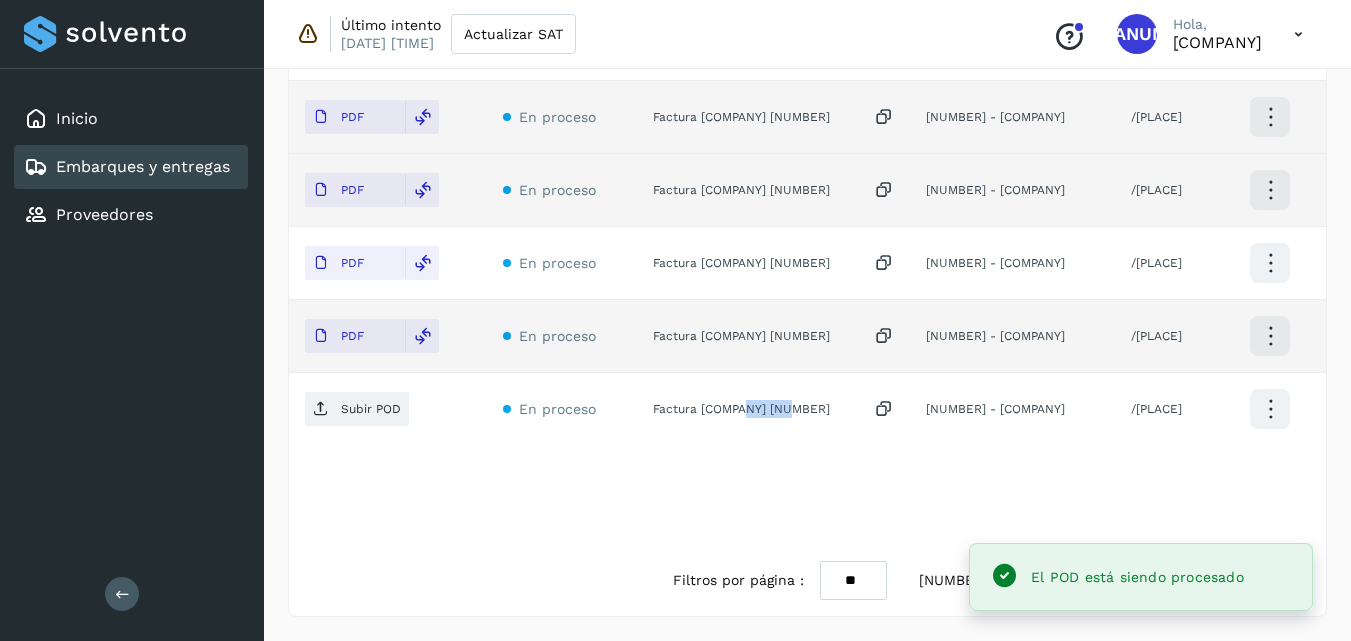 click on "Factura [COMPANY] [NUMBER]" 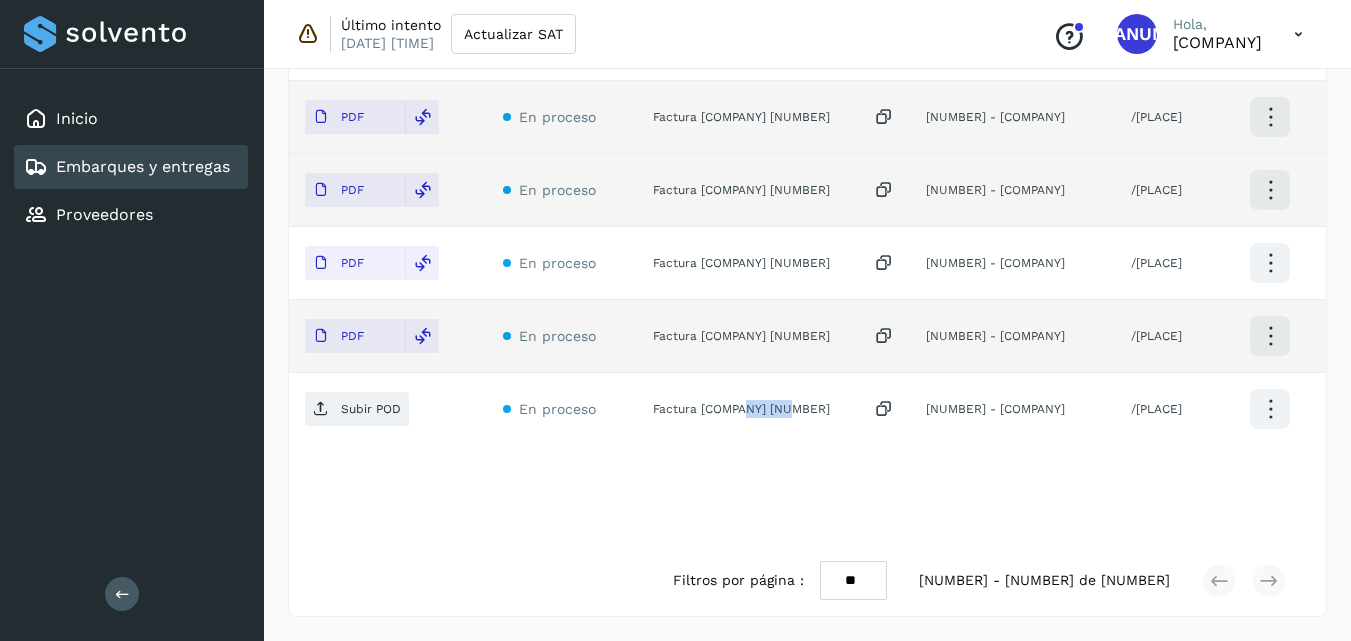 copy on "[NUMBER]" 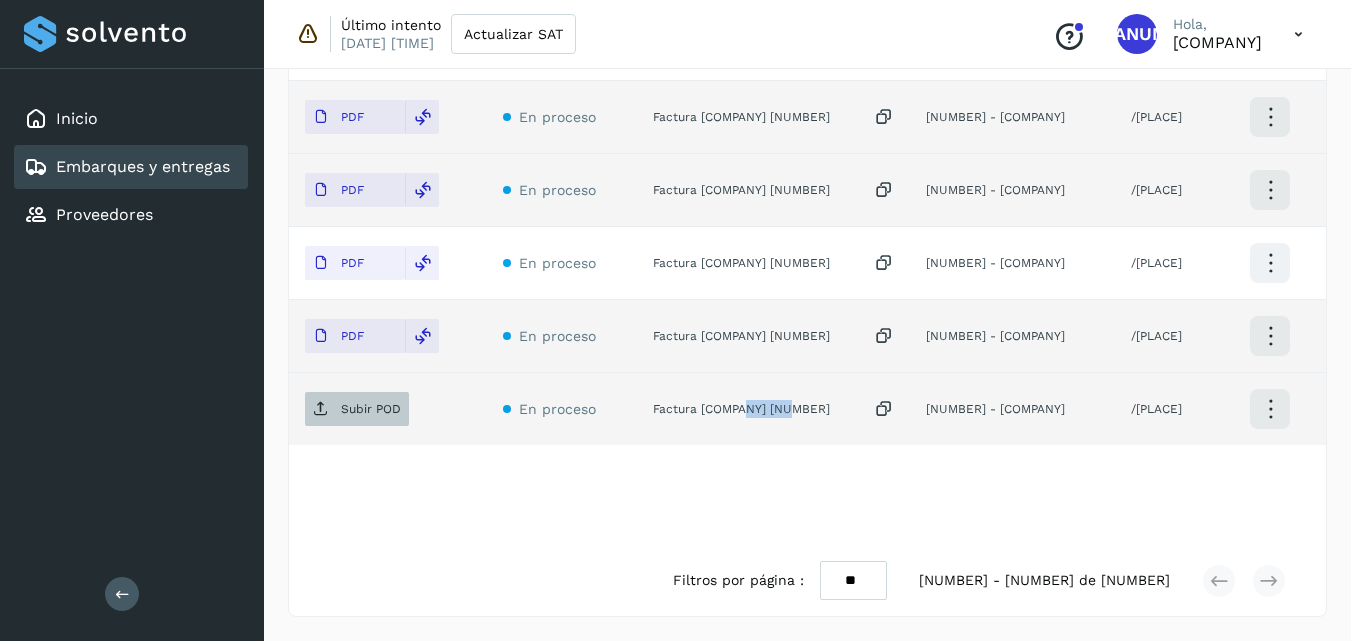 click on "Subir POD" at bounding box center (371, 409) 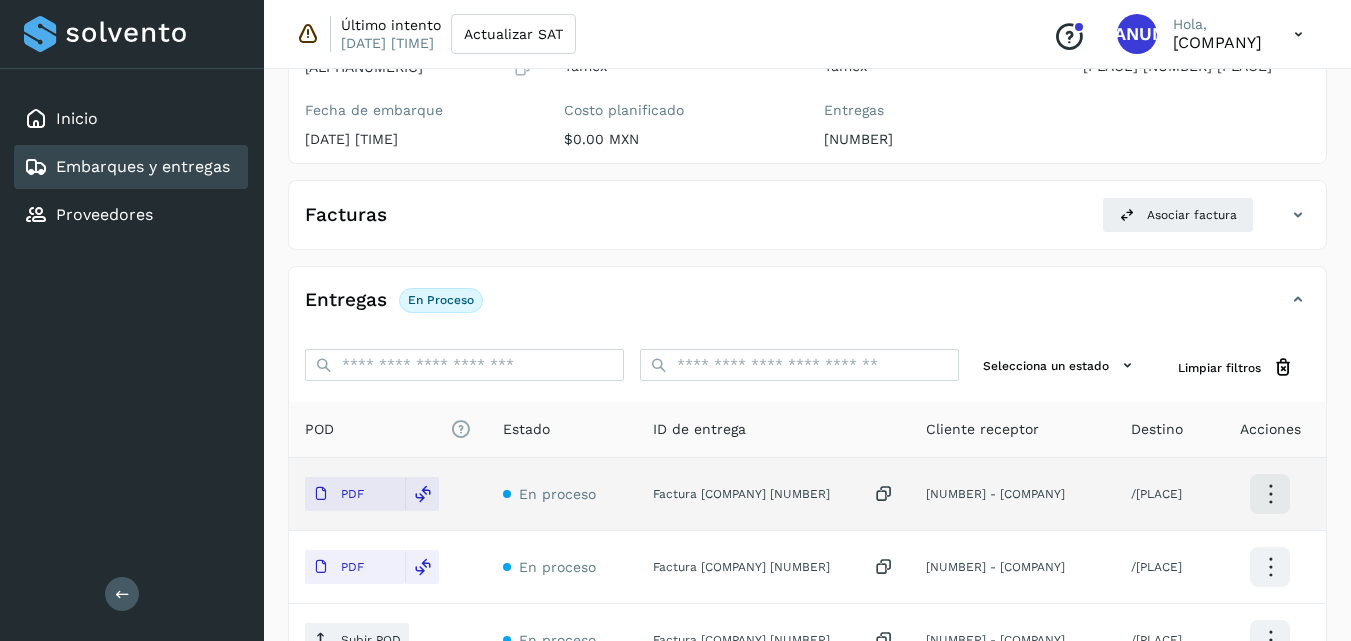 scroll, scrollTop: 225, scrollLeft: 0, axis: vertical 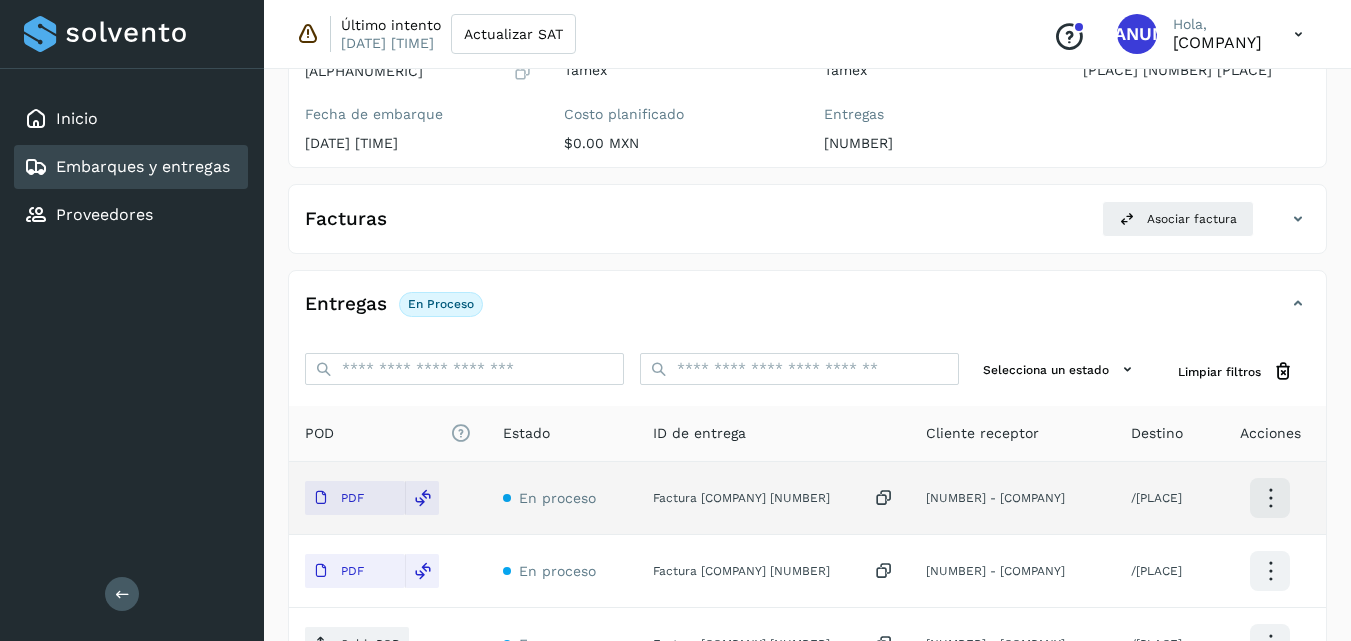 select on "**" 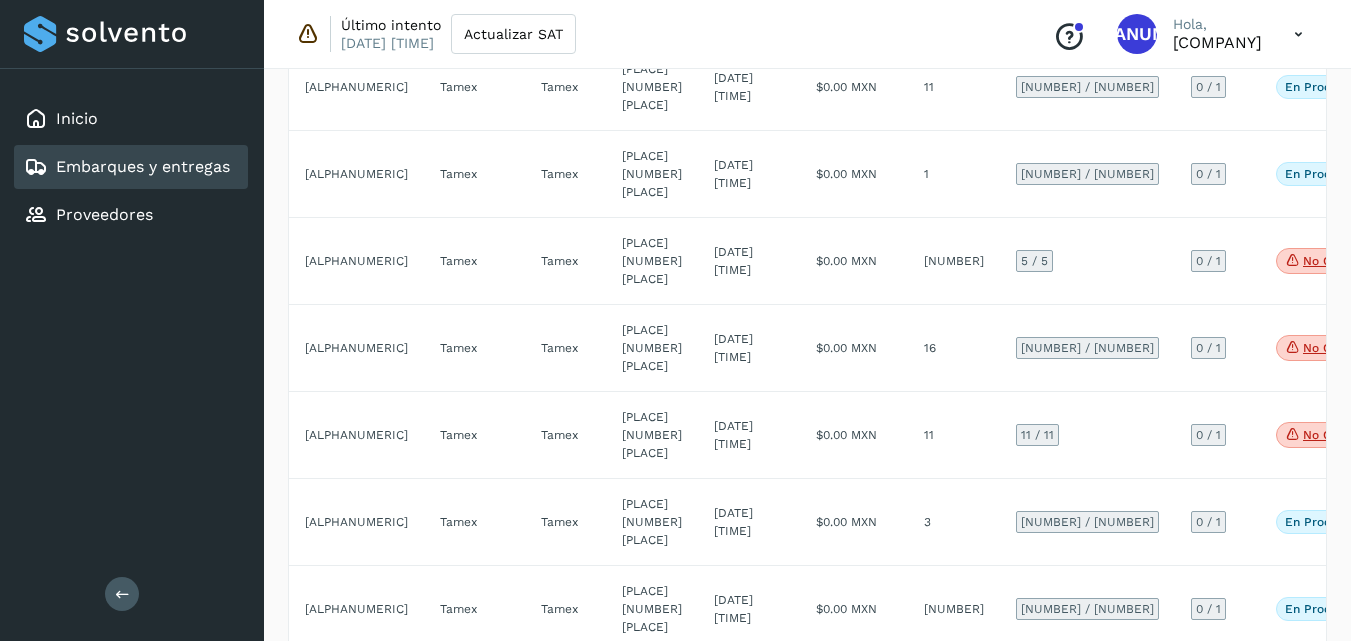 scroll, scrollTop: 1900, scrollLeft: 0, axis: vertical 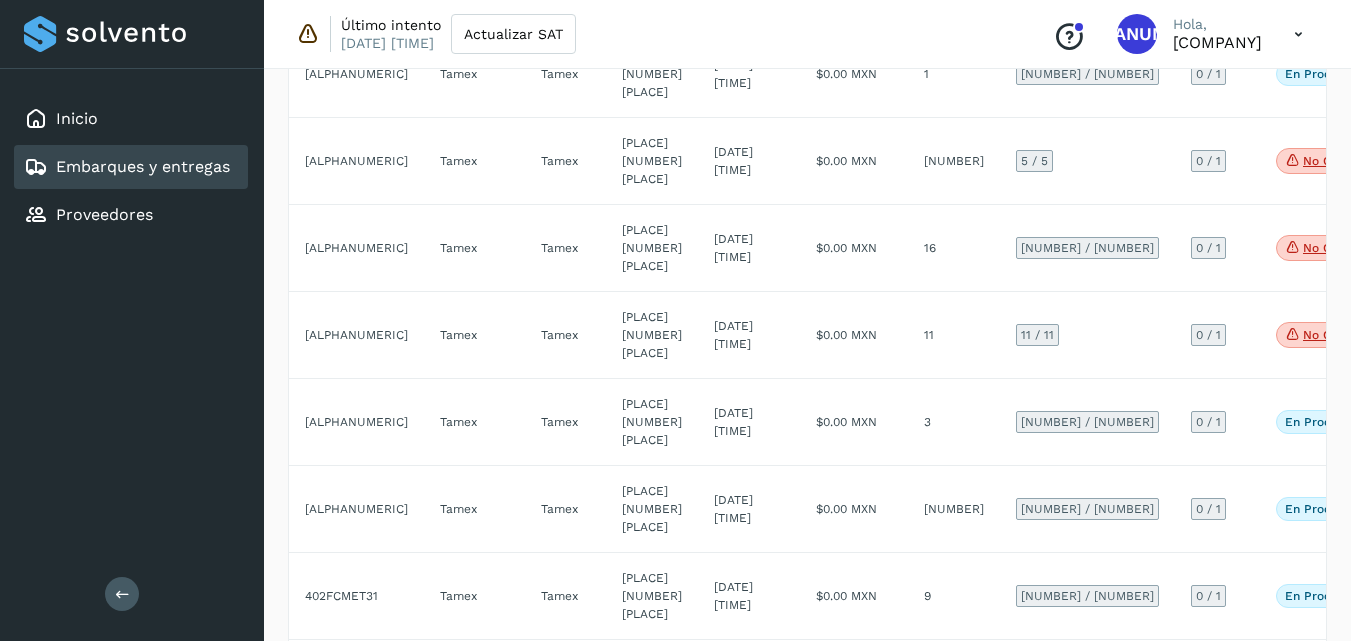 click on "[NUMBER]  / [NUMBER]" 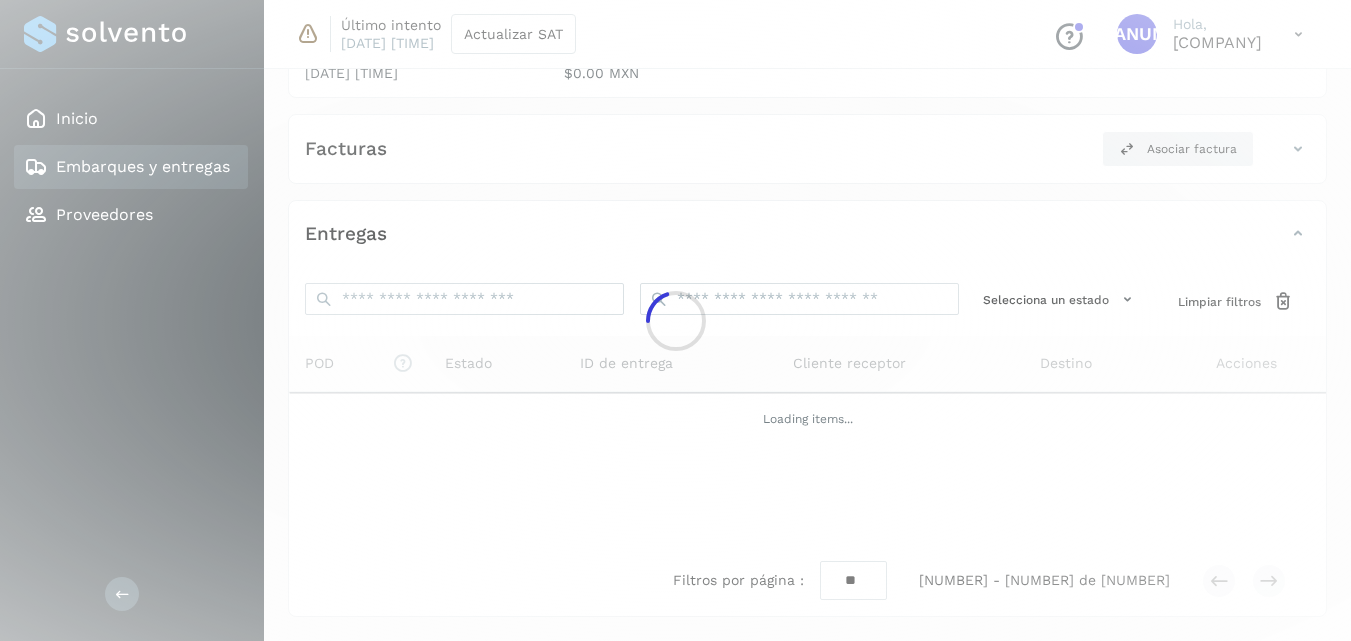 click 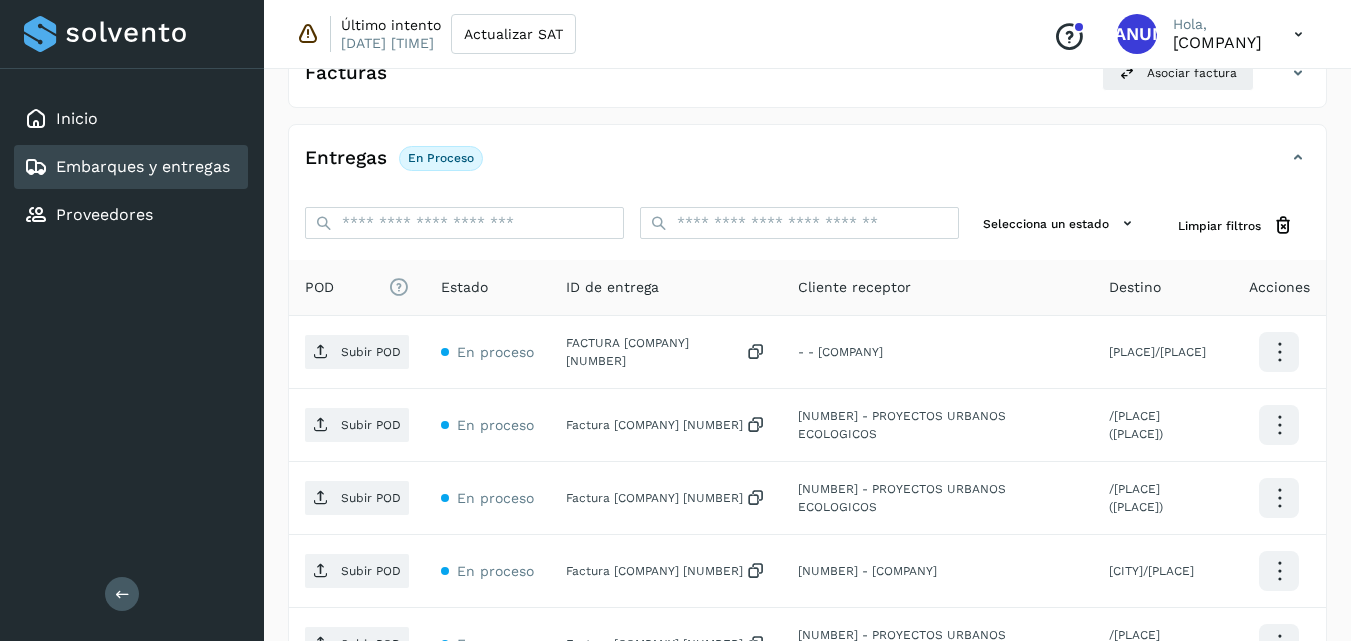 scroll, scrollTop: 379, scrollLeft: 0, axis: vertical 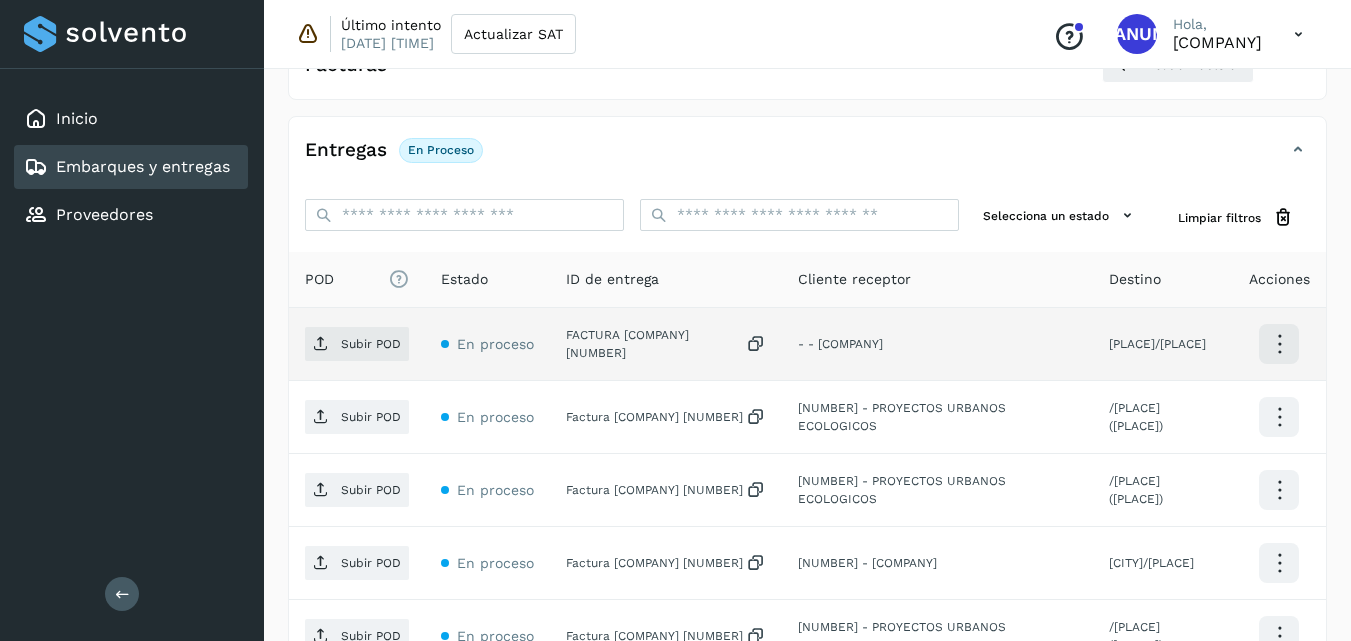 click on "FACTURA [COMPANY] [NUMBER]" 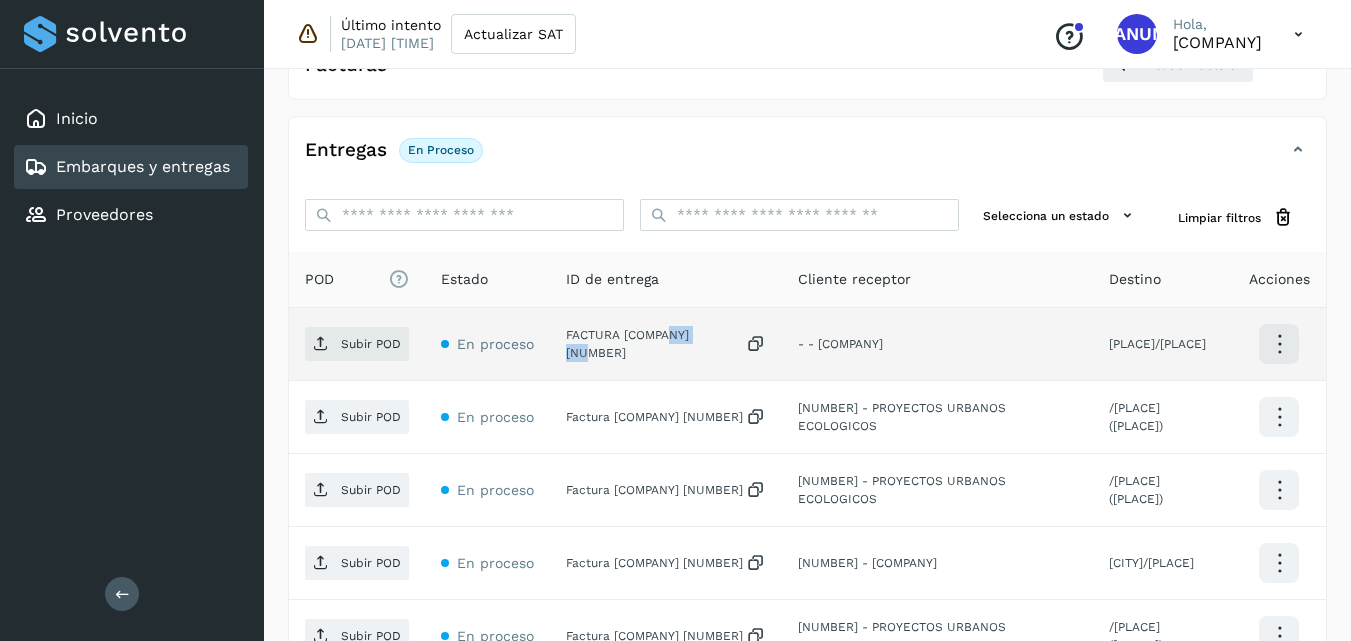 click on "FACTURA [COMPANY] [NUMBER]" 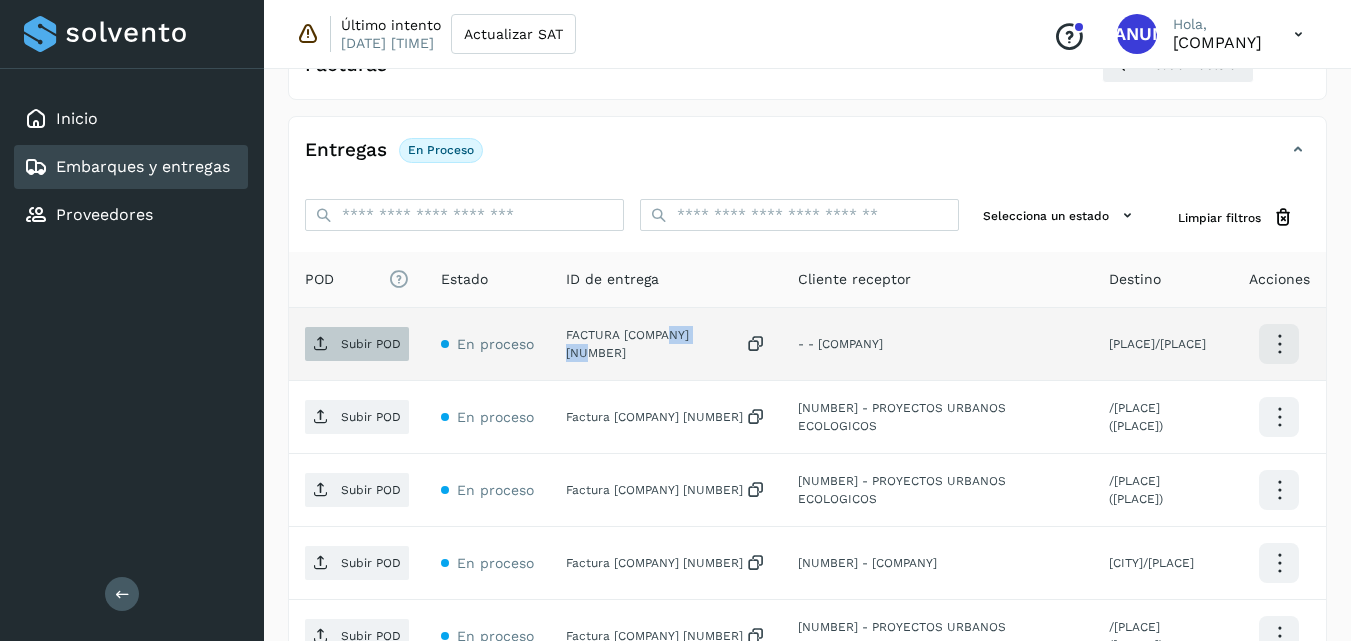 click on "Subir POD" at bounding box center (371, 344) 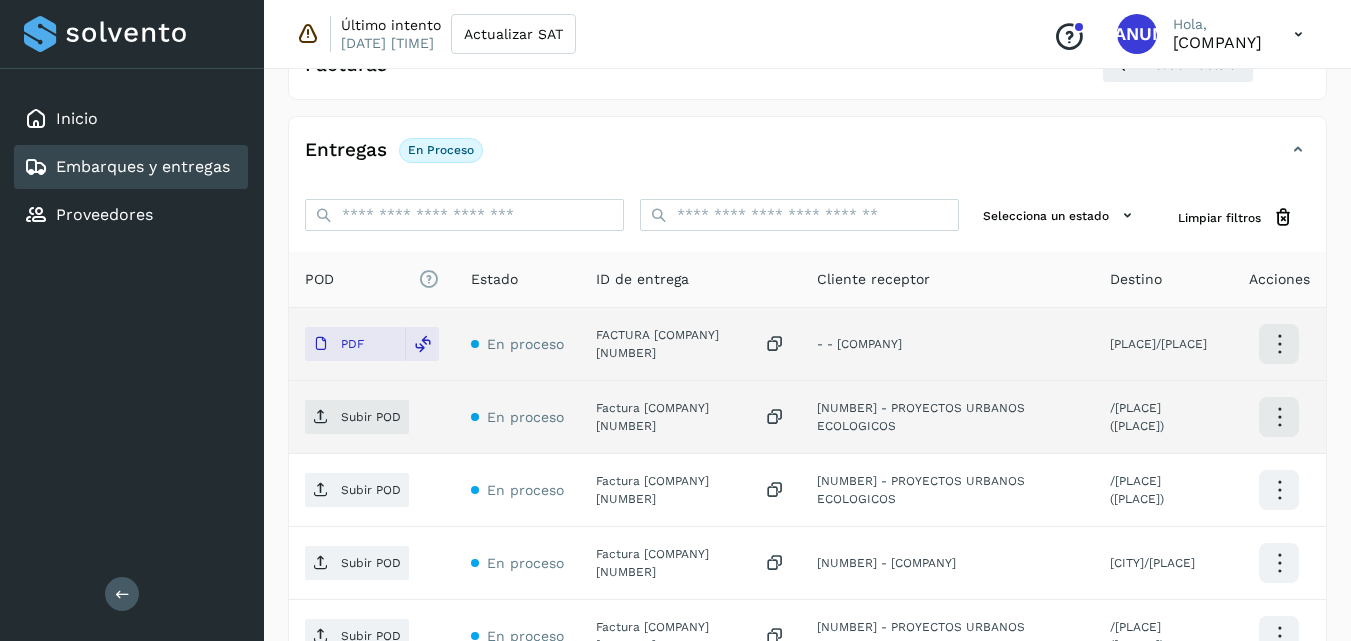click on "Factura [COMPANY] [NUMBER]" 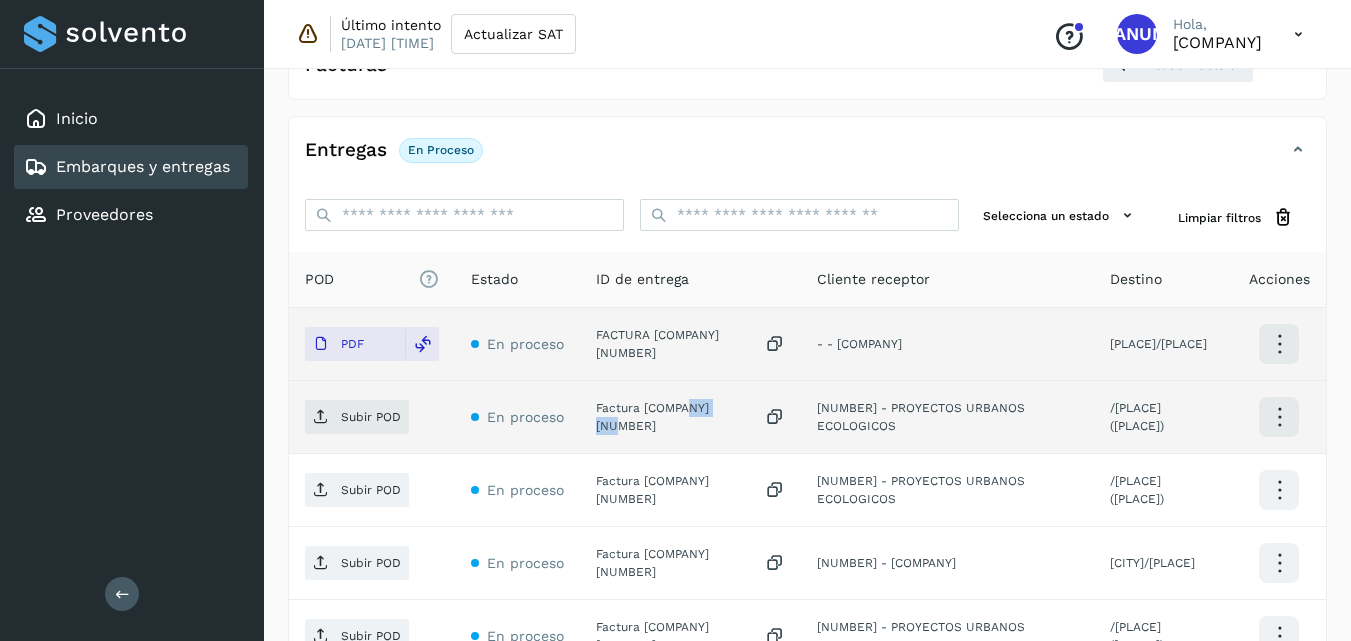 click on "Factura [COMPANY] [NUMBER]" 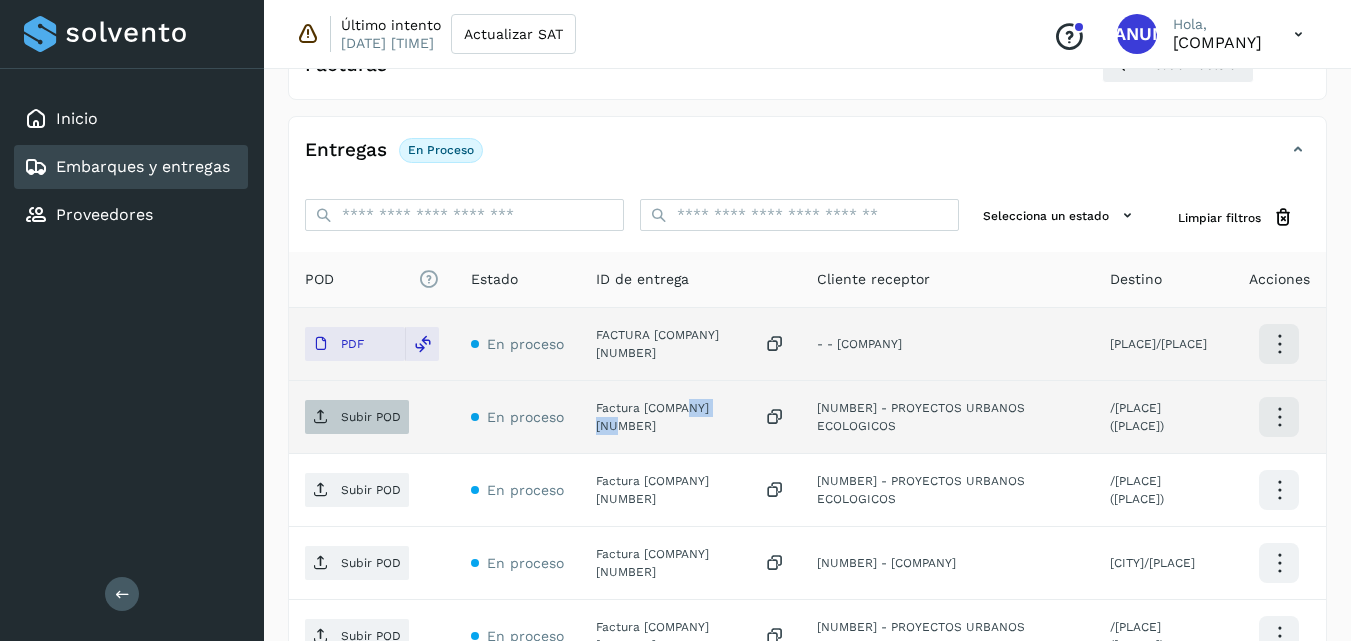 click on "Subir POD" at bounding box center (357, 417) 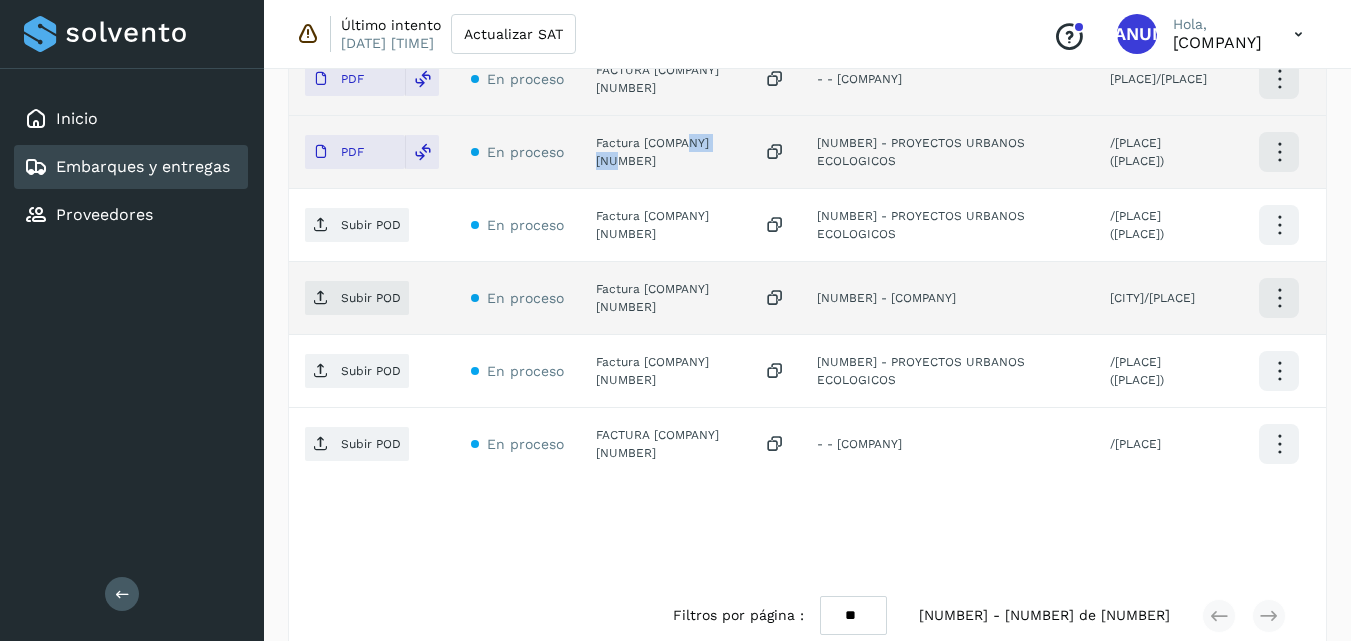 scroll, scrollTop: 679, scrollLeft: 0, axis: vertical 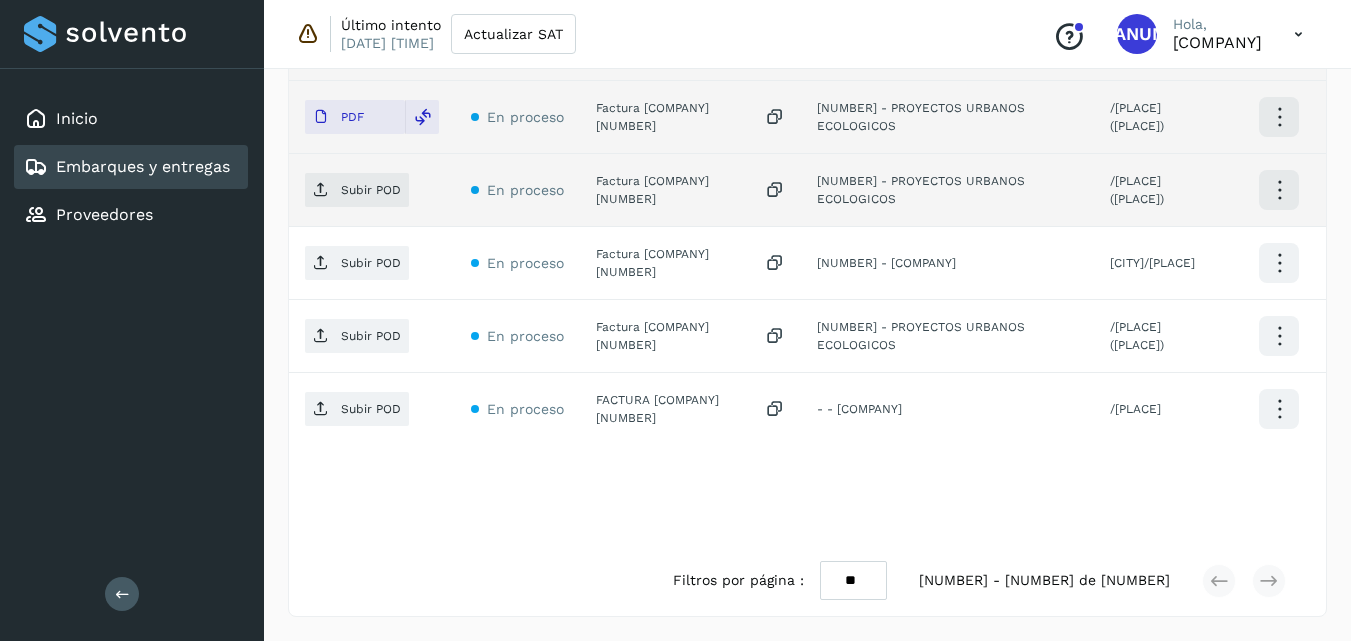 click on "Factura [COMPANY] [NUMBER]" 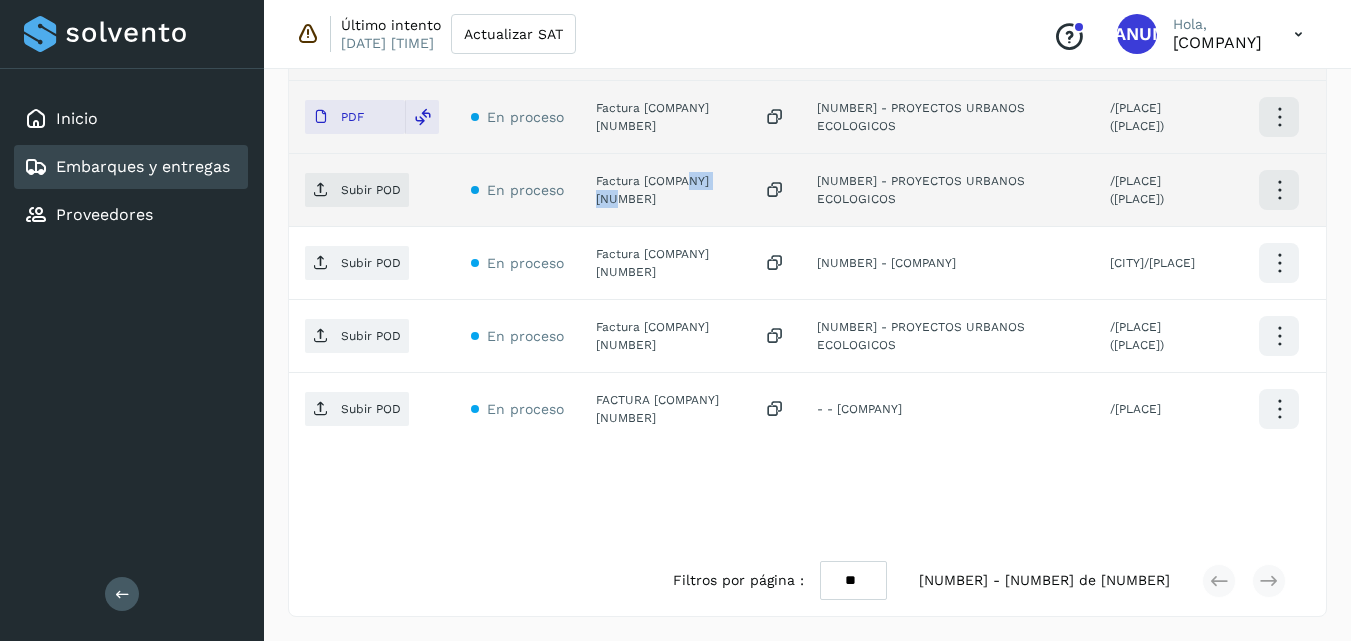 click on "Factura [COMPANY] [NUMBER]" 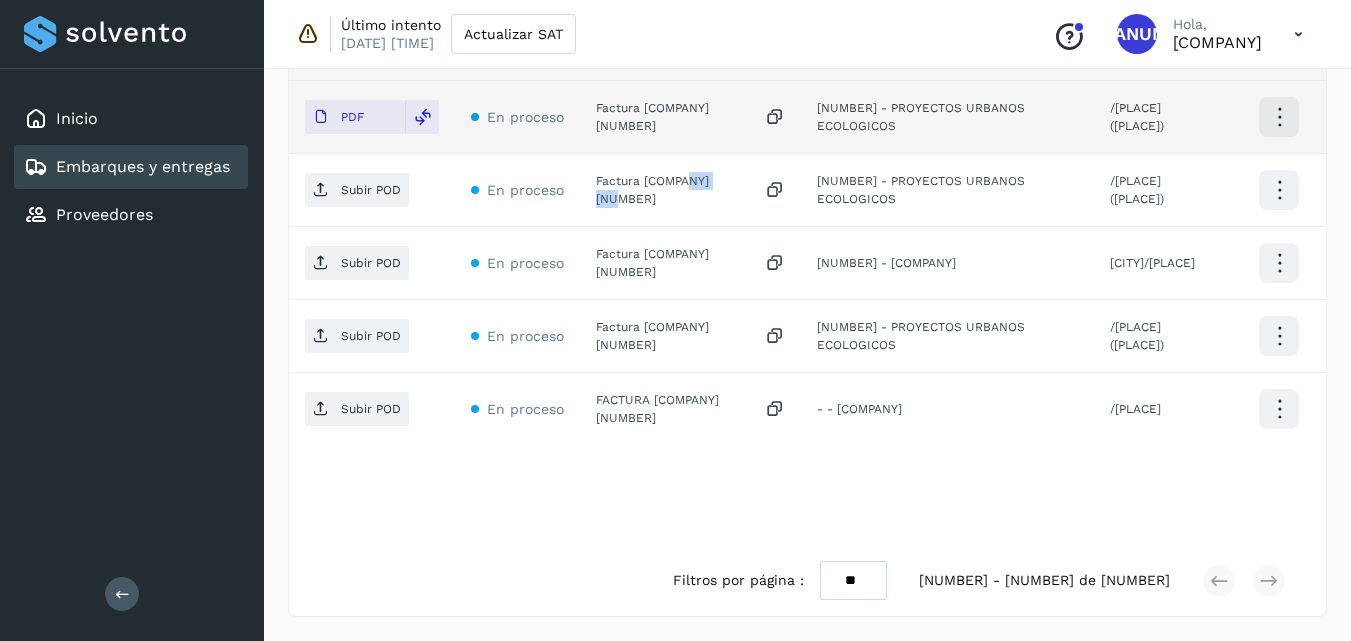 click on "Subir POD" at bounding box center (371, 190) 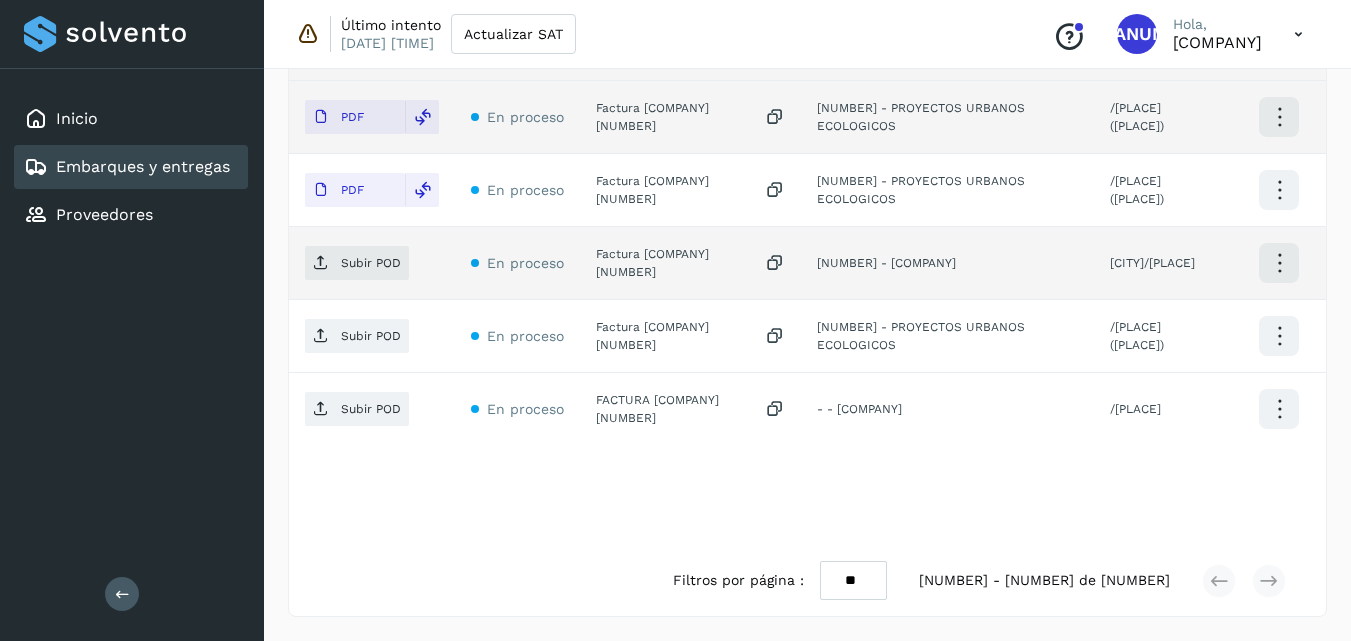 click on "Factura [COMPANY] [NUMBER]" 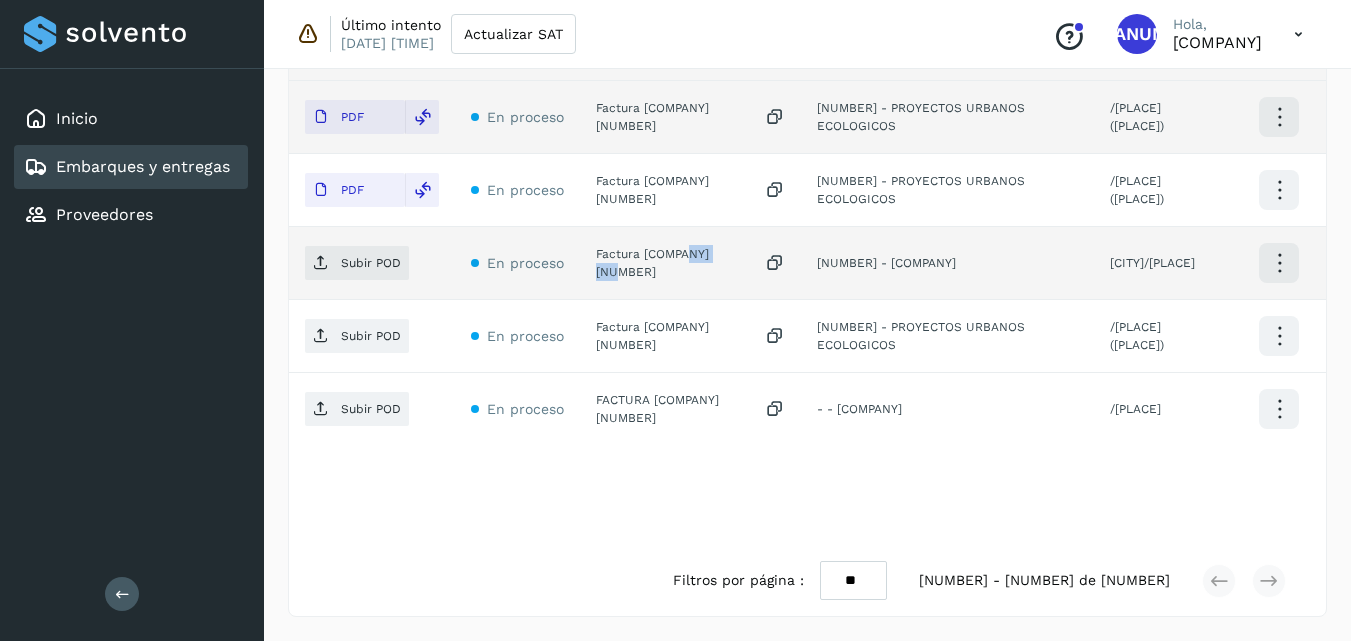 click on "Factura [COMPANY] [NUMBER]" 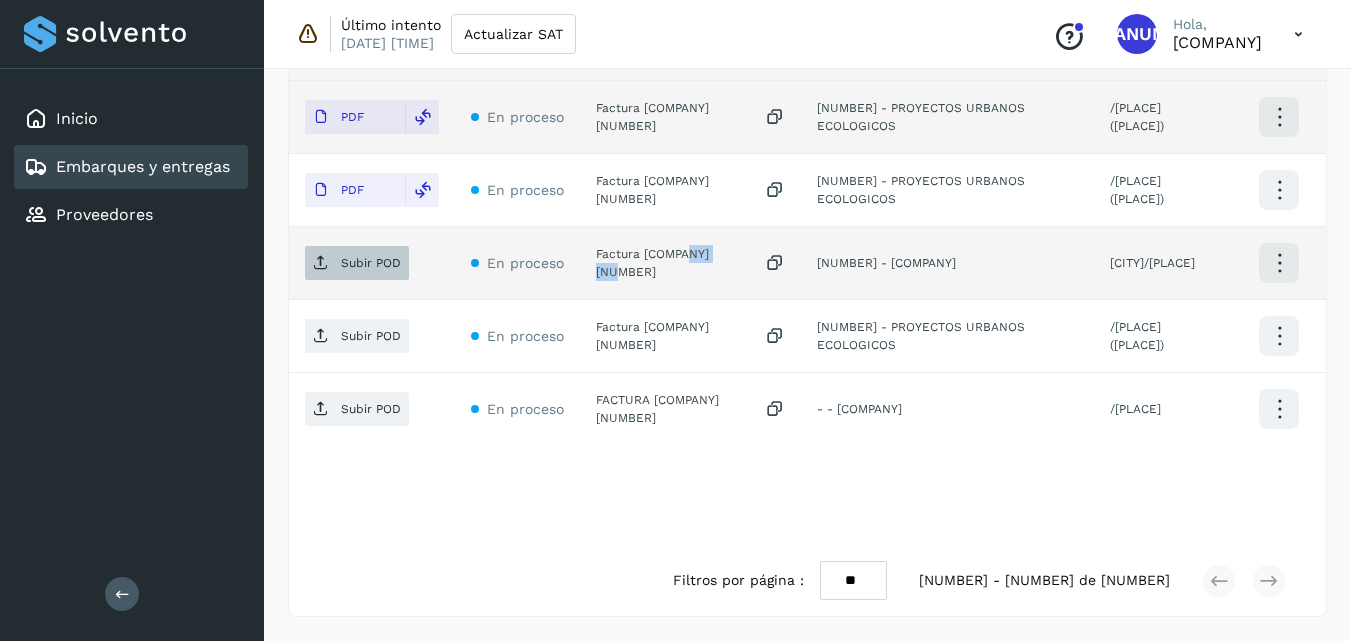 click on "Subir POD" at bounding box center (371, 263) 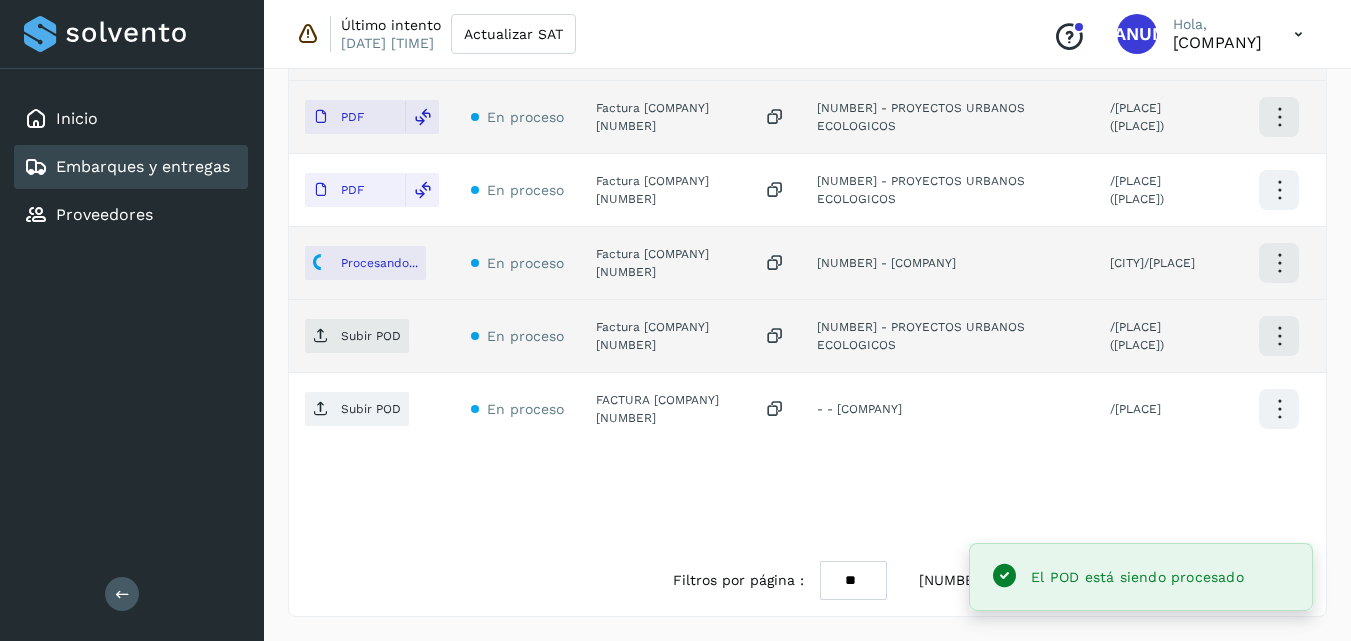 click on "Factura [COMPANY] [NUMBER]" 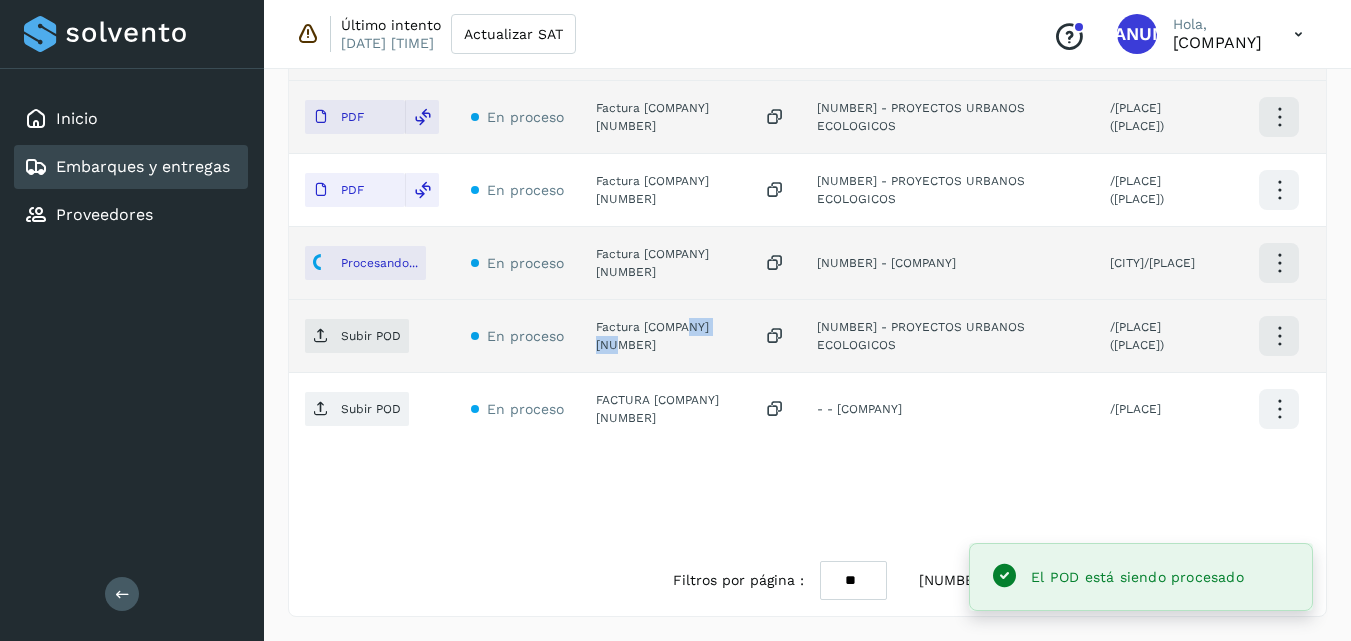 click on "Factura [COMPANY] [NUMBER]" 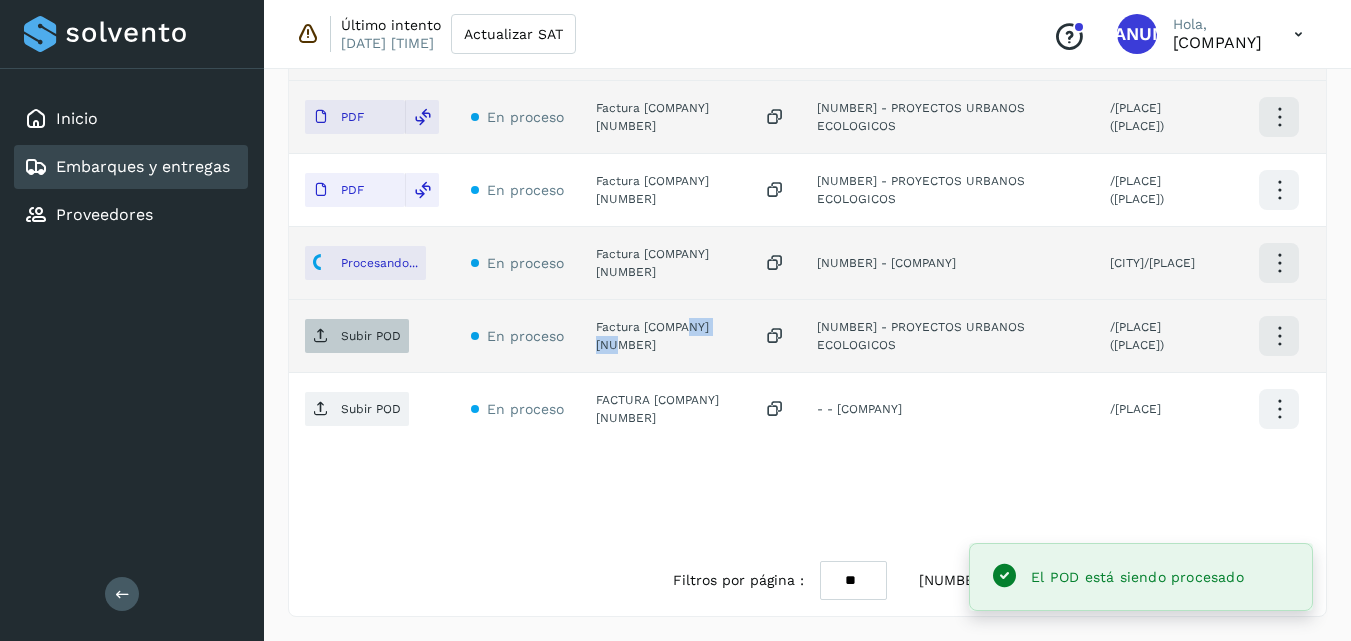 click on "Subir POD" at bounding box center [357, 336] 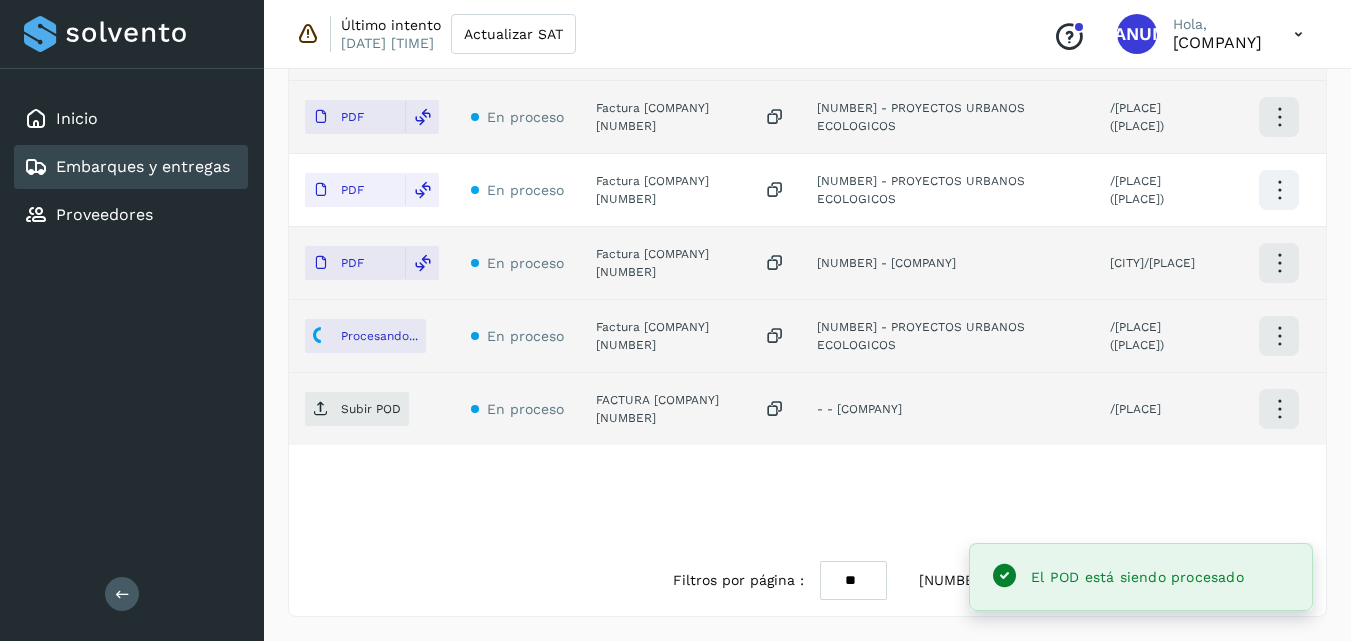 click on "FACTURA [COMPANY] [NUMBER]" 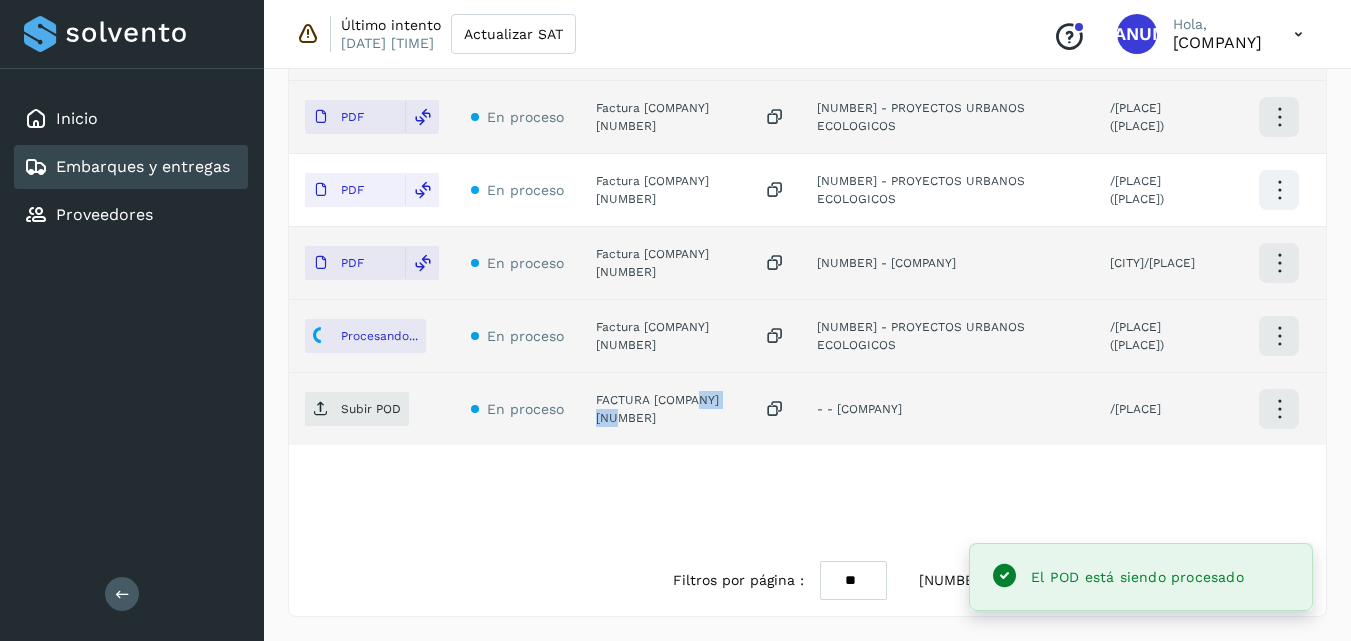 click on "FACTURA [COMPANY] [NUMBER]" 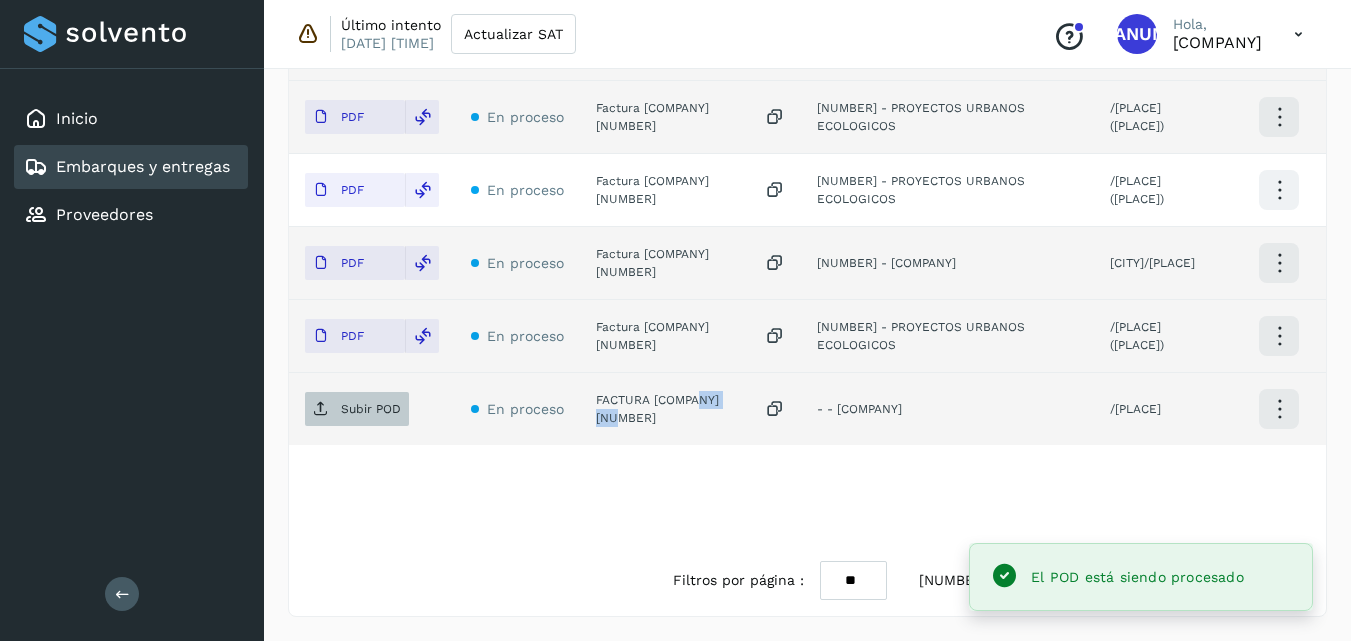 click on "Subir POD" at bounding box center [371, 409] 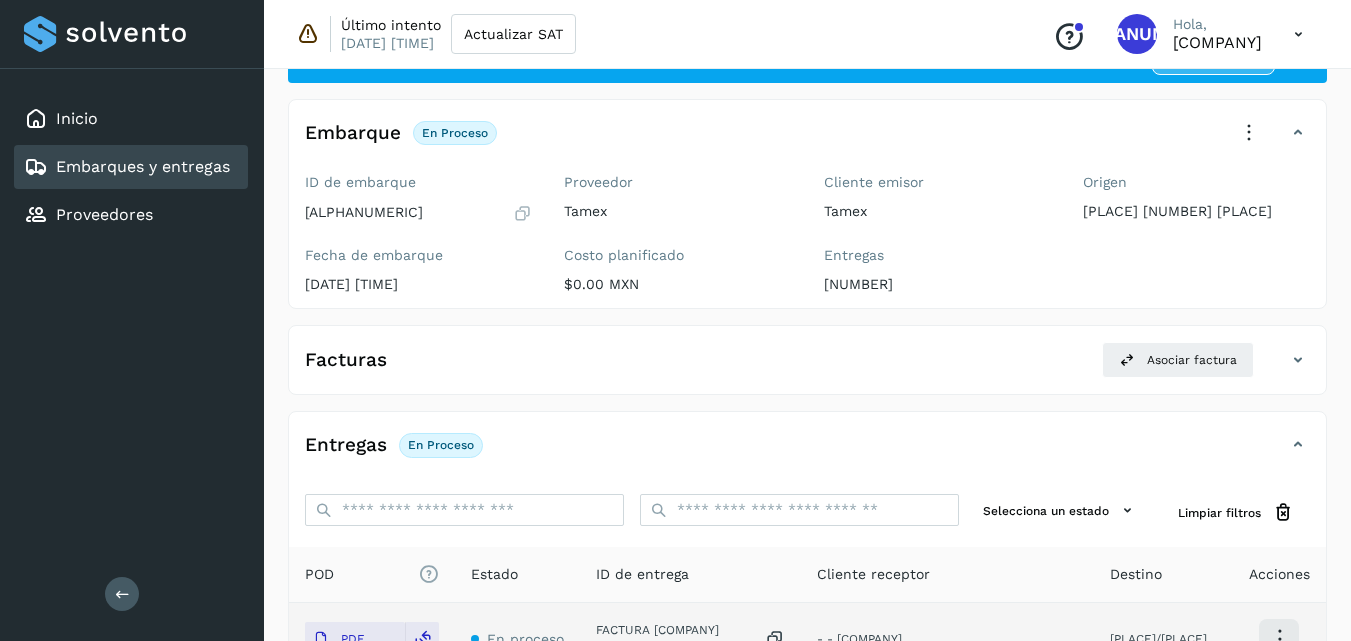 scroll, scrollTop: 79, scrollLeft: 0, axis: vertical 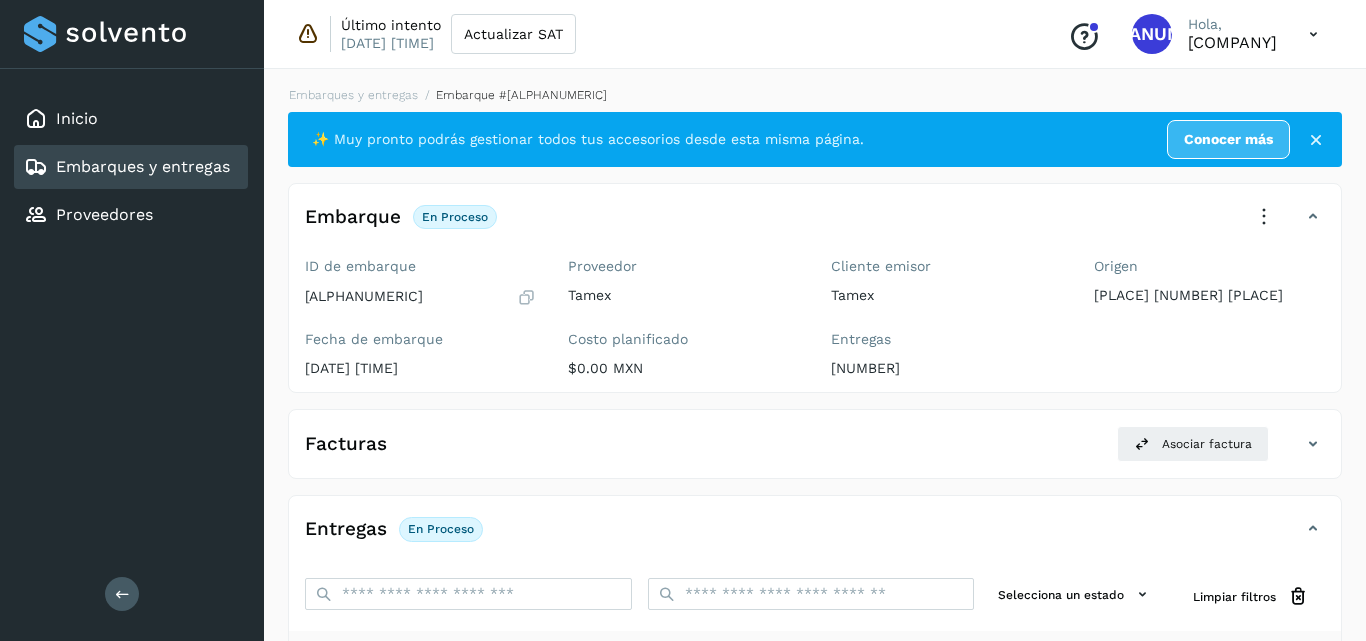 select on "**" 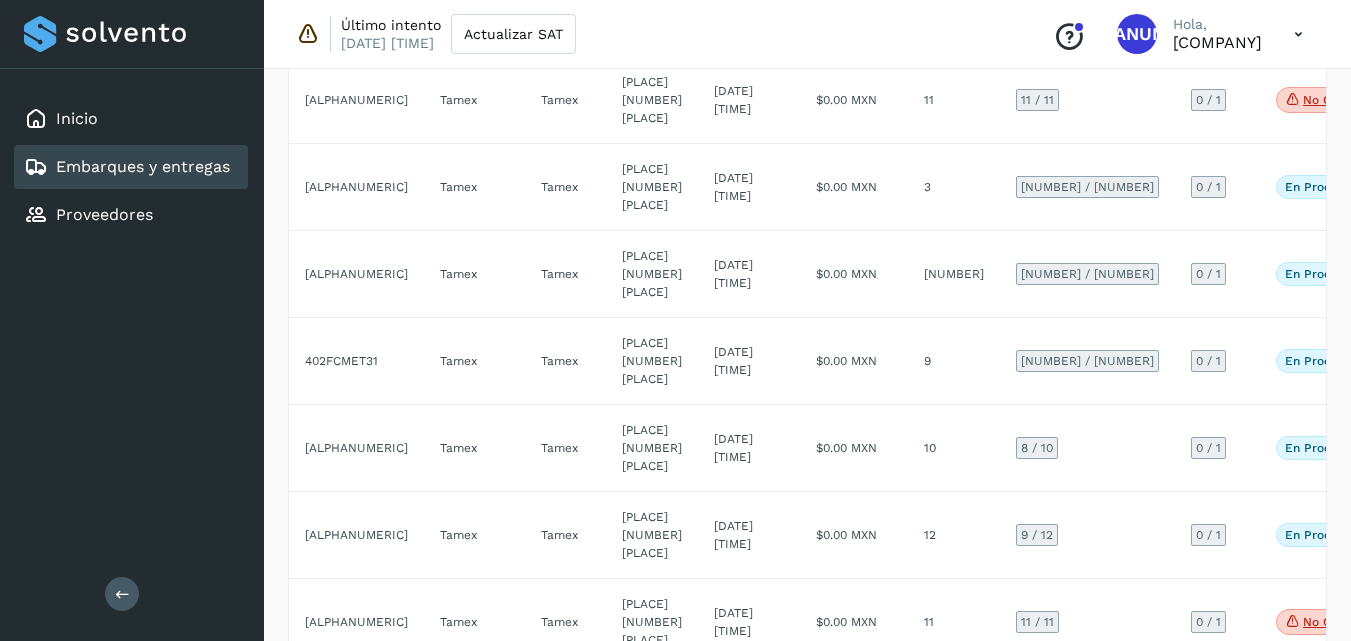 scroll, scrollTop: 2100, scrollLeft: 0, axis: vertical 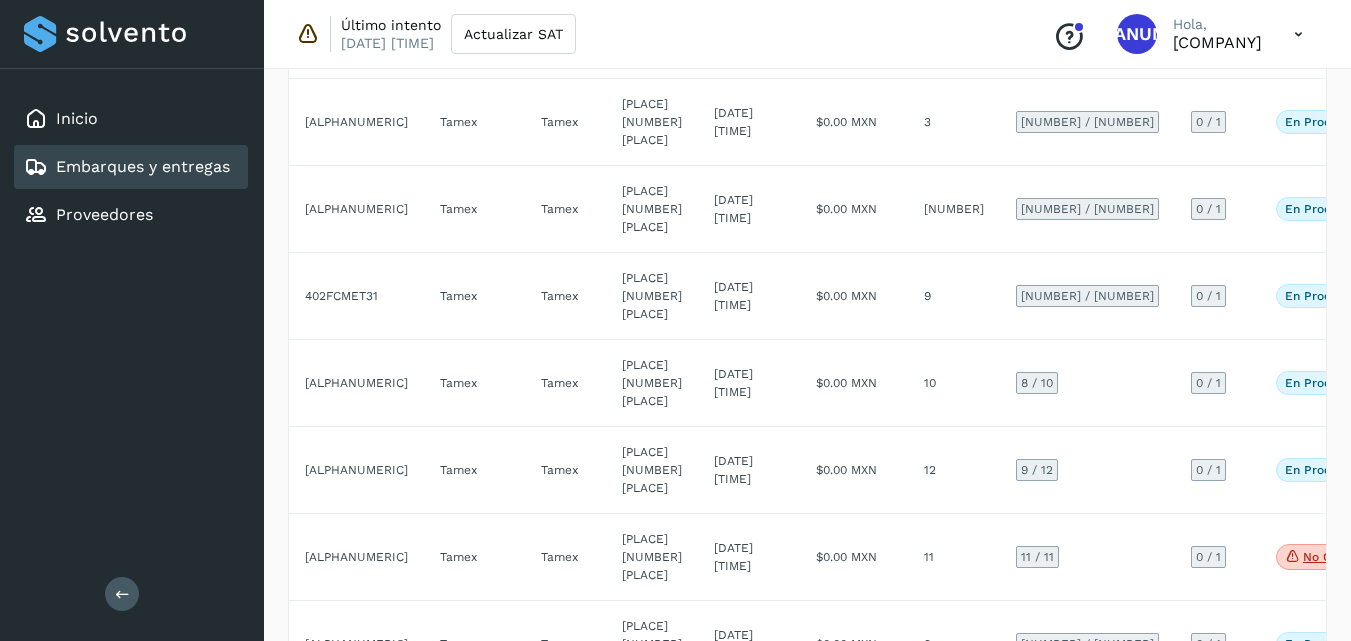 click on "[NUMBER]  / [NUMBER]" 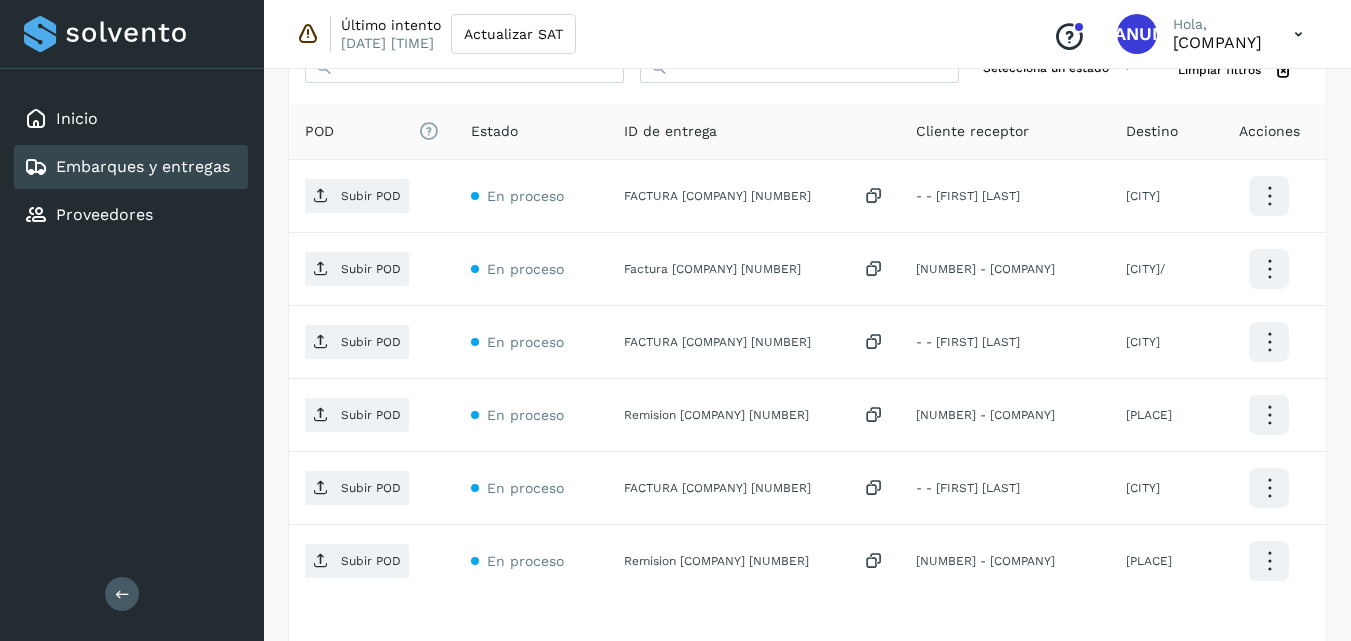 scroll, scrollTop: 479, scrollLeft: 0, axis: vertical 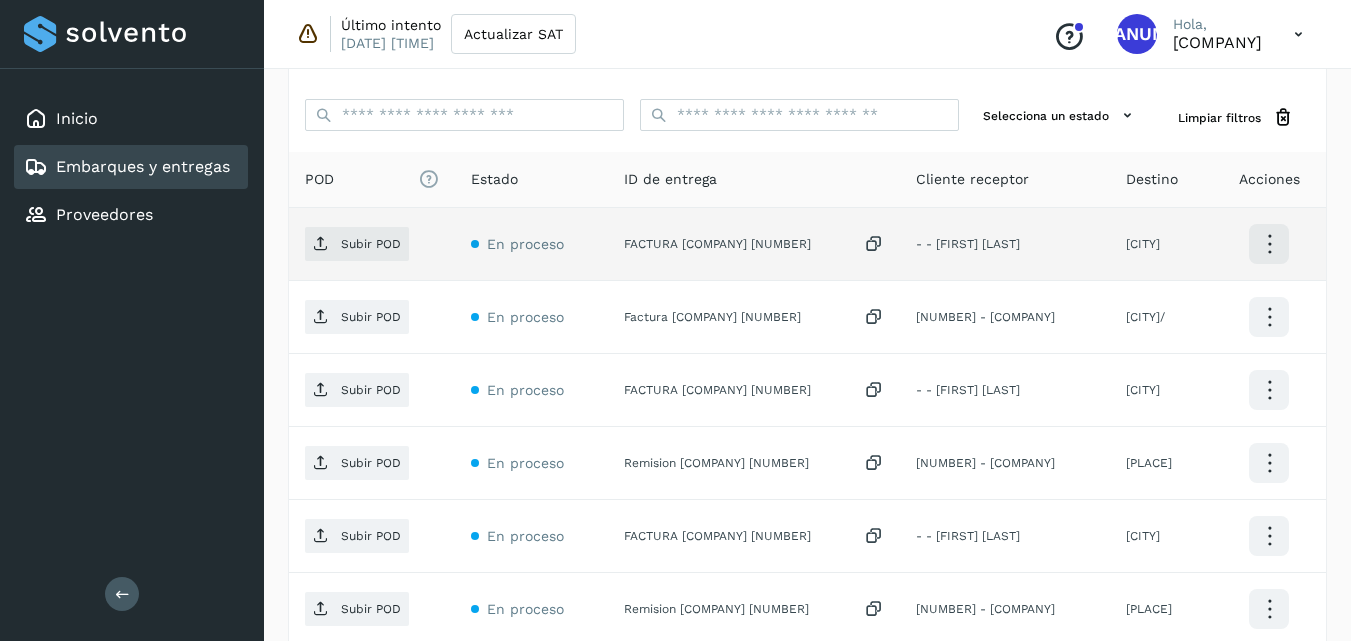 click on "FACTURA [COMPANY] [NUMBER]" 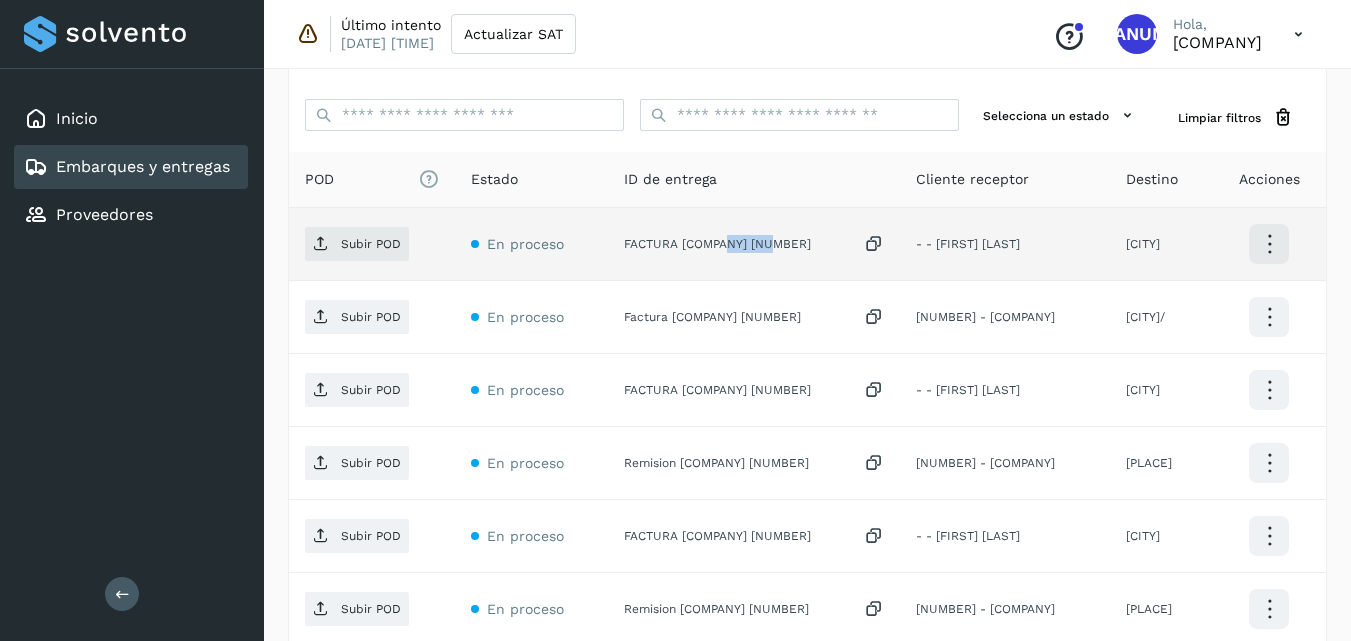 click on "FACTURA [COMPANY] [NUMBER]" 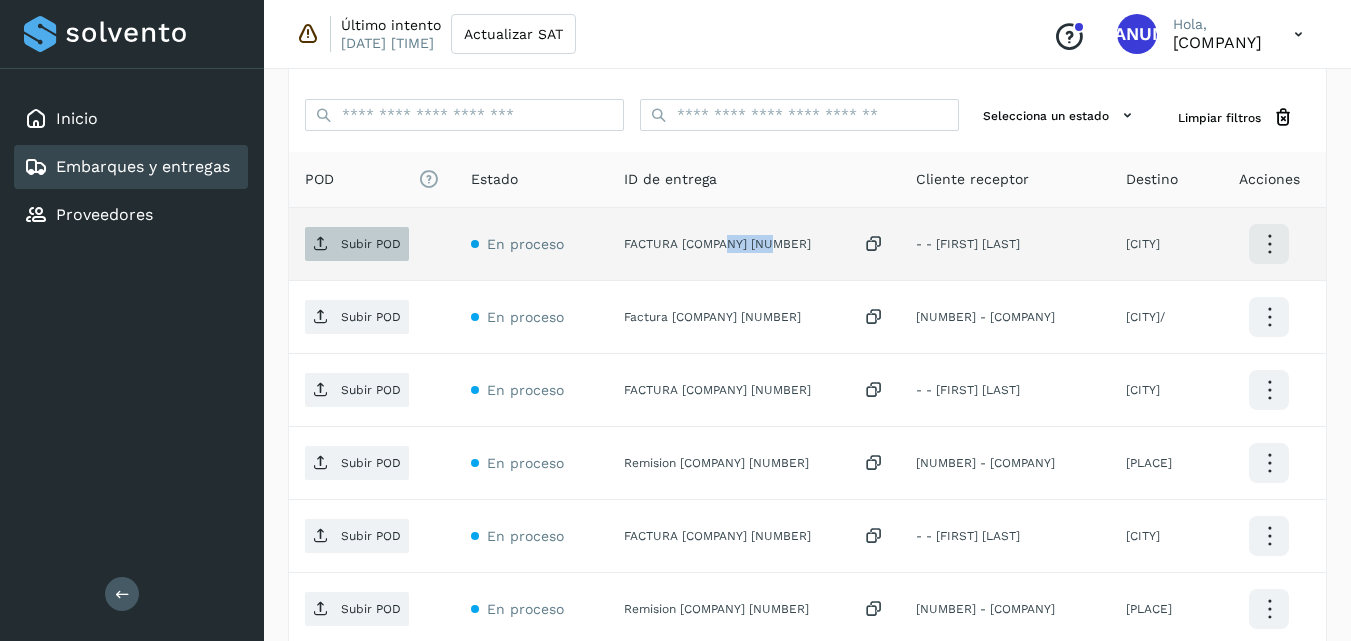 click on "Subir POD" at bounding box center [357, 244] 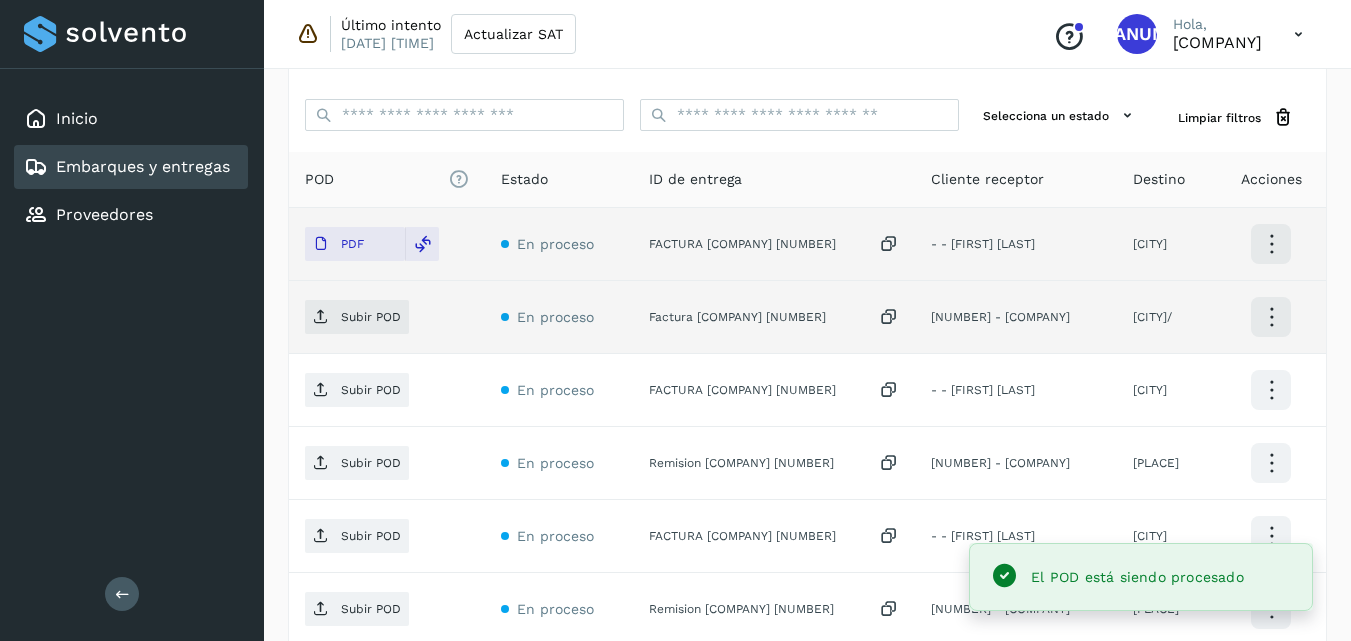 click on "Factura [COMPANY] [NUMBER]" 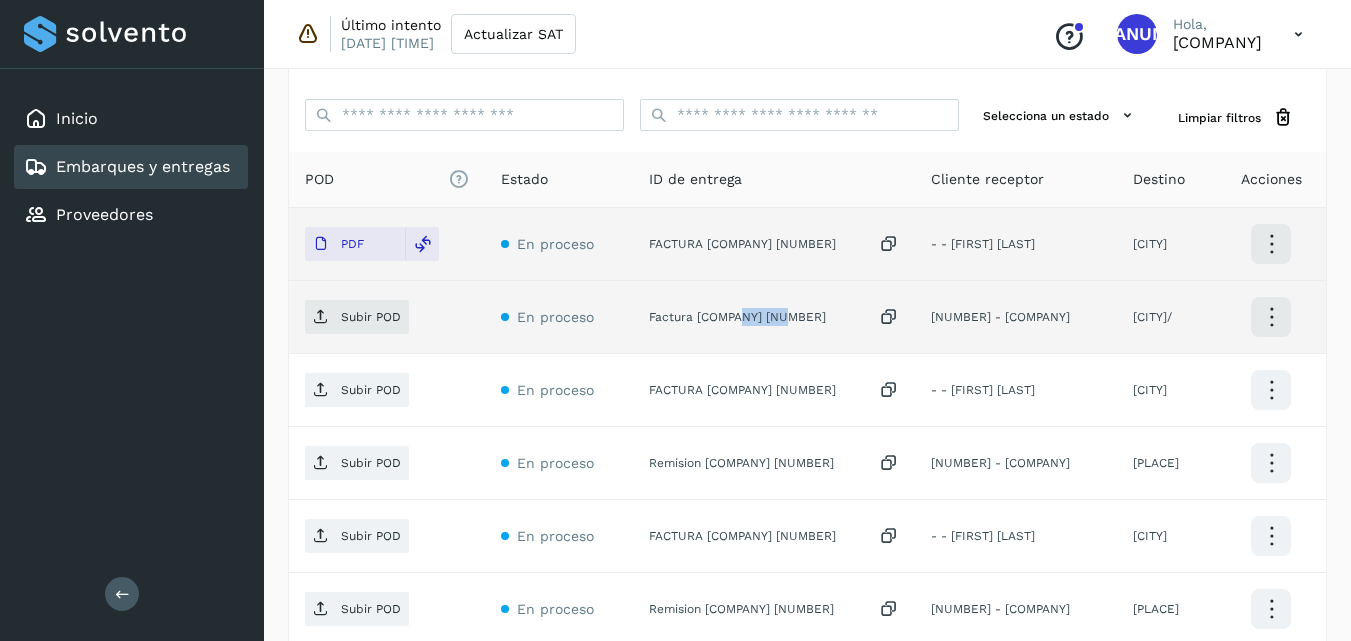 click on "Factura [COMPANY] [NUMBER]" 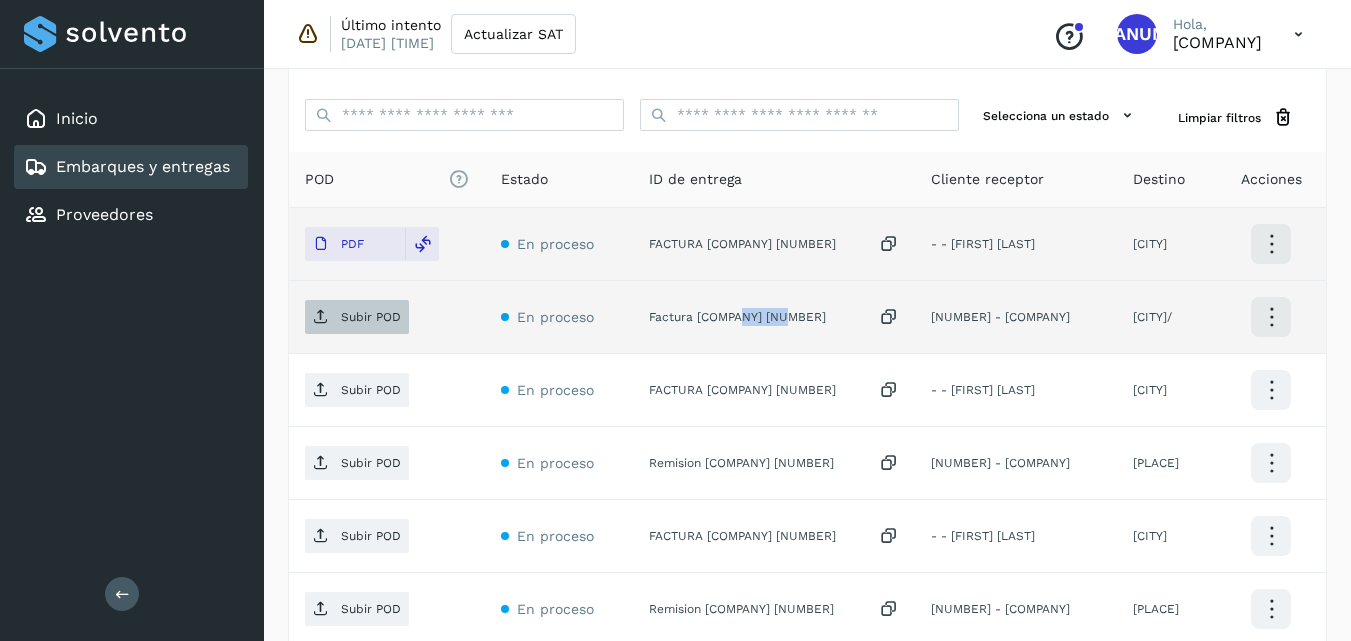 click on "Subir POD" at bounding box center [371, 317] 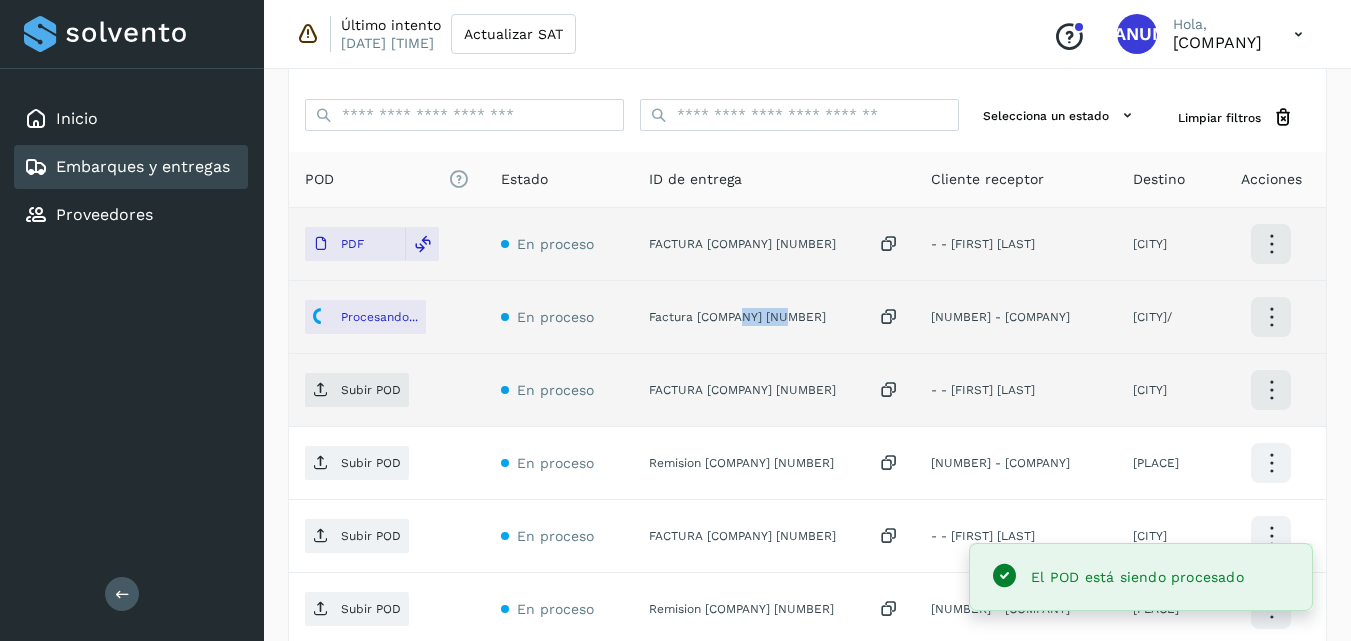 scroll, scrollTop: 579, scrollLeft: 0, axis: vertical 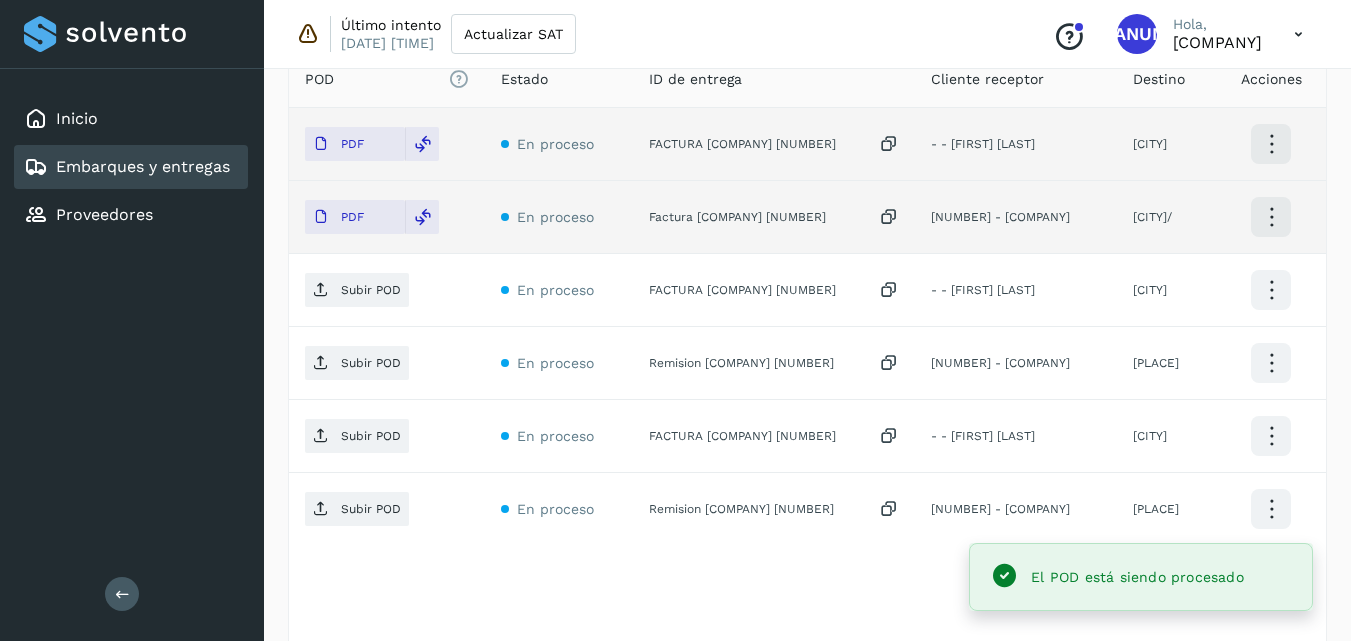 click on "FACTURA [COMPANY] [NUMBER]" 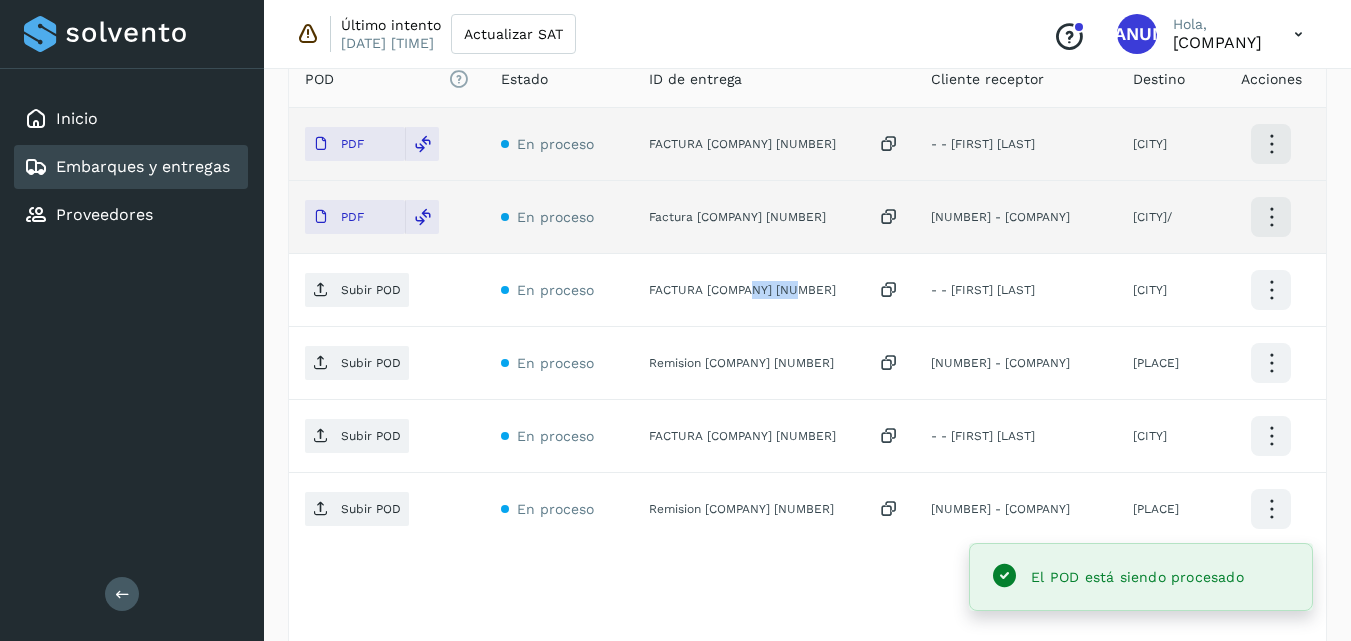click on "FACTURA [COMPANY] [NUMBER]" 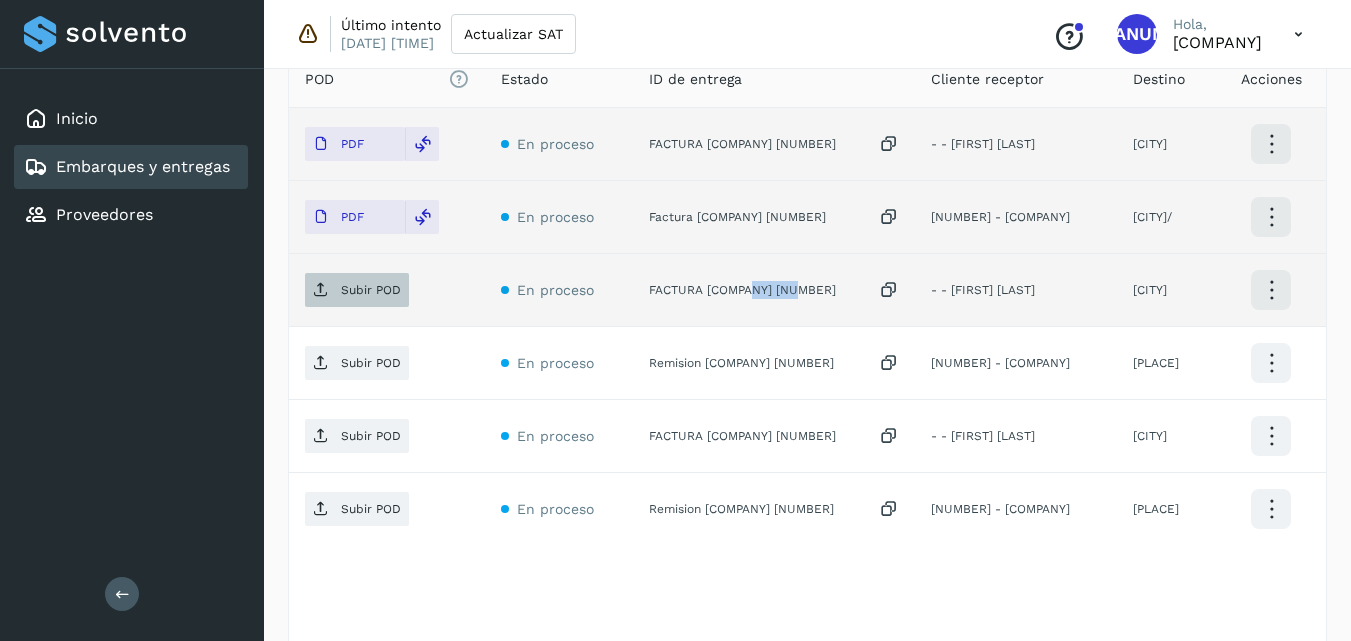 click on "Subir POD" at bounding box center (357, 290) 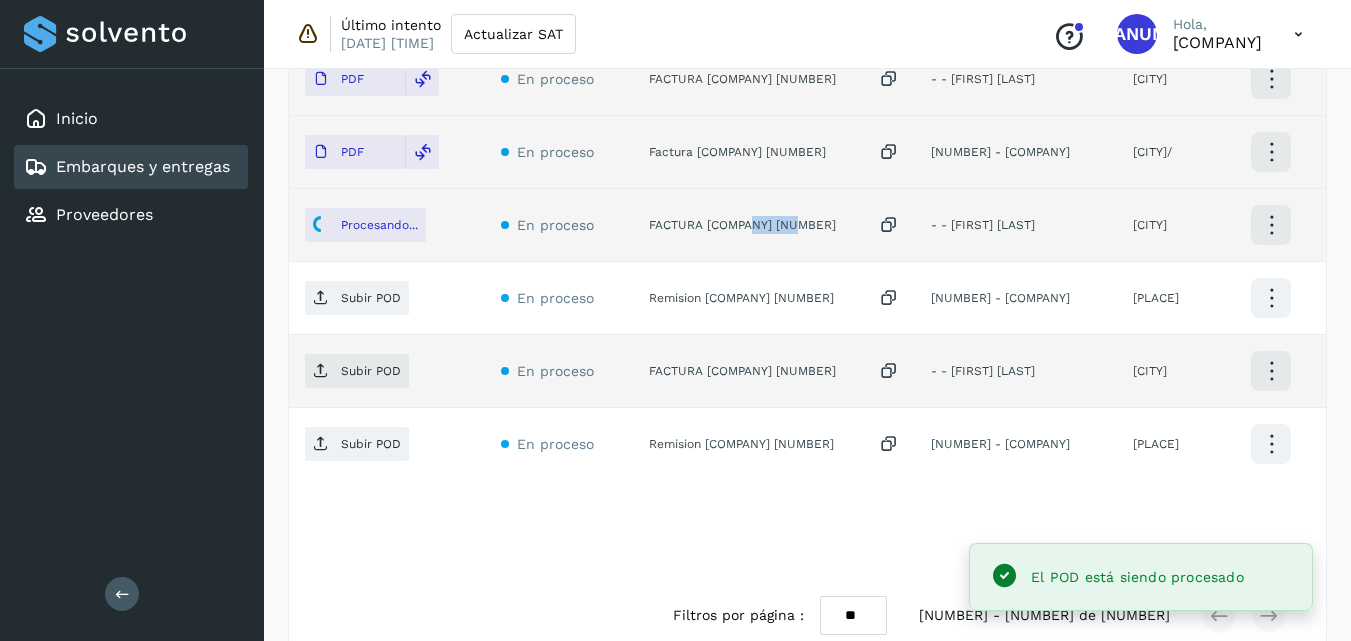 scroll, scrollTop: 679, scrollLeft: 0, axis: vertical 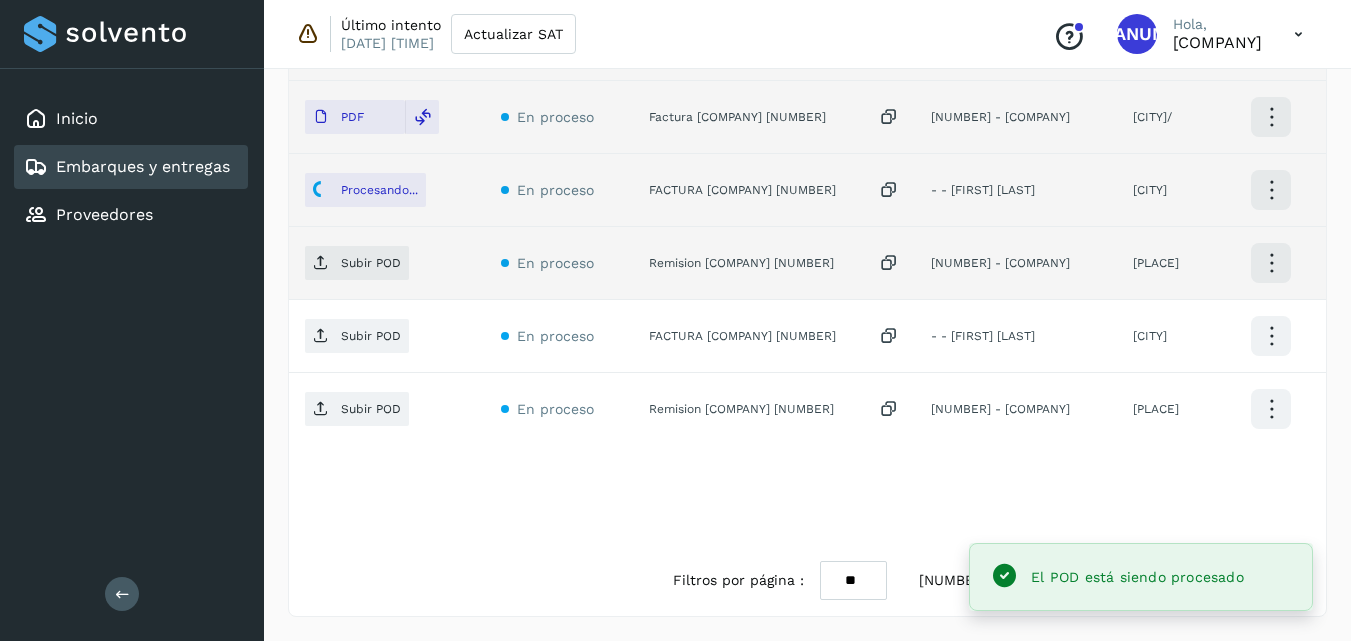 click on "Remision [COMPANY] [NUMBER]" 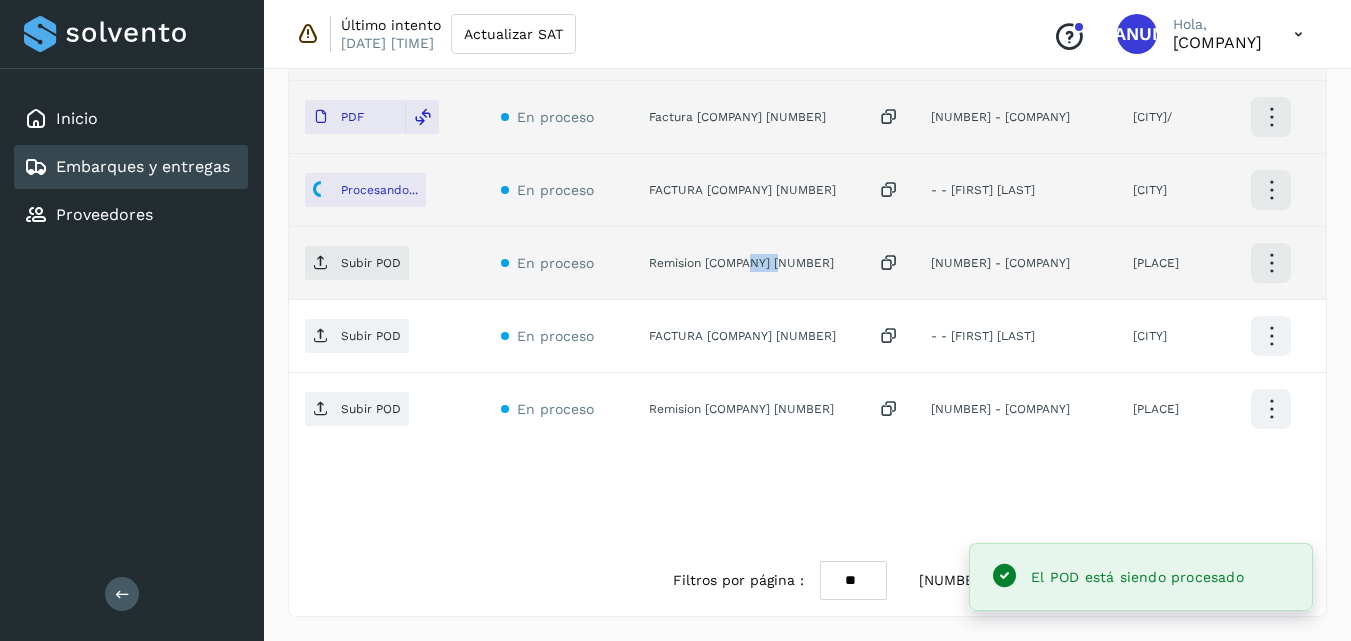 click on "Remision [COMPANY] [NUMBER]" 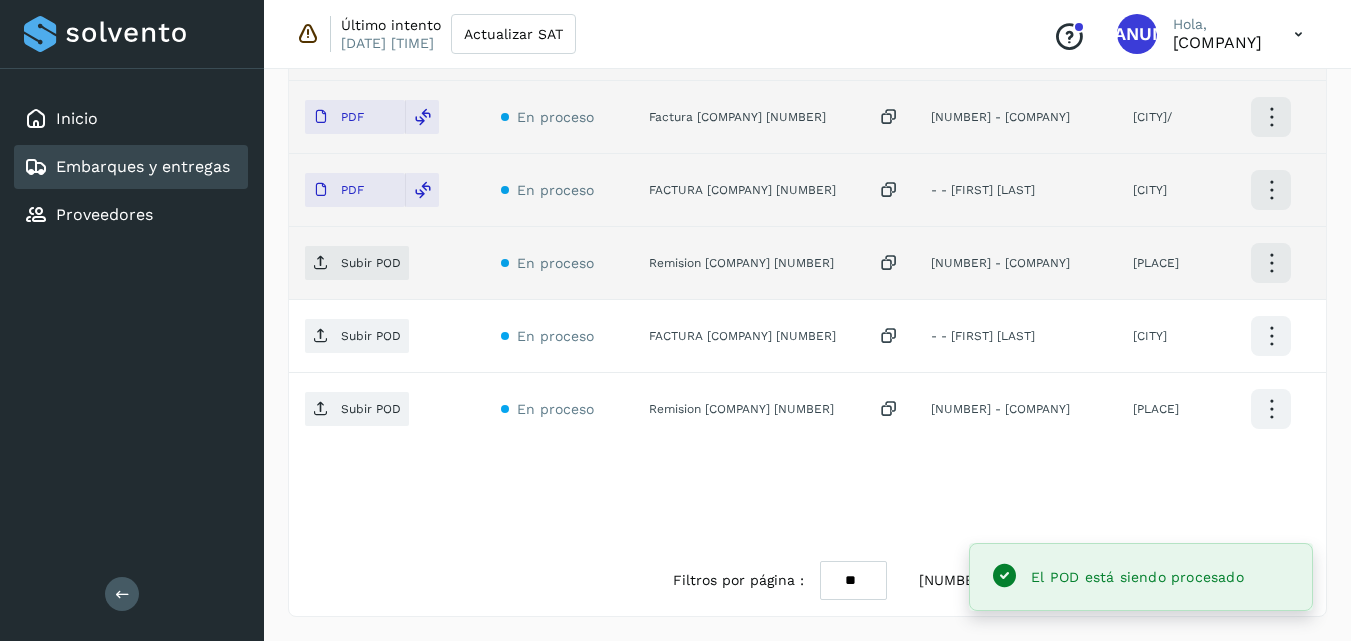 click on "Remision [COMPANY] [NUMBER]" 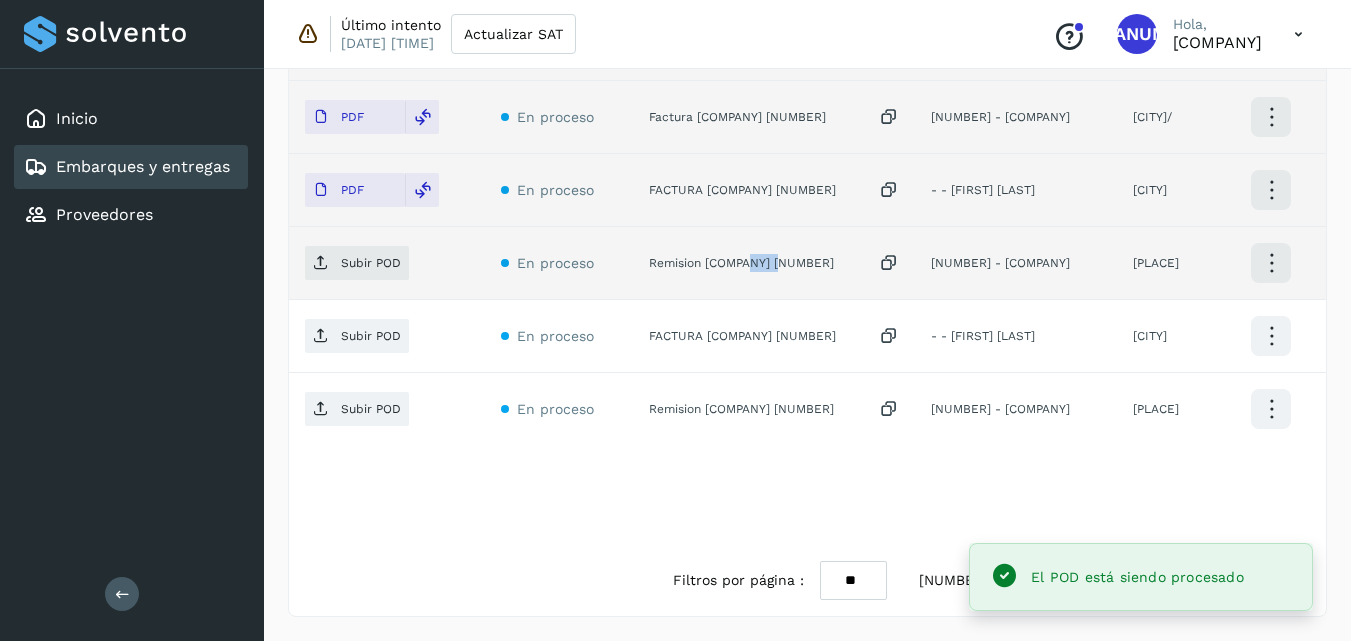 click on "Remision [COMPANY] [NUMBER]" 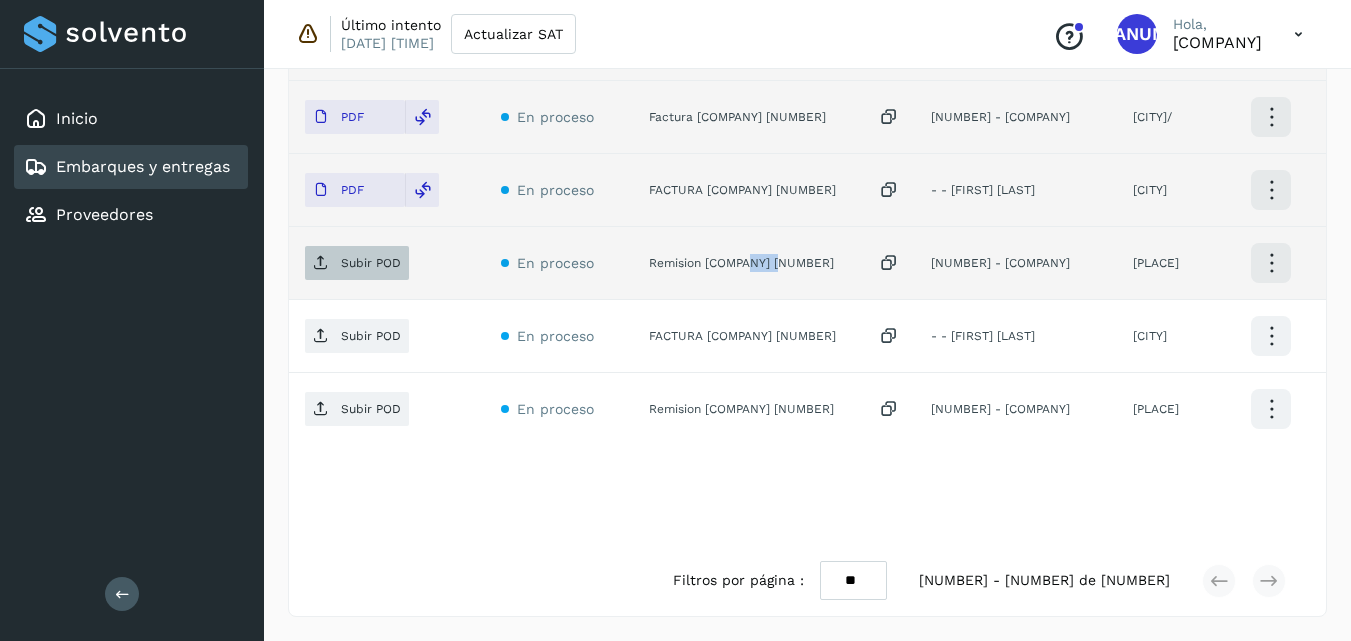 click on "Subir POD" at bounding box center [371, 263] 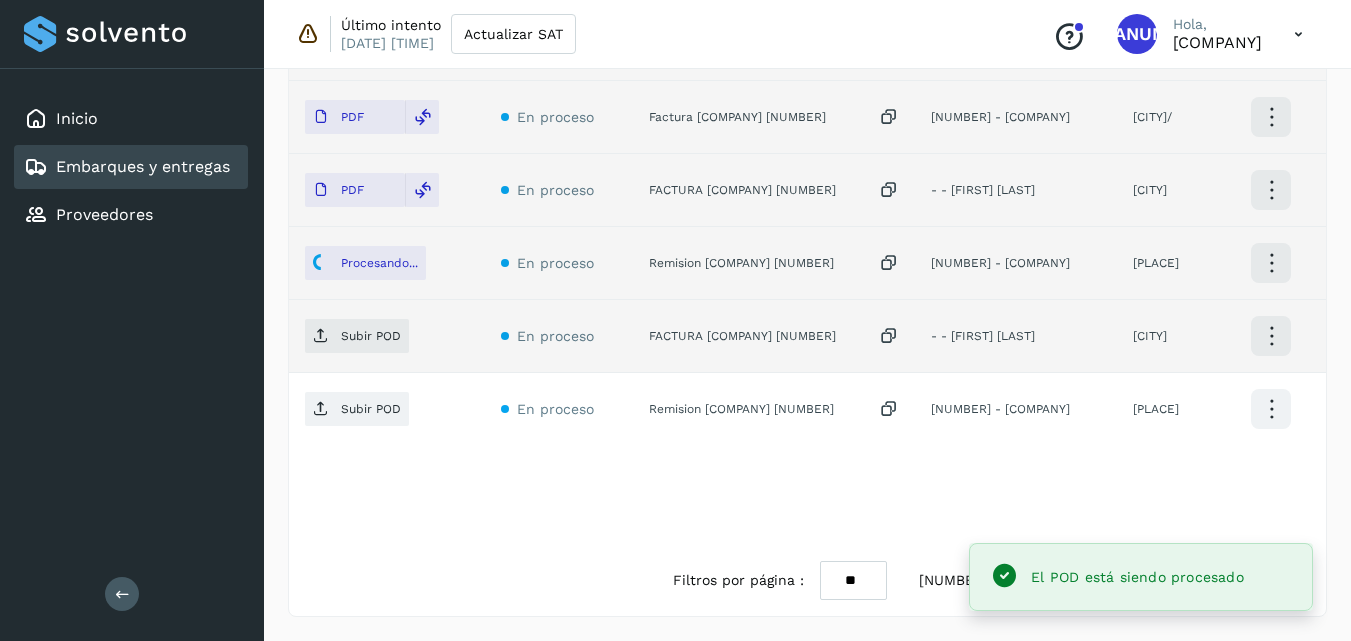 click on "FACTURA [COMPANY] [NUMBER]" 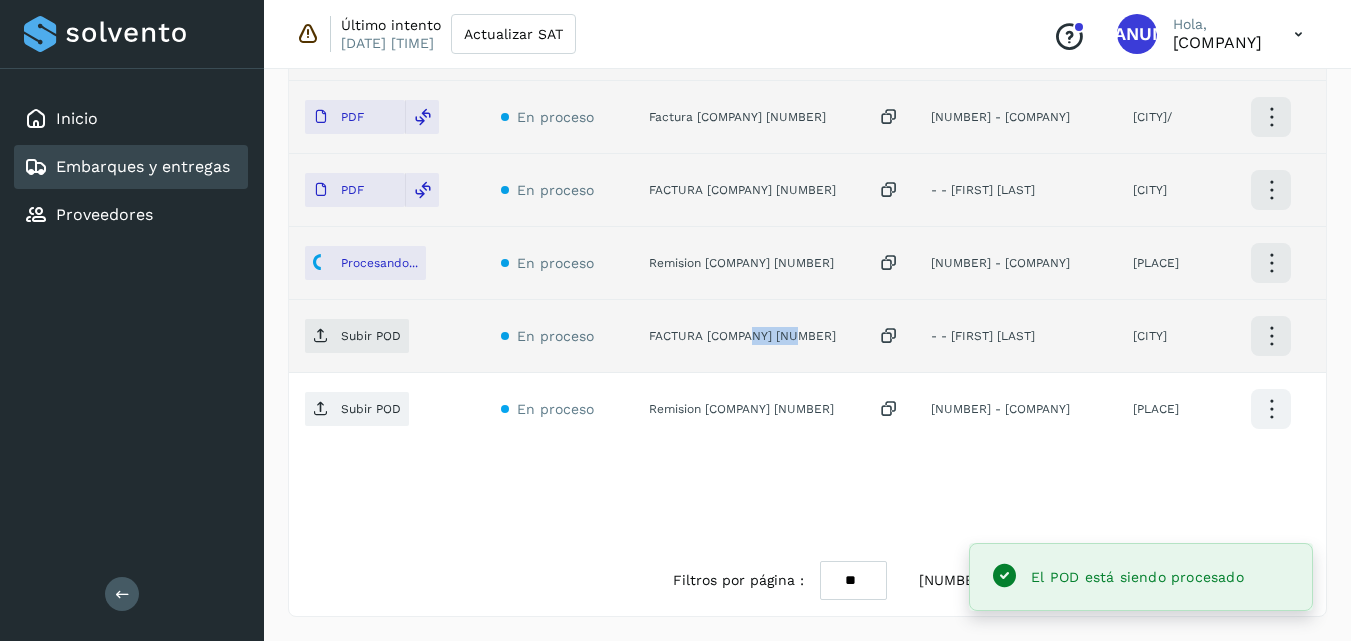 click on "FACTURA [COMPANY] [NUMBER]" 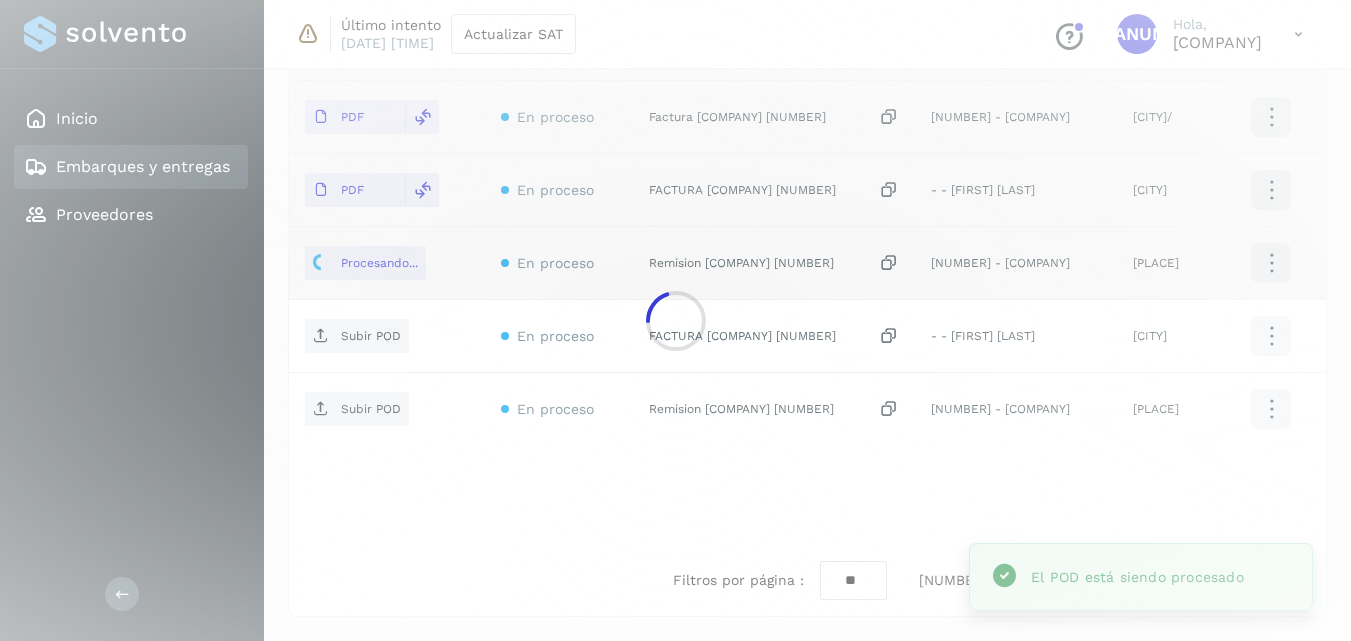 click 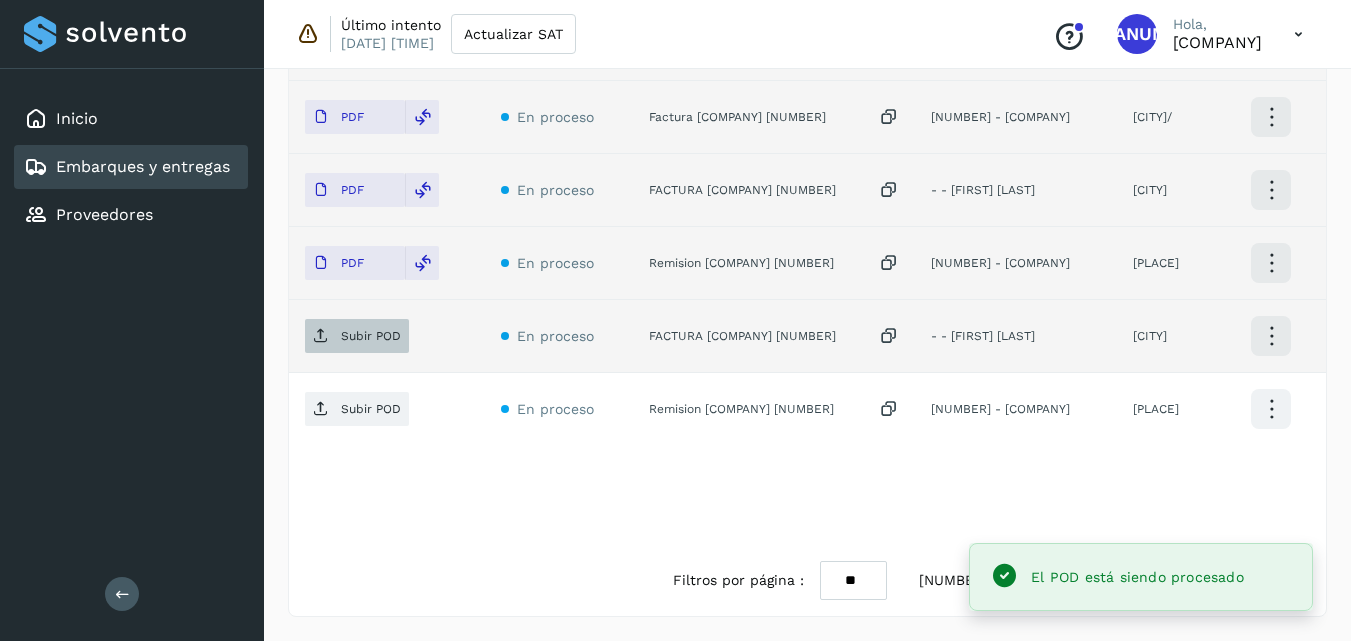 click on "Subir POD" at bounding box center (371, 336) 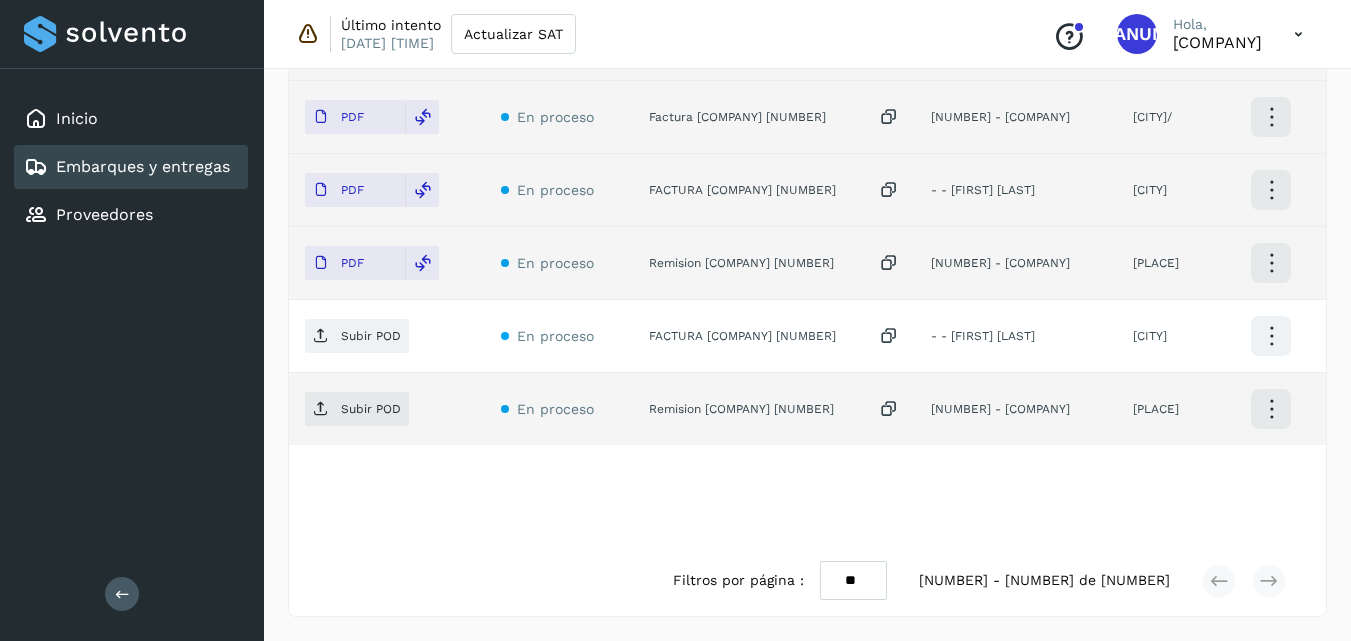 click on "Remision [COMPANY] [NUMBER]" 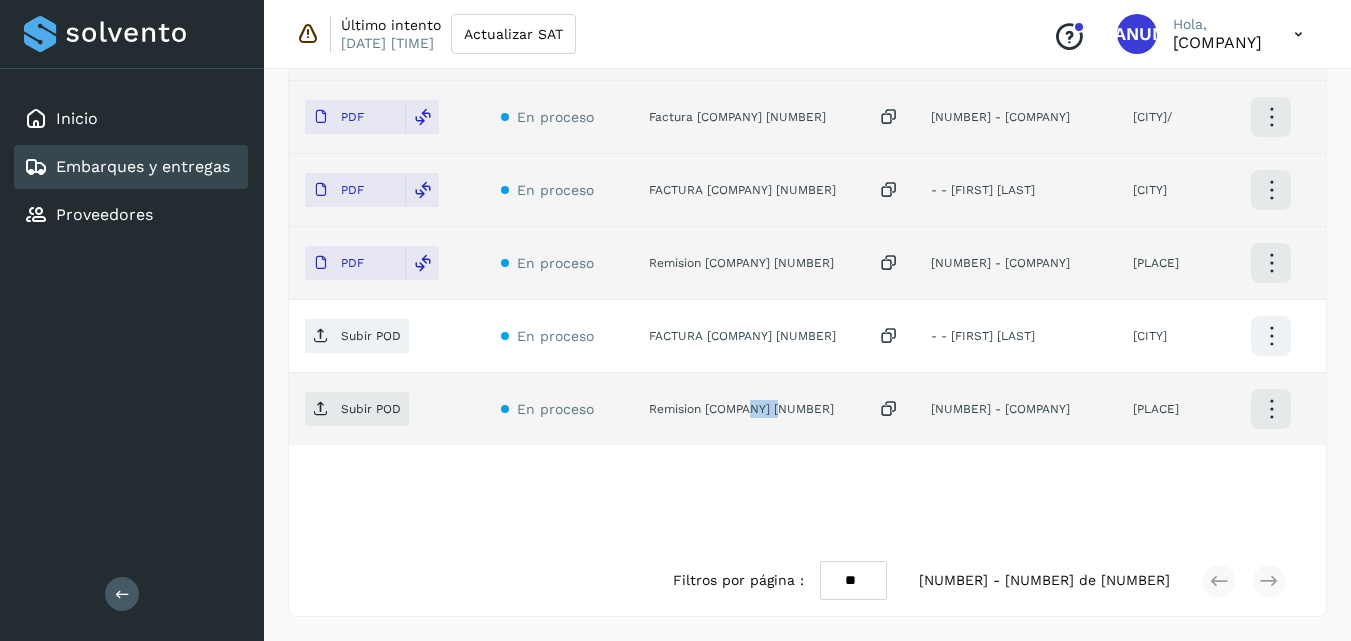 click on "Remision [COMPANY] [NUMBER]" 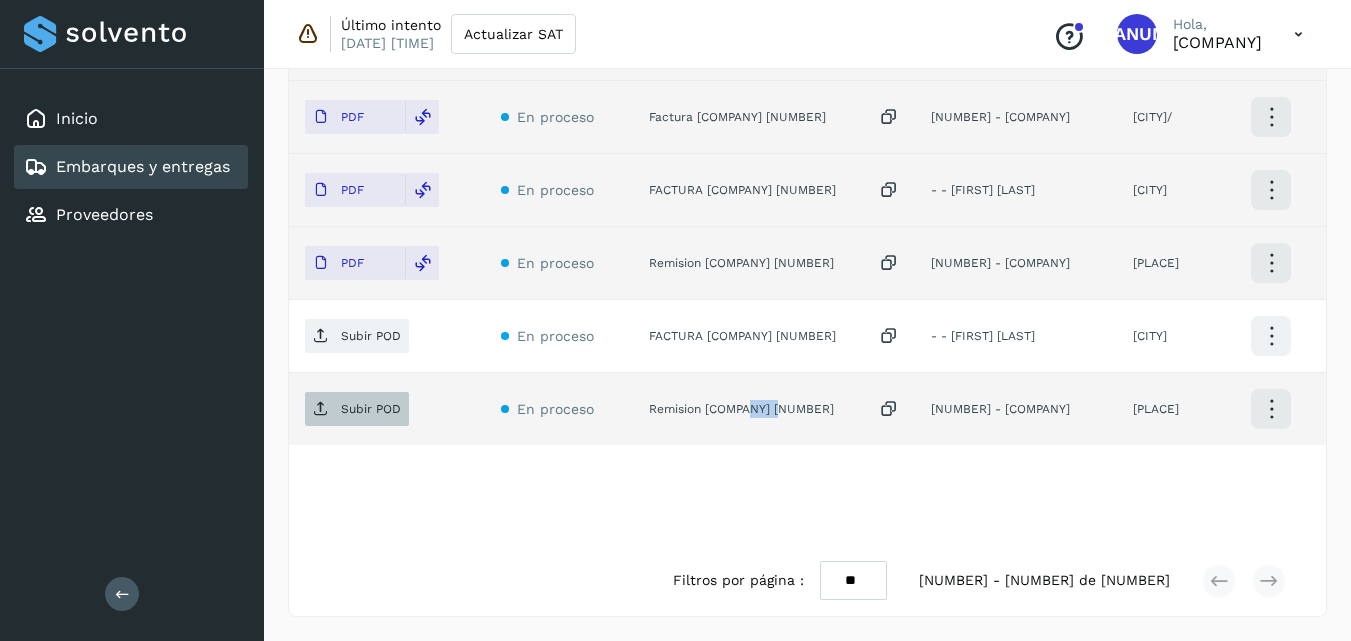 click on "Subir POD" at bounding box center [357, 409] 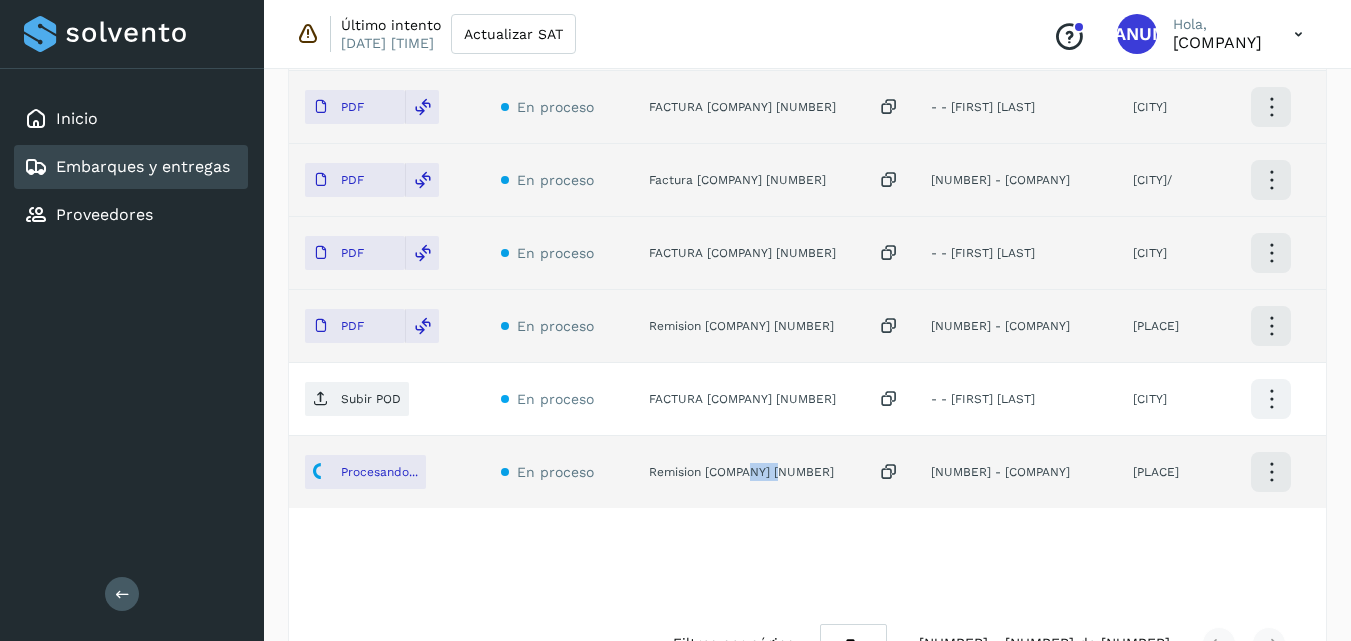 scroll, scrollTop: 679, scrollLeft: 0, axis: vertical 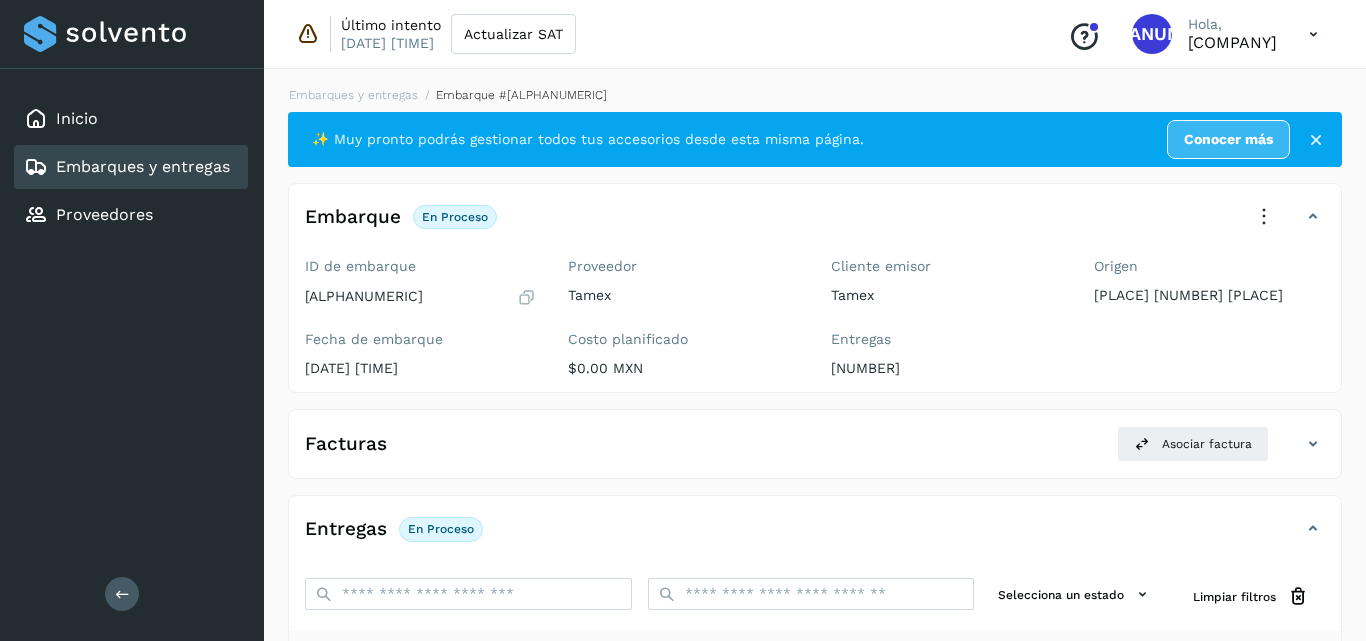 select on "**" 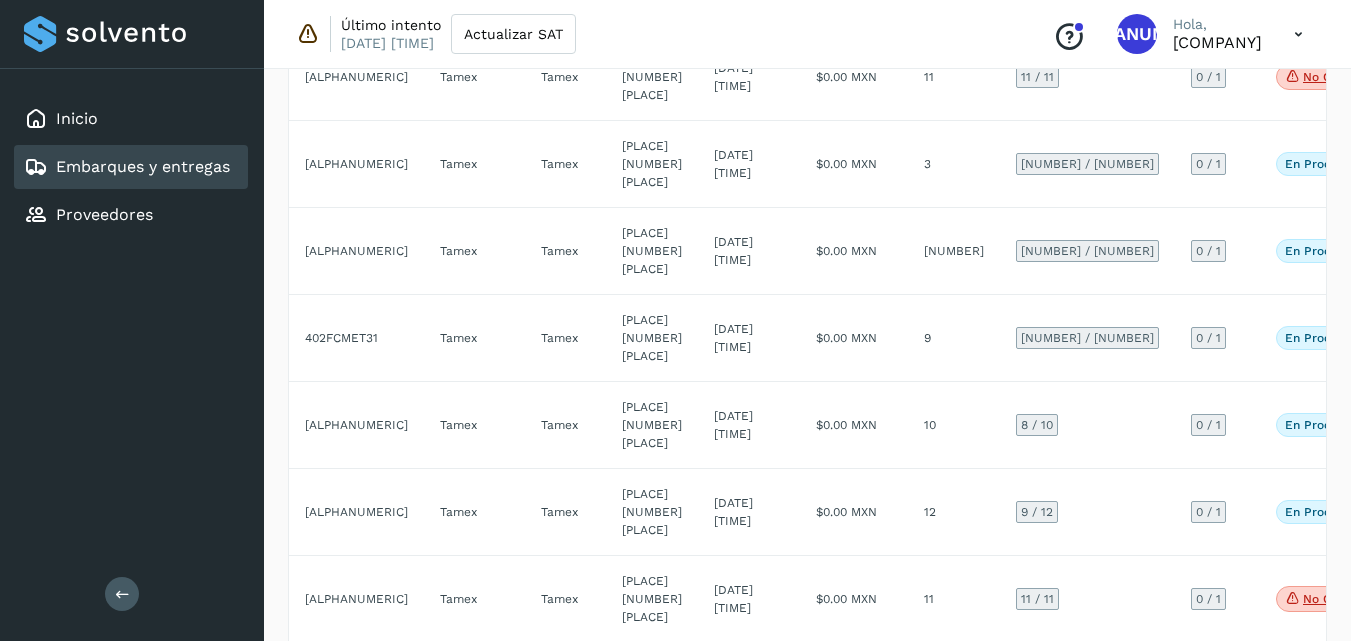 scroll, scrollTop: 2300, scrollLeft: 0, axis: vertical 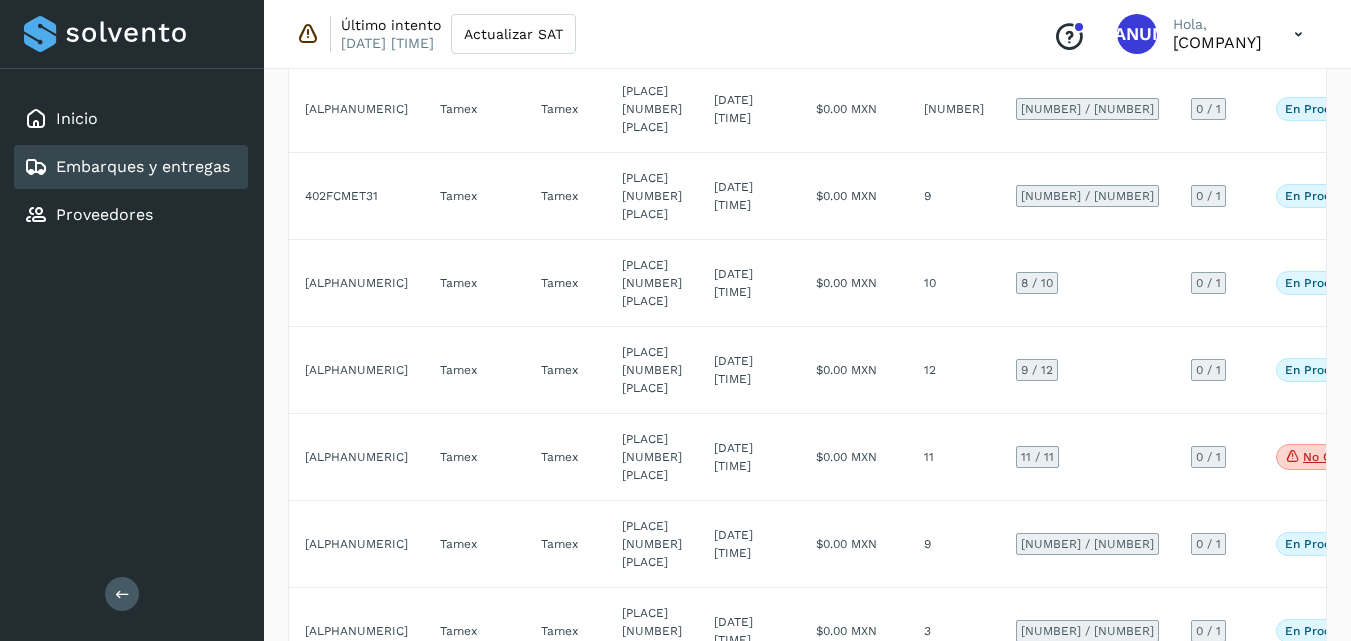 click on "12" 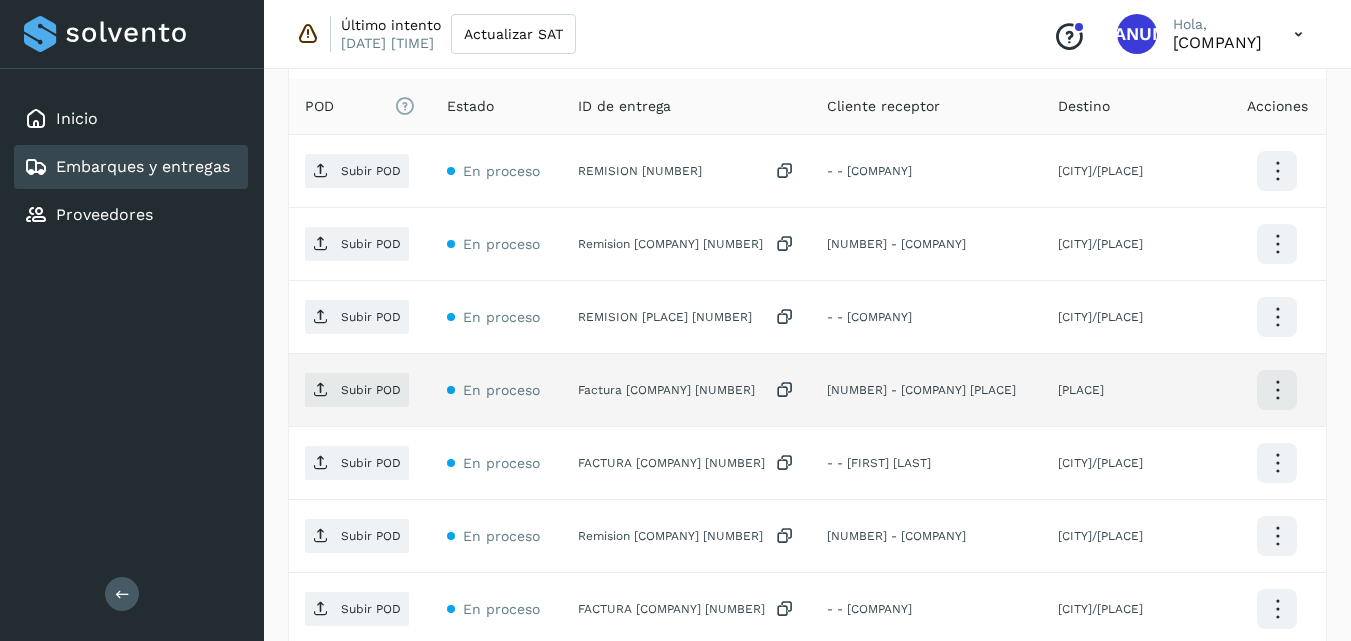 scroll, scrollTop: 517, scrollLeft: 0, axis: vertical 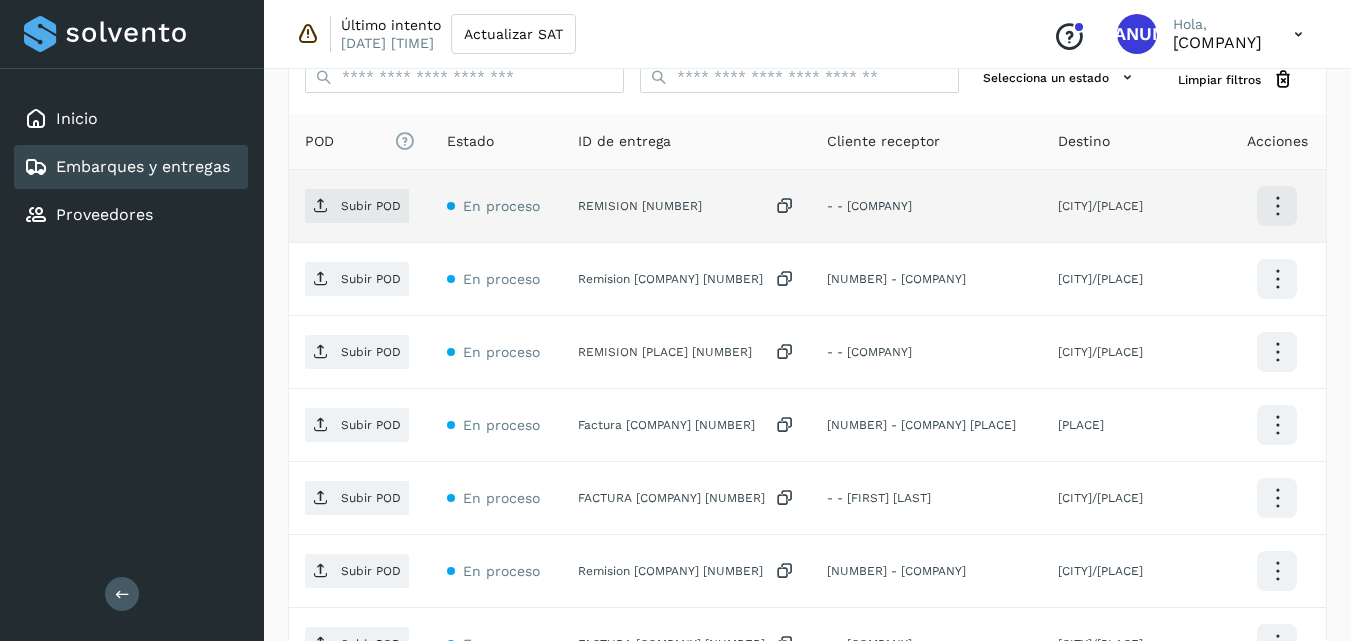 click on "REMISION [NUMBER]" 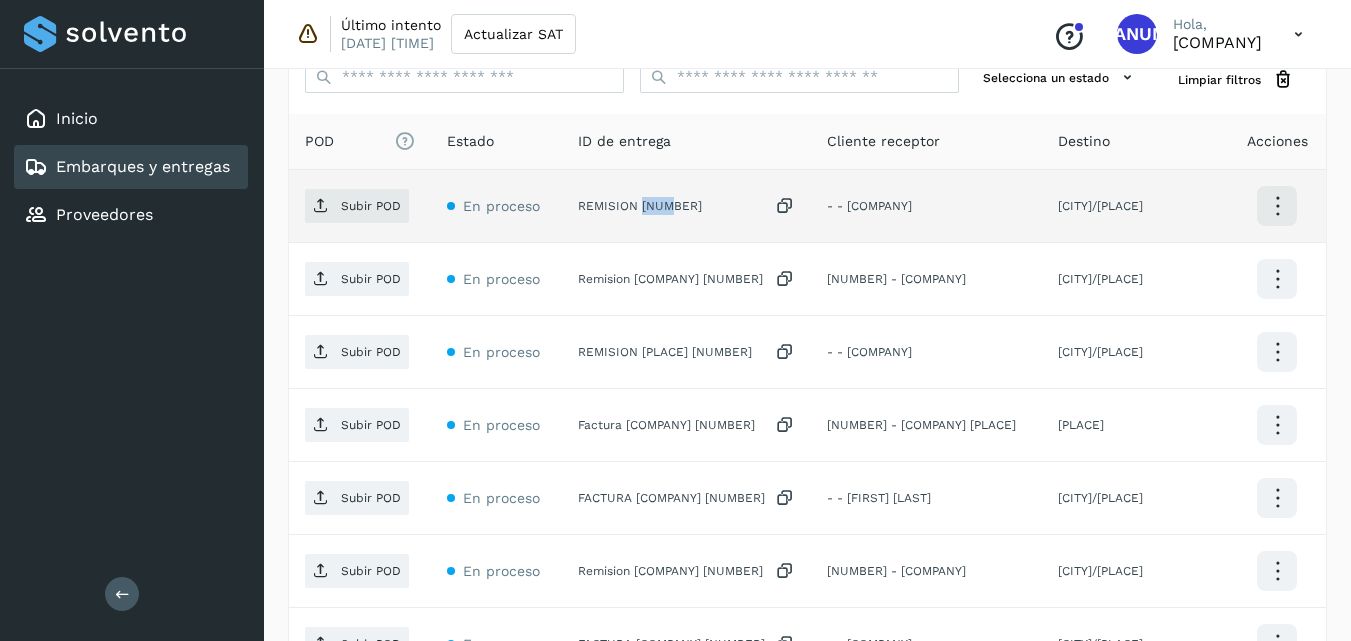 click on "REMISION [NUMBER]" 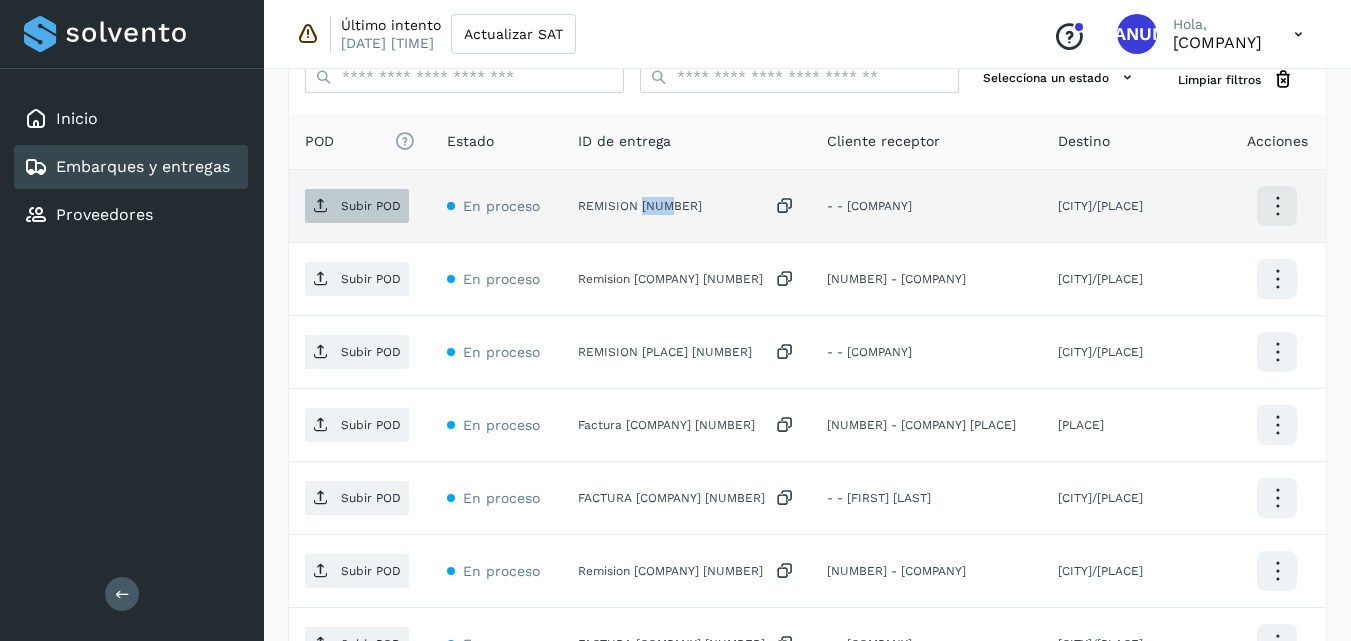 click on "Subir POD" at bounding box center [371, 206] 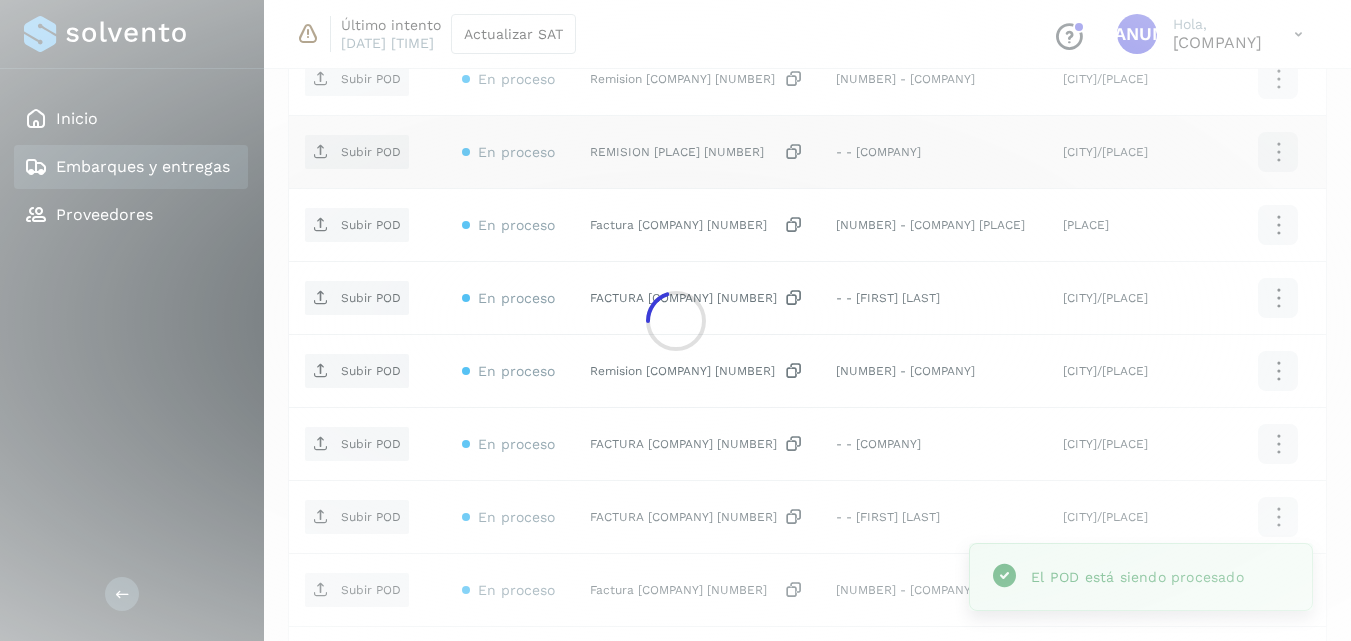 scroll, scrollTop: 617, scrollLeft: 0, axis: vertical 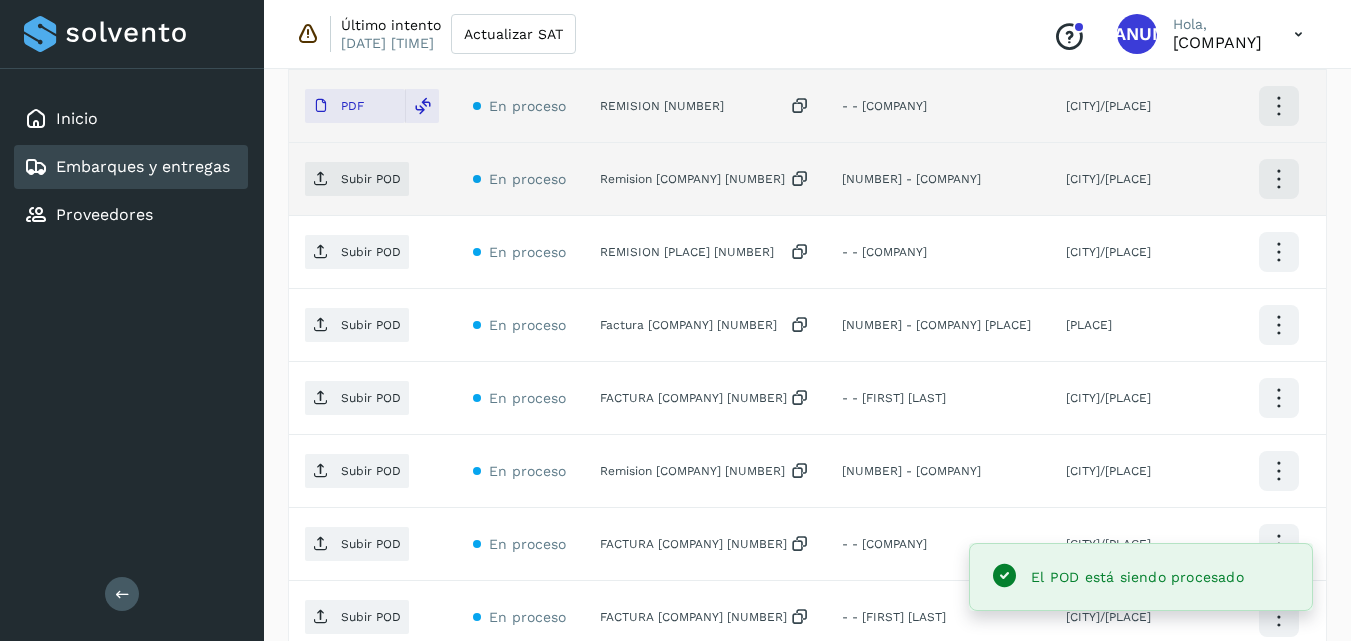 click on "Remision [COMPANY] [NUMBER]" 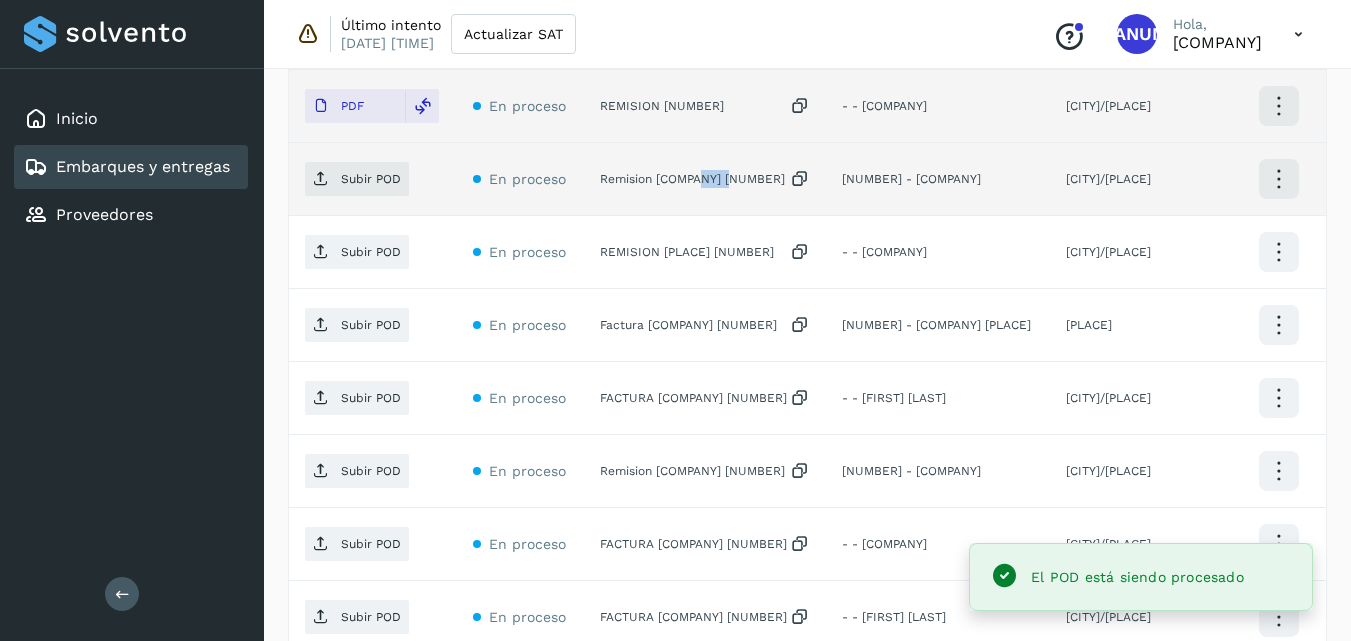 click on "Remision [COMPANY] [NUMBER]" 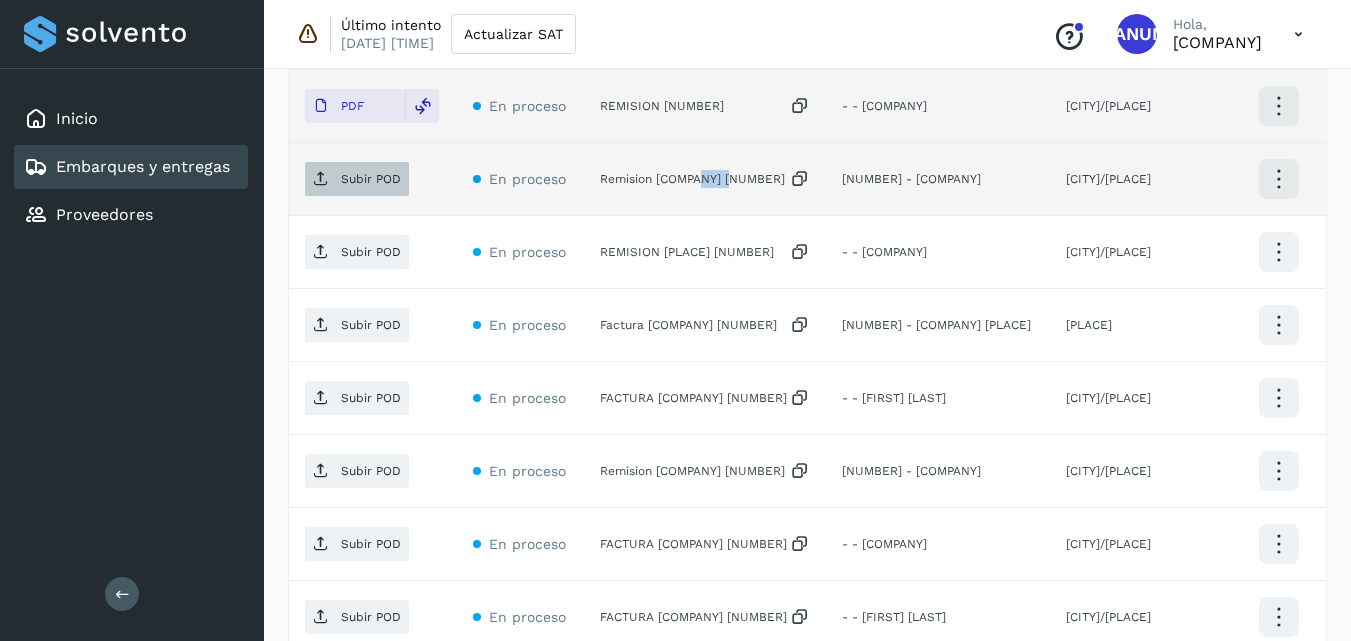 click on "Subir POD" at bounding box center (357, 179) 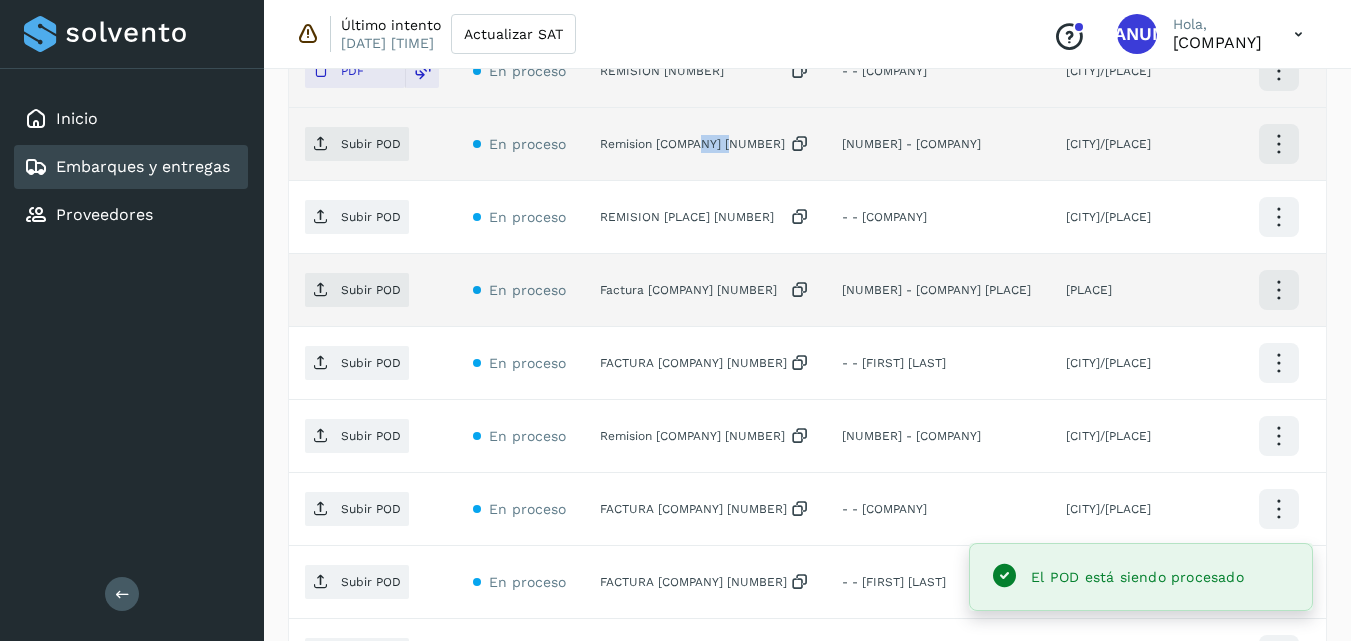 scroll, scrollTop: 617, scrollLeft: 0, axis: vertical 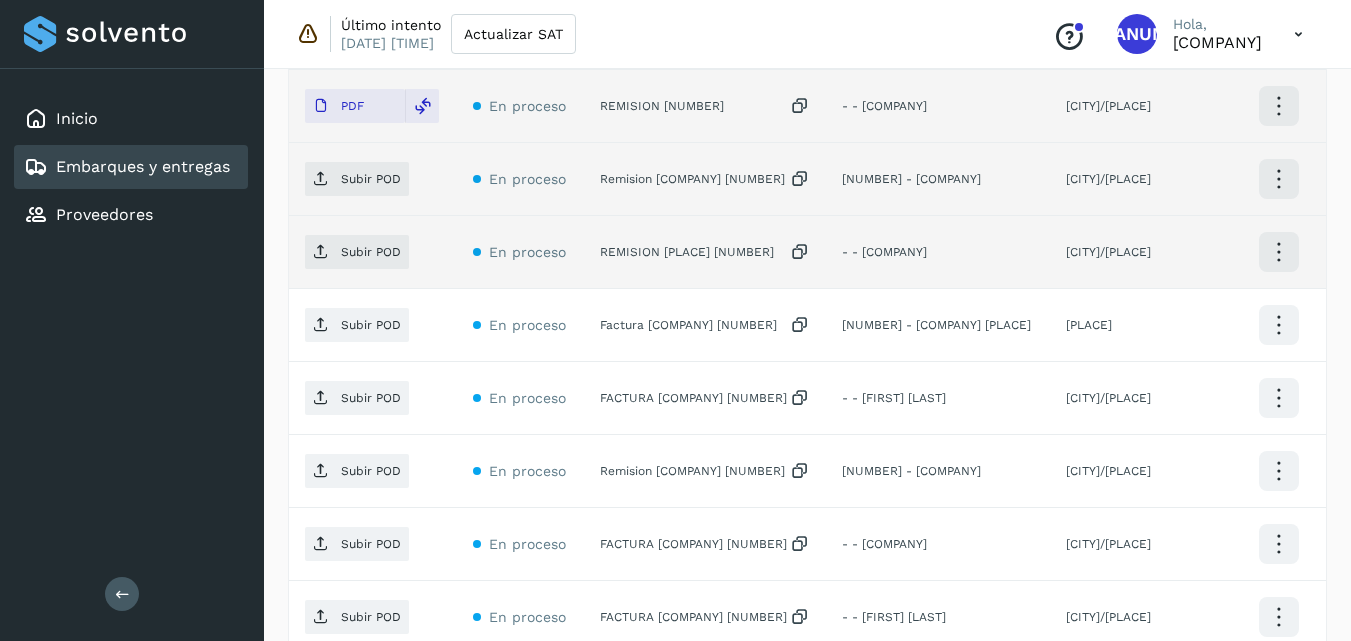 click on "REMISION [PLACE] [NUMBER]" 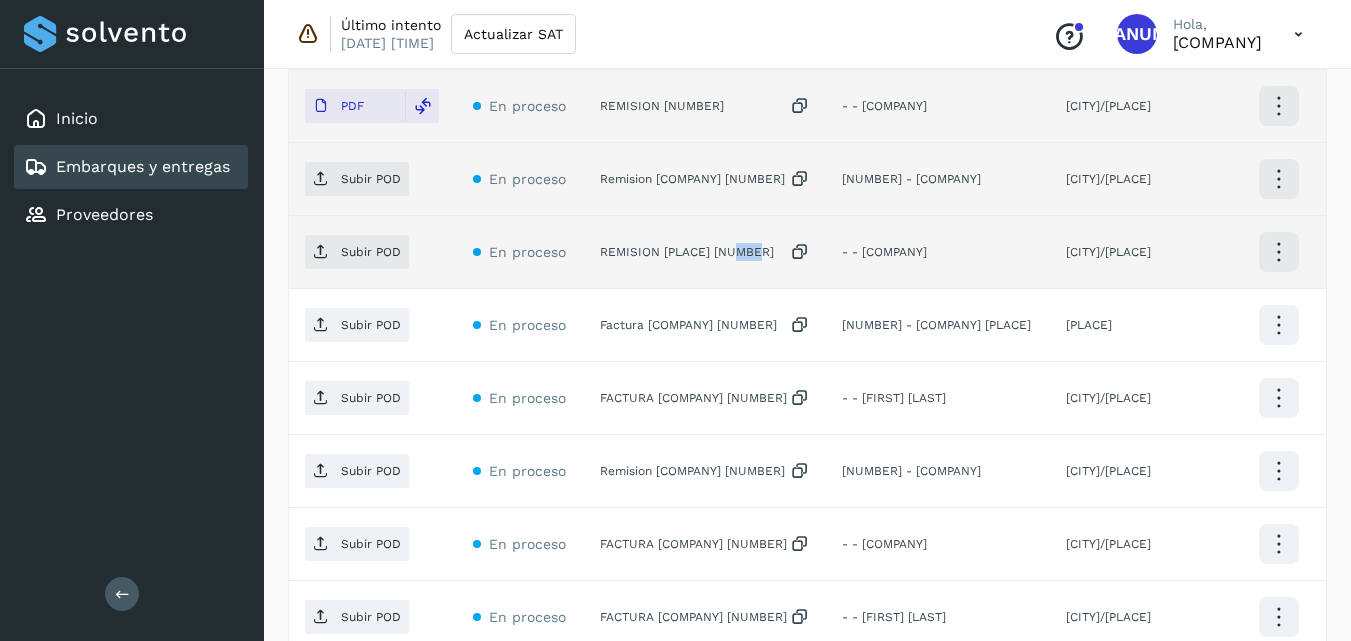 click on "REMISION [PLACE] [NUMBER]" 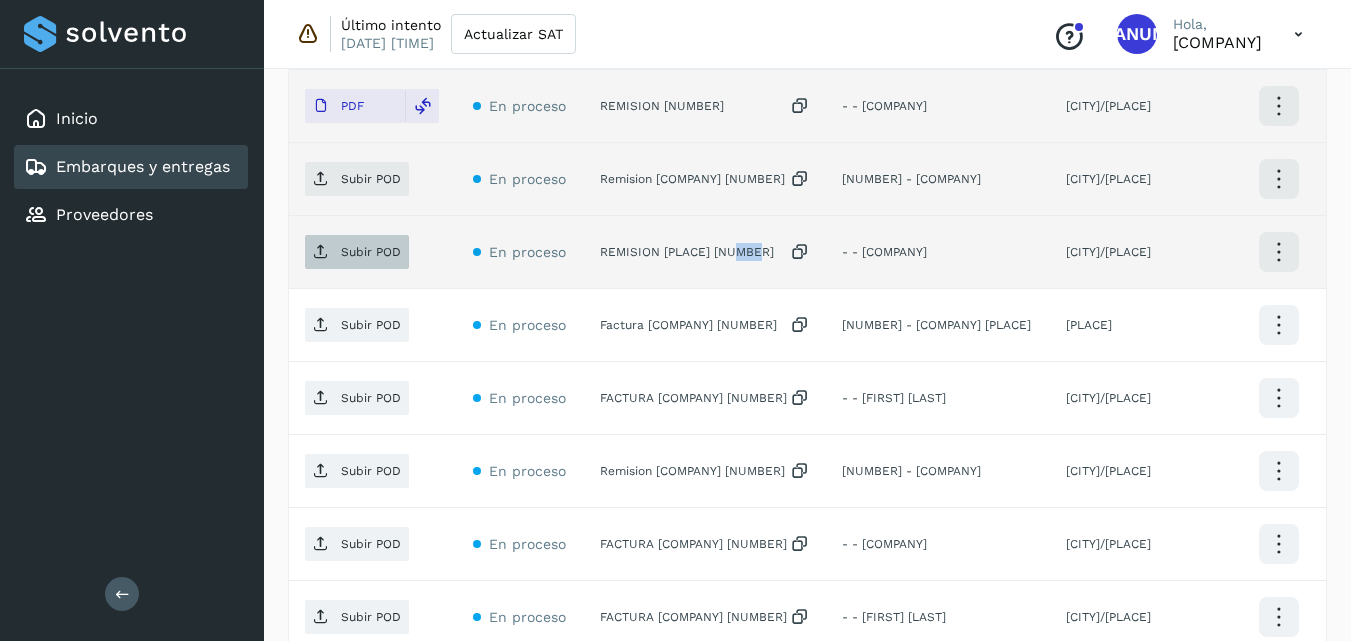 click on "Subir POD" at bounding box center (357, 252) 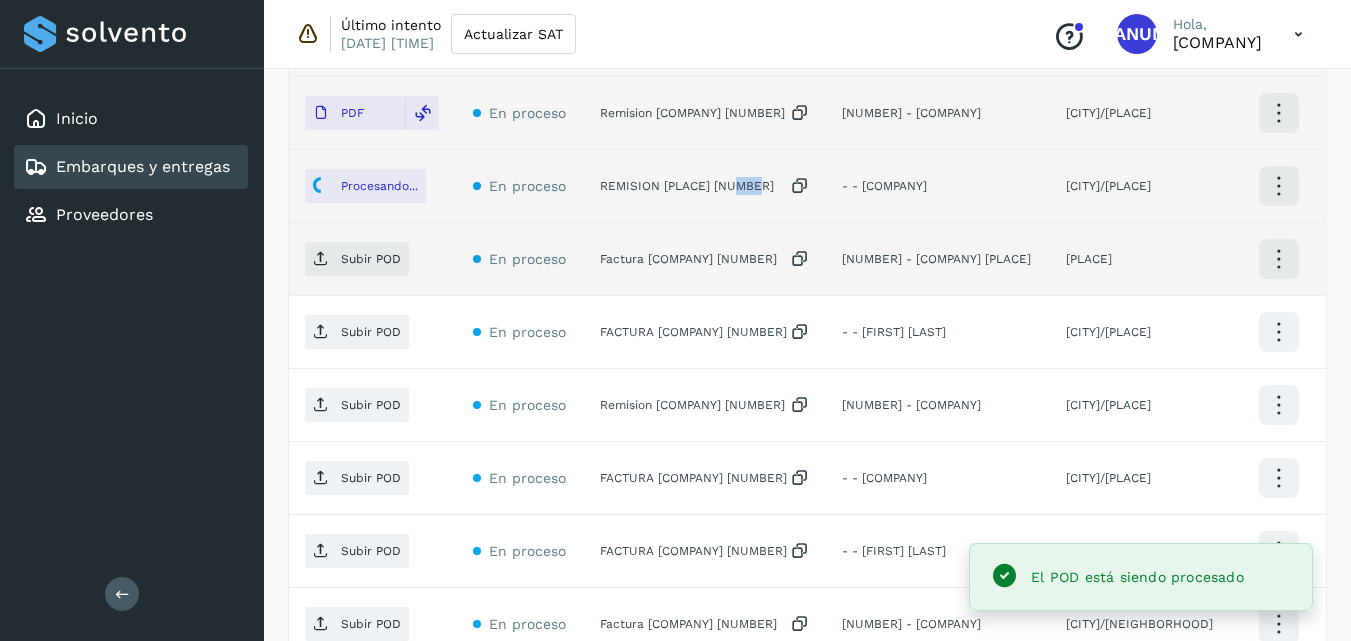 scroll, scrollTop: 717, scrollLeft: 0, axis: vertical 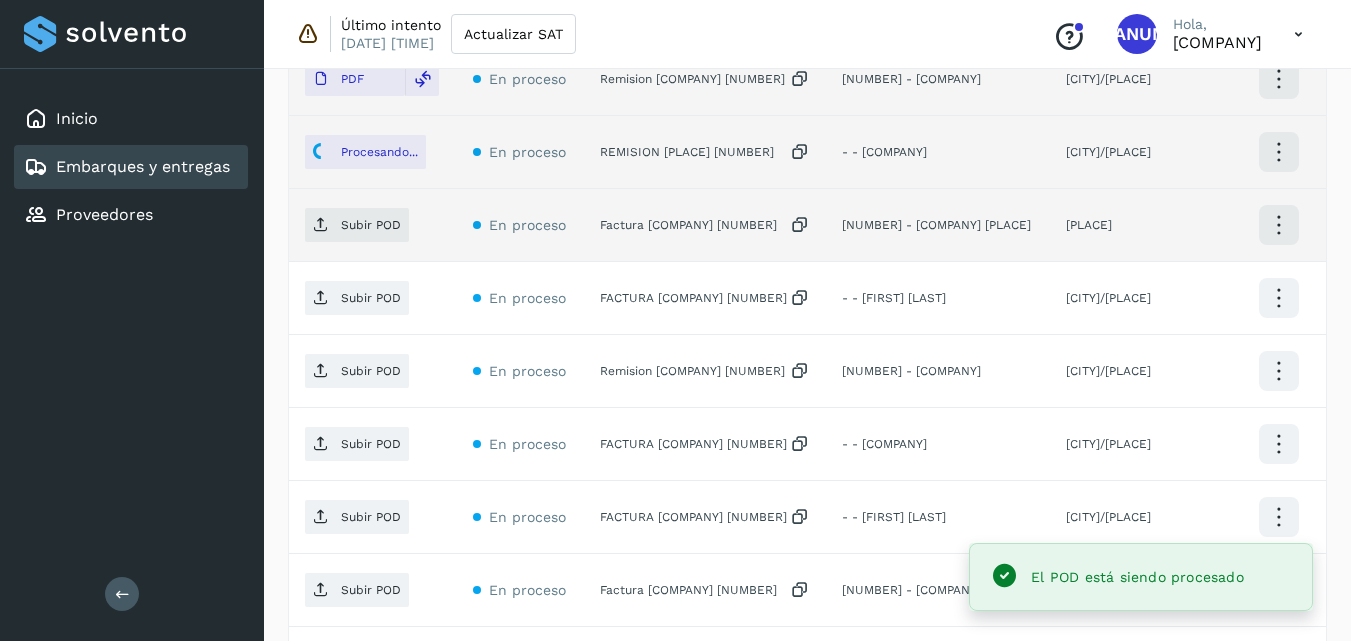 click on "Factura [COMPANY] [NUMBER]" 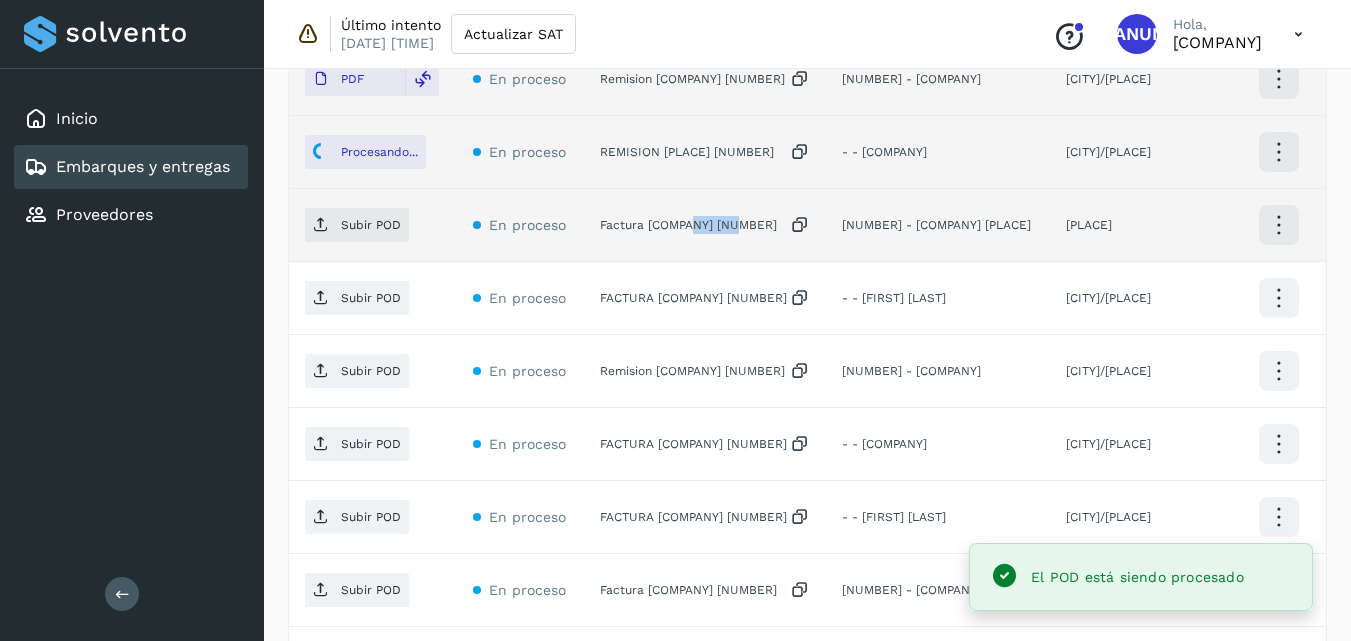 click on "Factura [COMPANY] [NUMBER]" 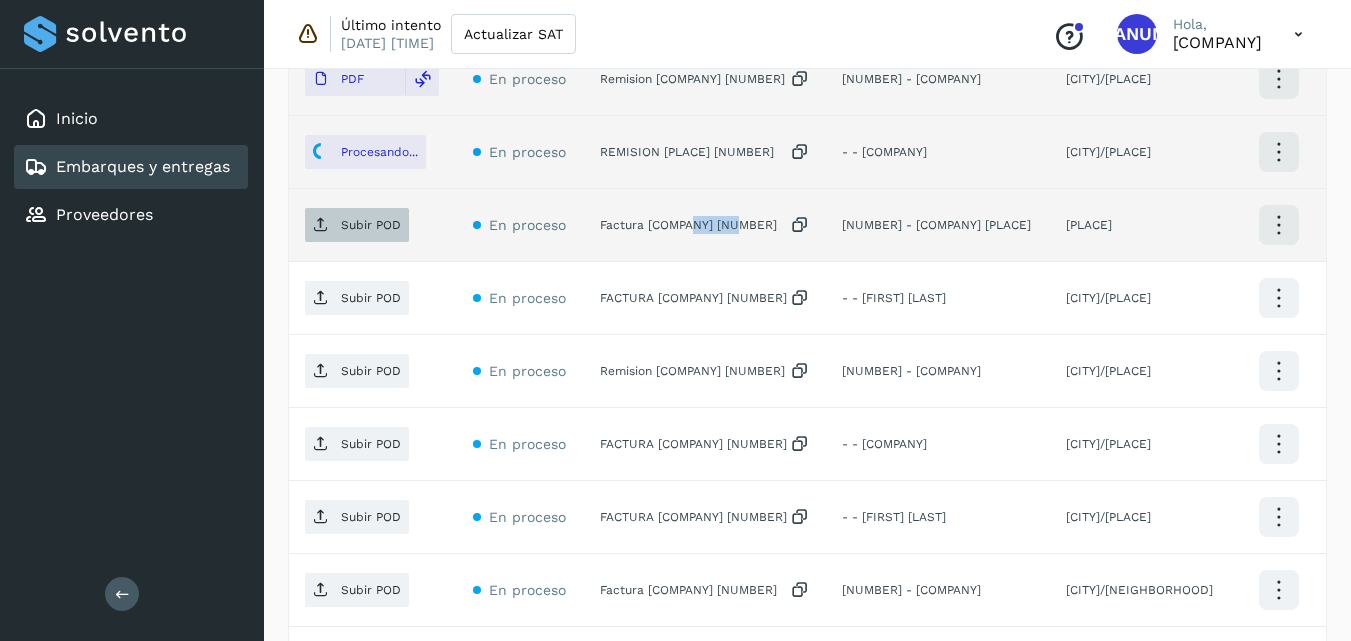 click on "Subir POD" at bounding box center (371, 225) 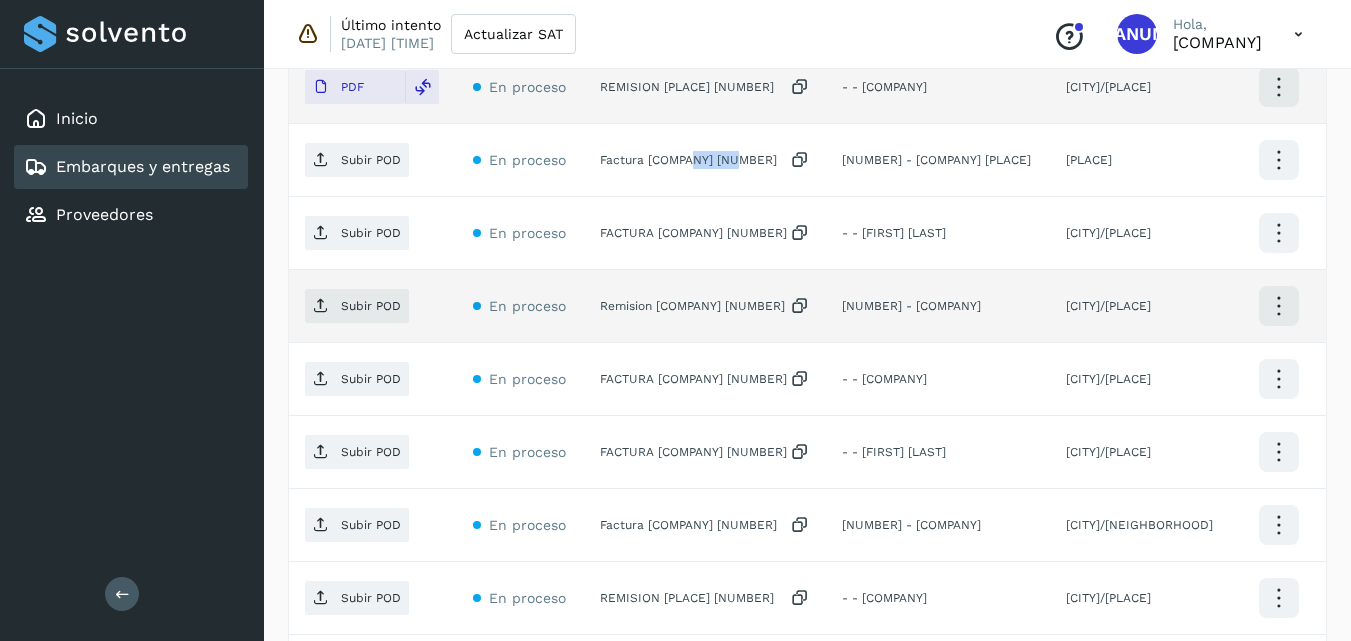 scroll, scrollTop: 817, scrollLeft: 0, axis: vertical 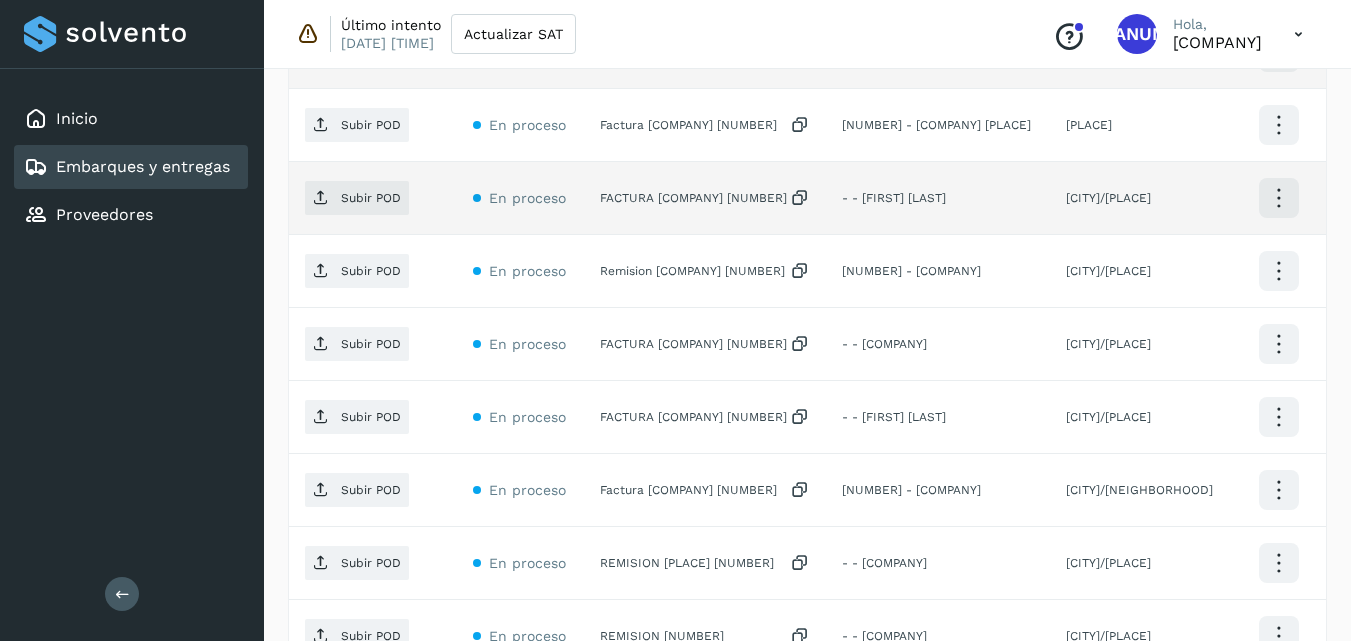 click on "FACTURA [COMPANY] [NUMBER]" 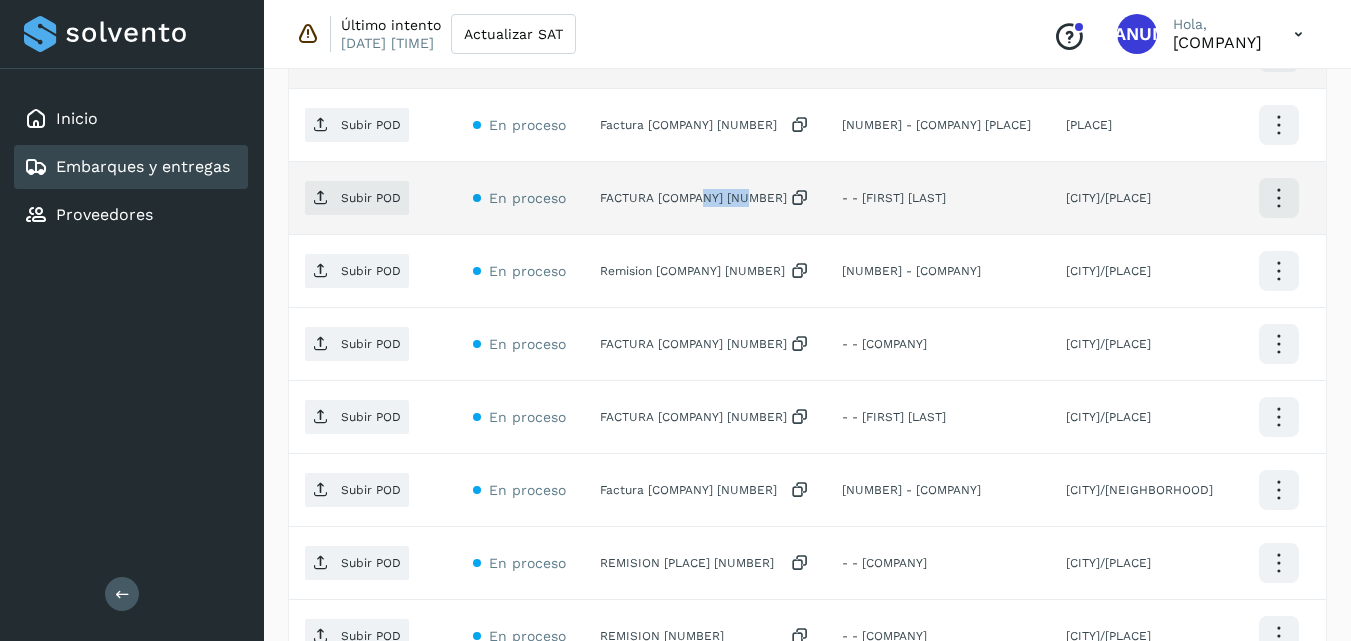 click on "FACTURA [COMPANY] [NUMBER]" 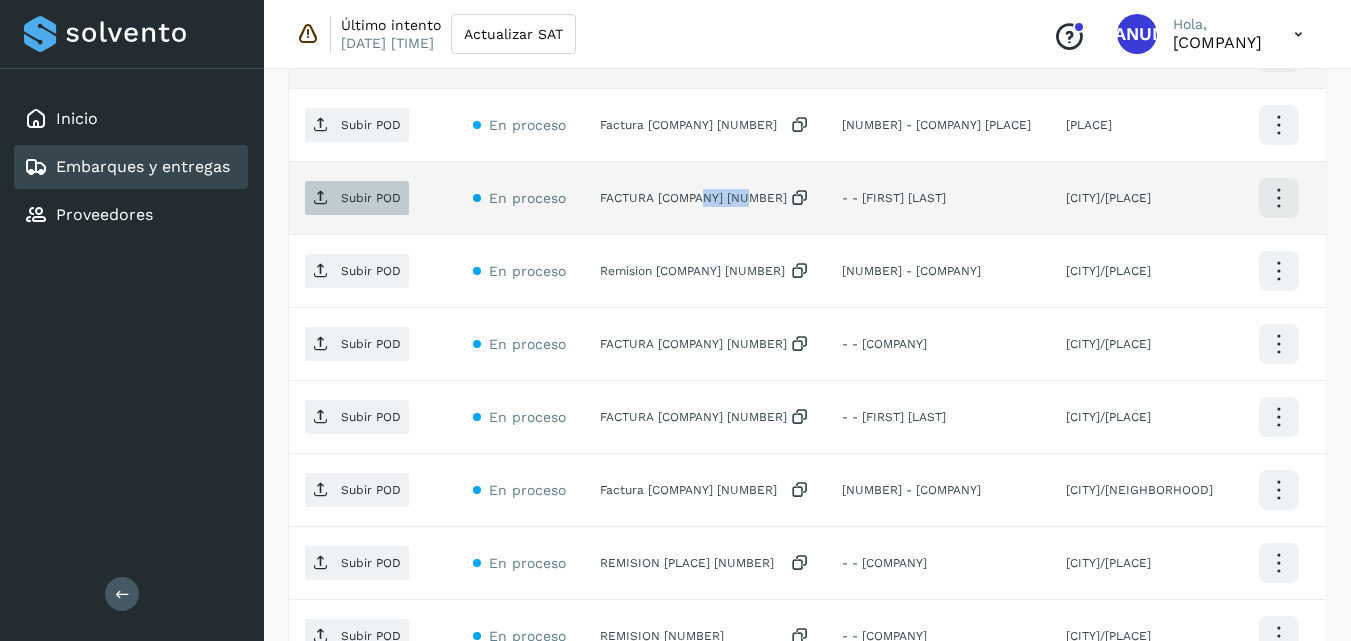 click on "Subir POD" at bounding box center (371, 198) 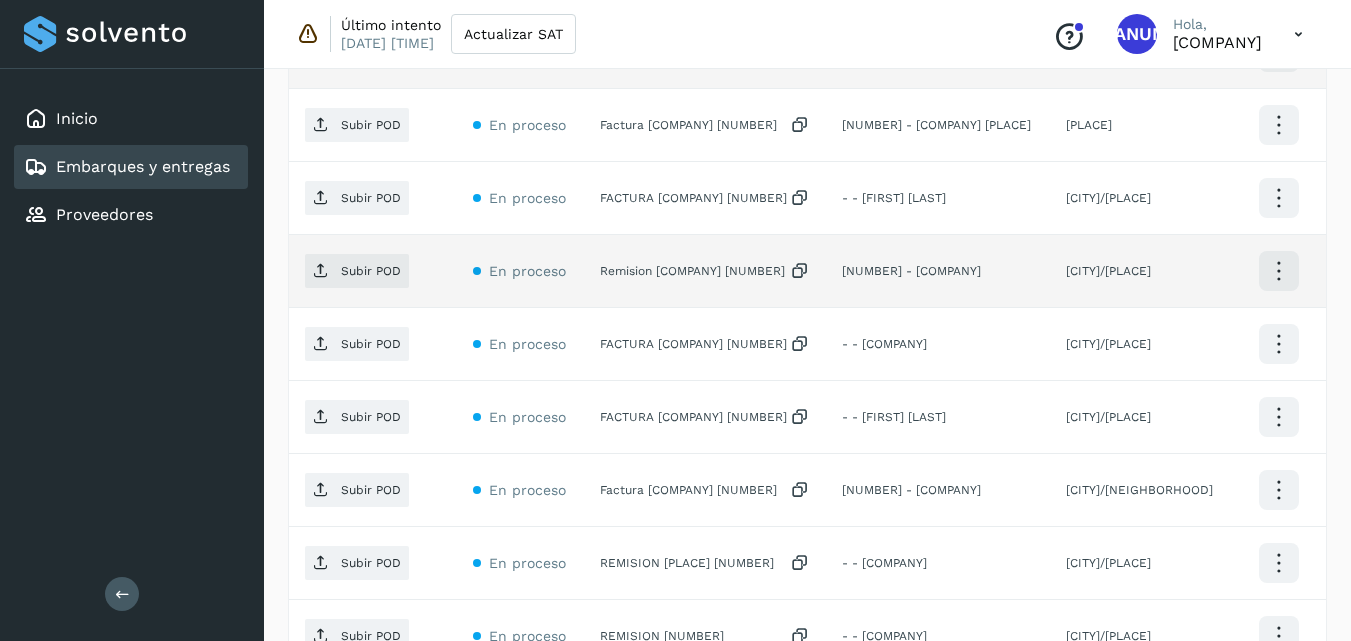 click on "Remision [COMPANY] [NUMBER]" 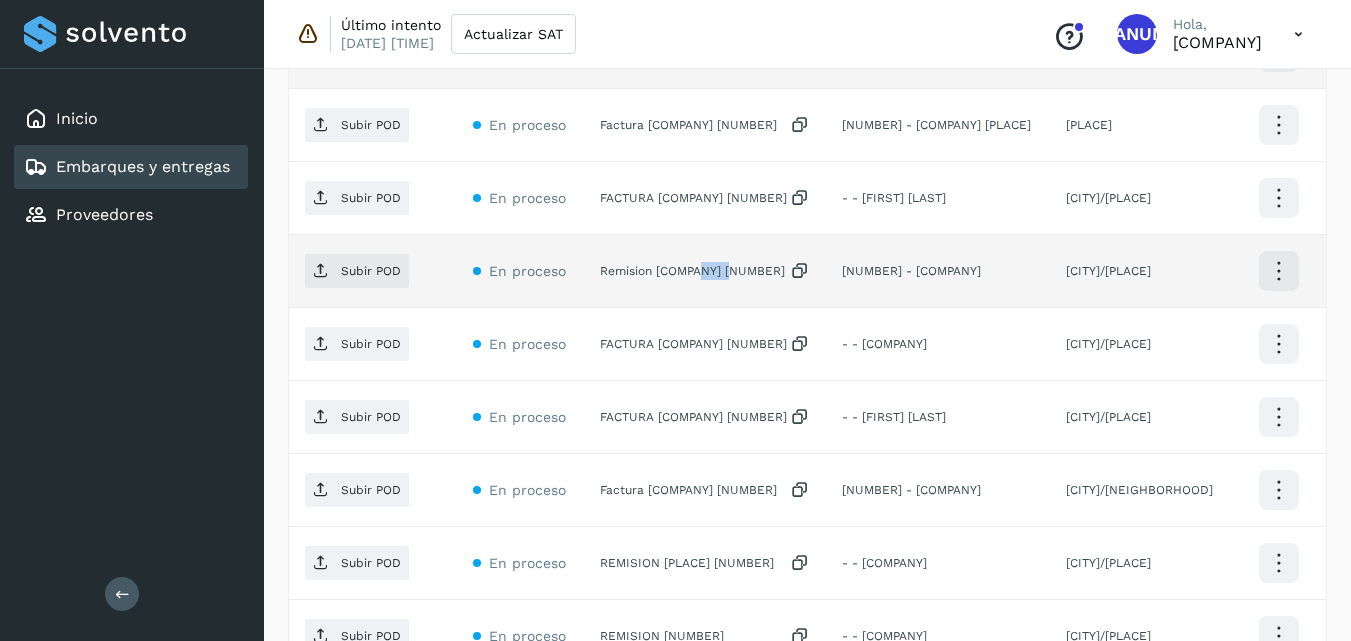 click on "Remision [COMPANY] [NUMBER]" 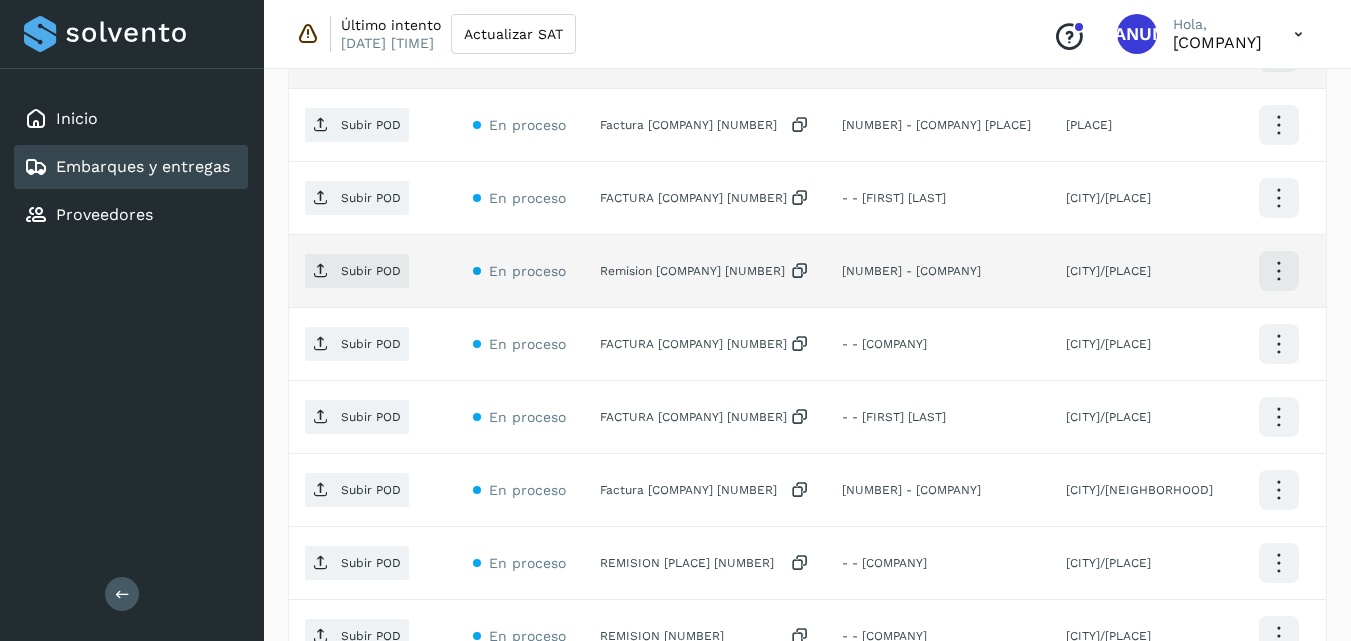 click on "Subir POD" 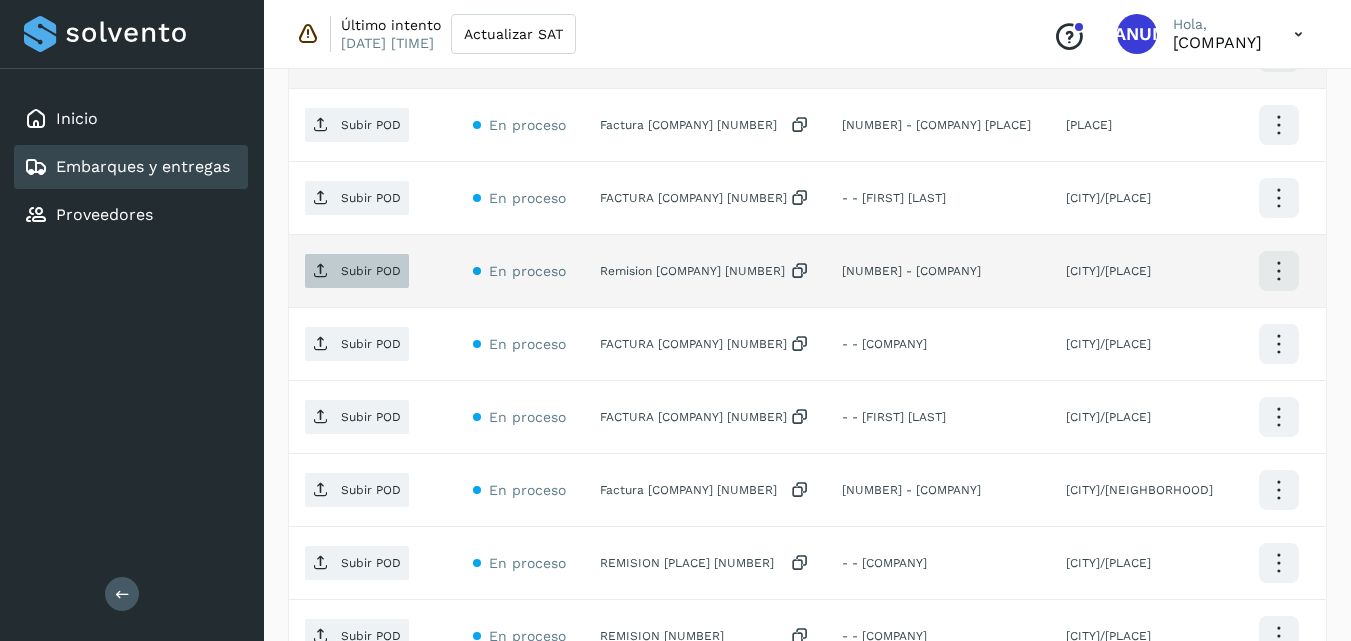 click on "Subir POD" at bounding box center (357, 271) 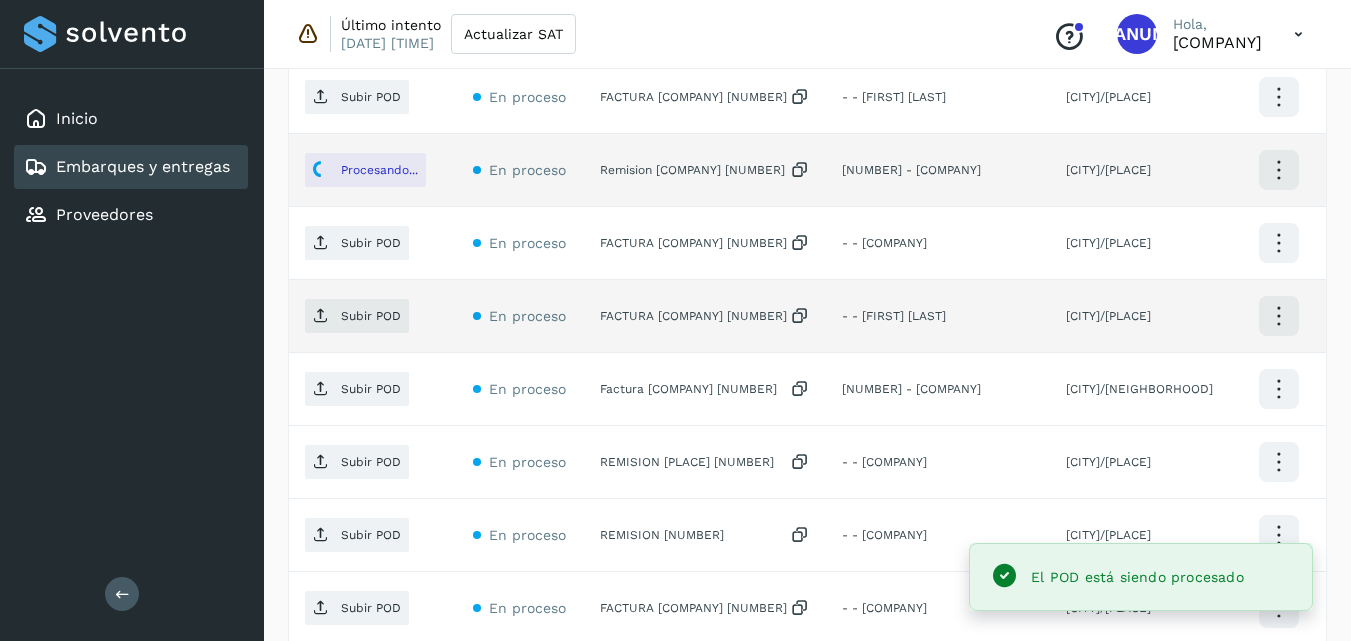 scroll, scrollTop: 917, scrollLeft: 0, axis: vertical 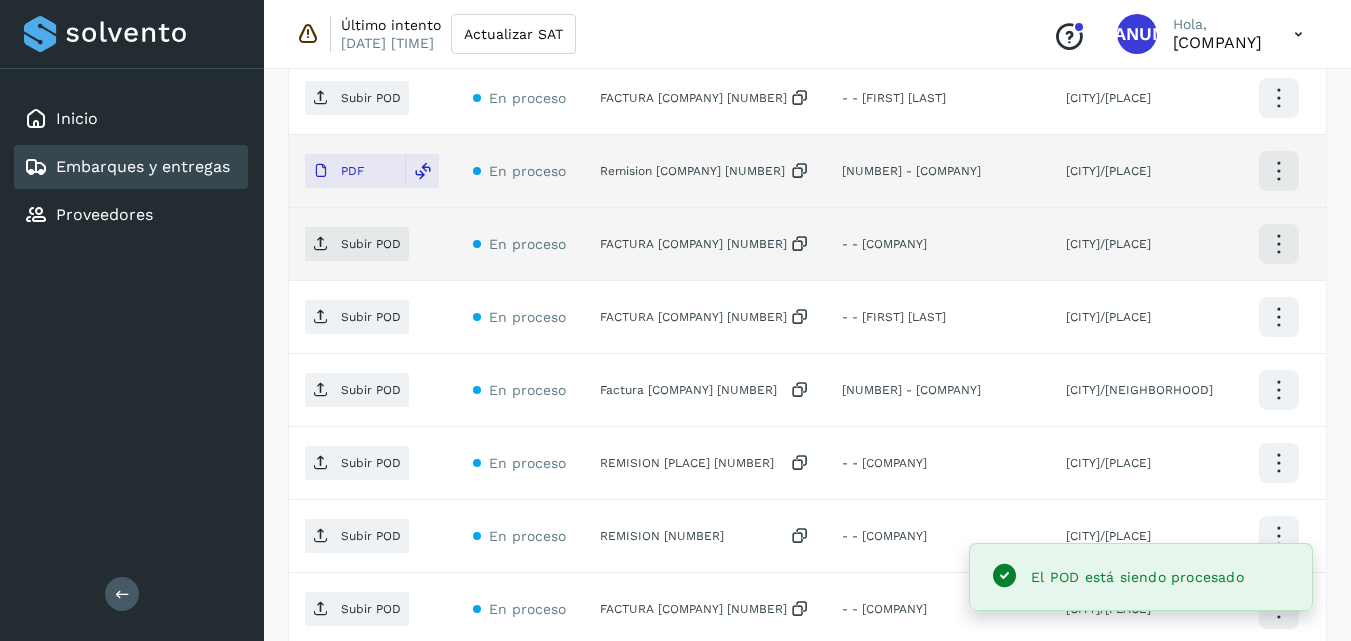 click on "FACTURA [COMPANY] [NUMBER]" 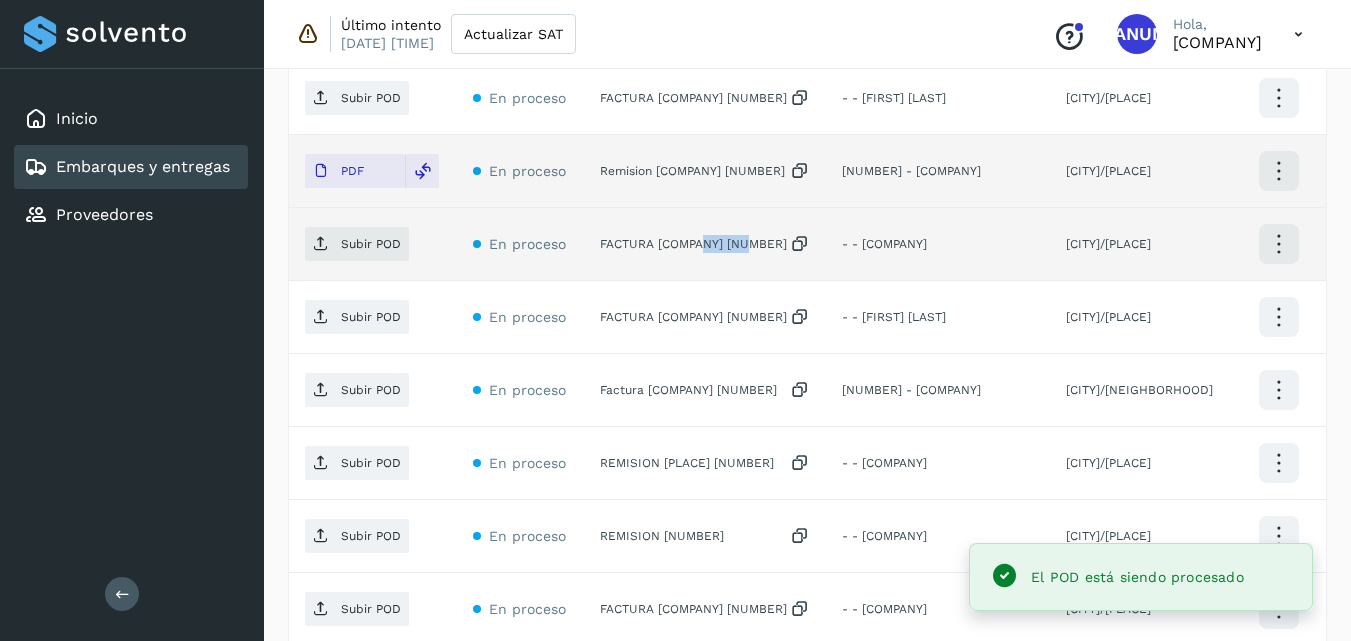 click on "FACTURA [COMPANY] [NUMBER]" 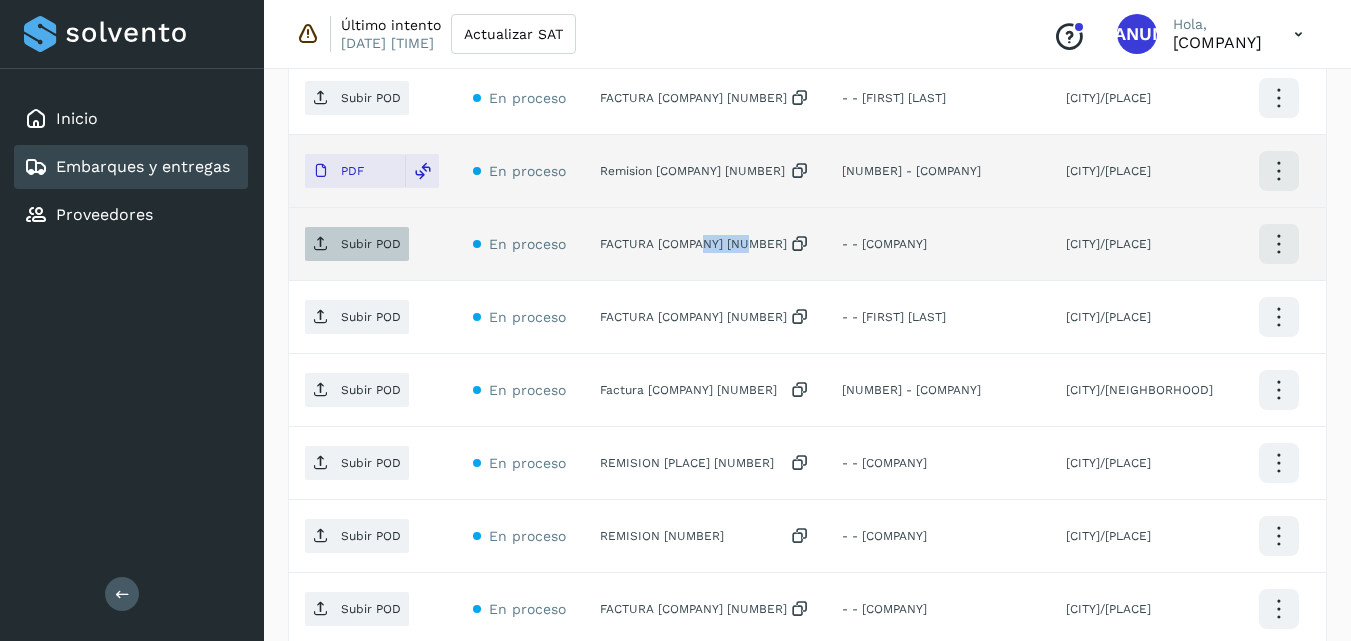 click at bounding box center (321, 244) 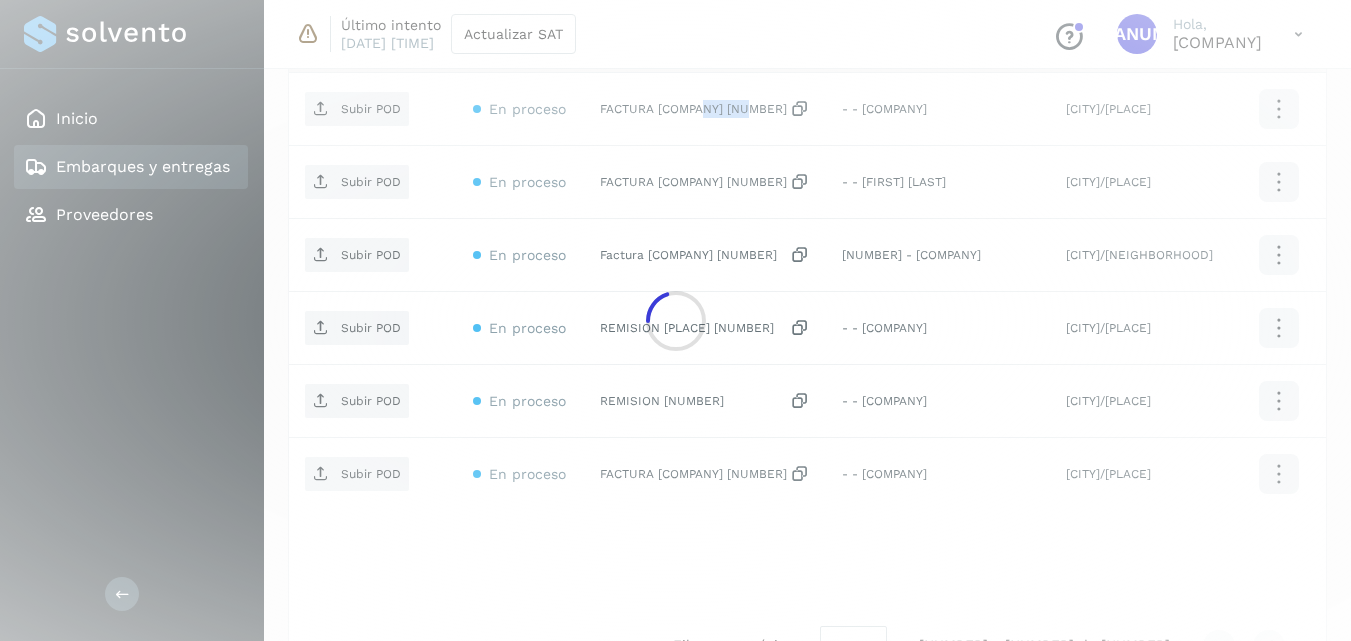 scroll, scrollTop: 1017, scrollLeft: 0, axis: vertical 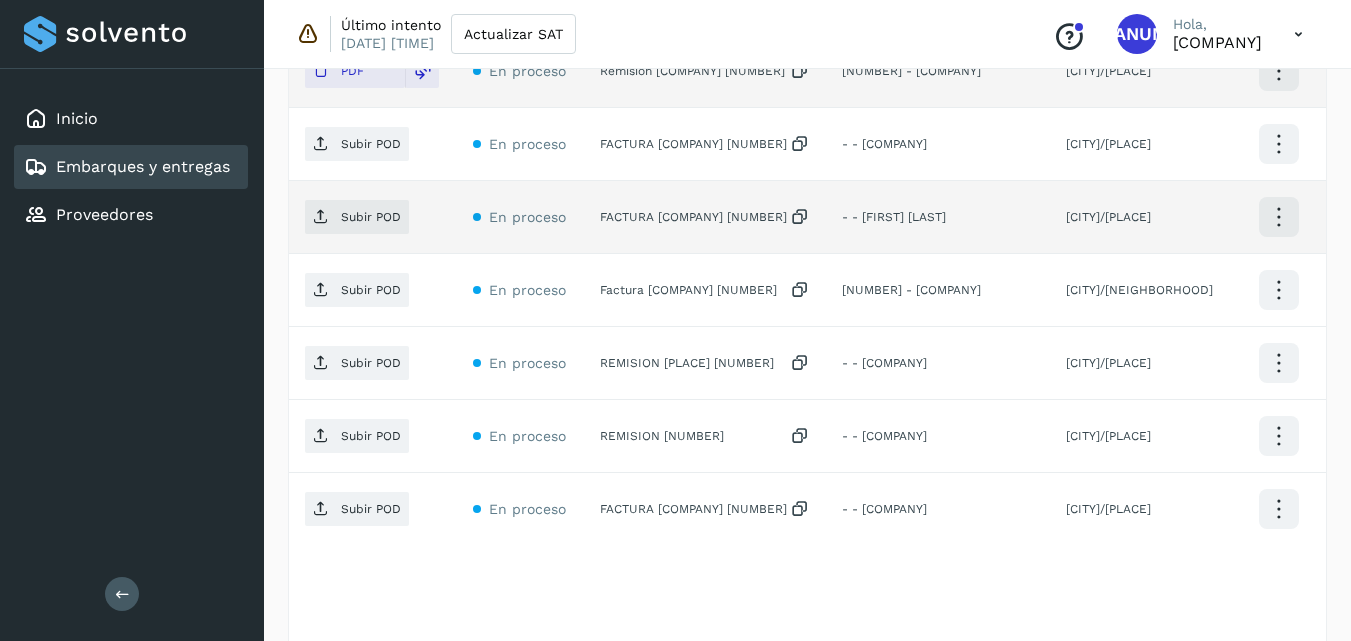 click on "FACTURA [COMPANY] [NUMBER]" 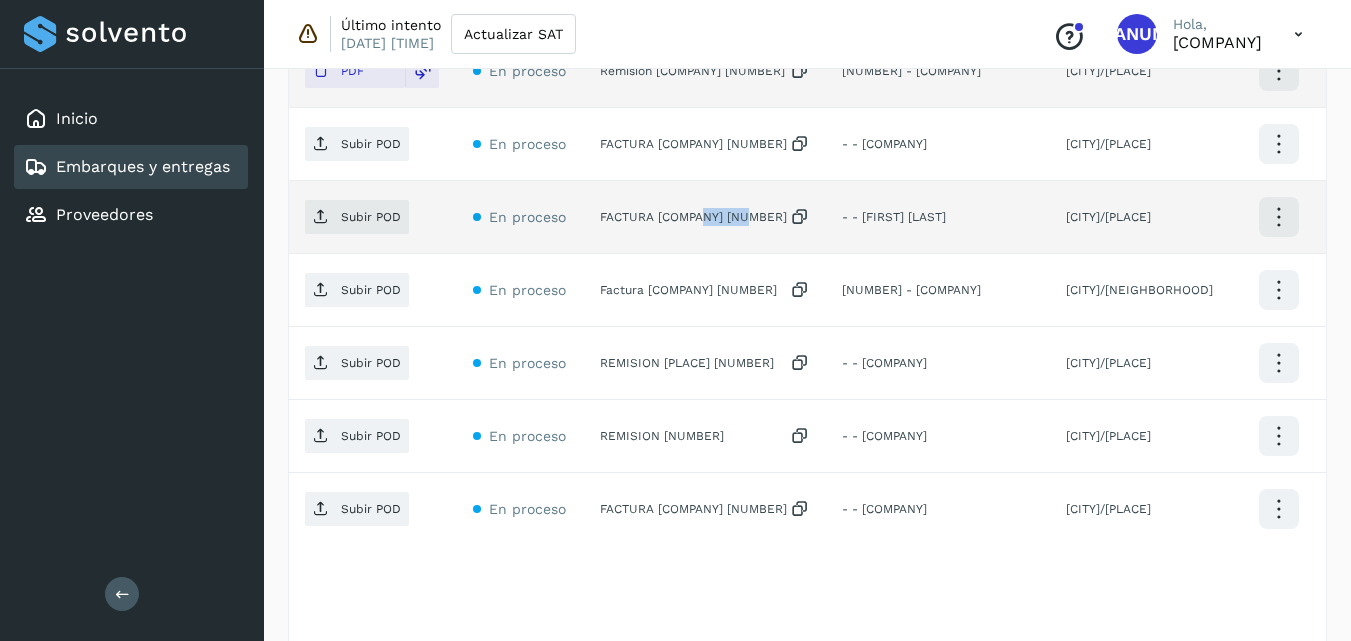 click on "FACTURA [COMPANY] [NUMBER]" 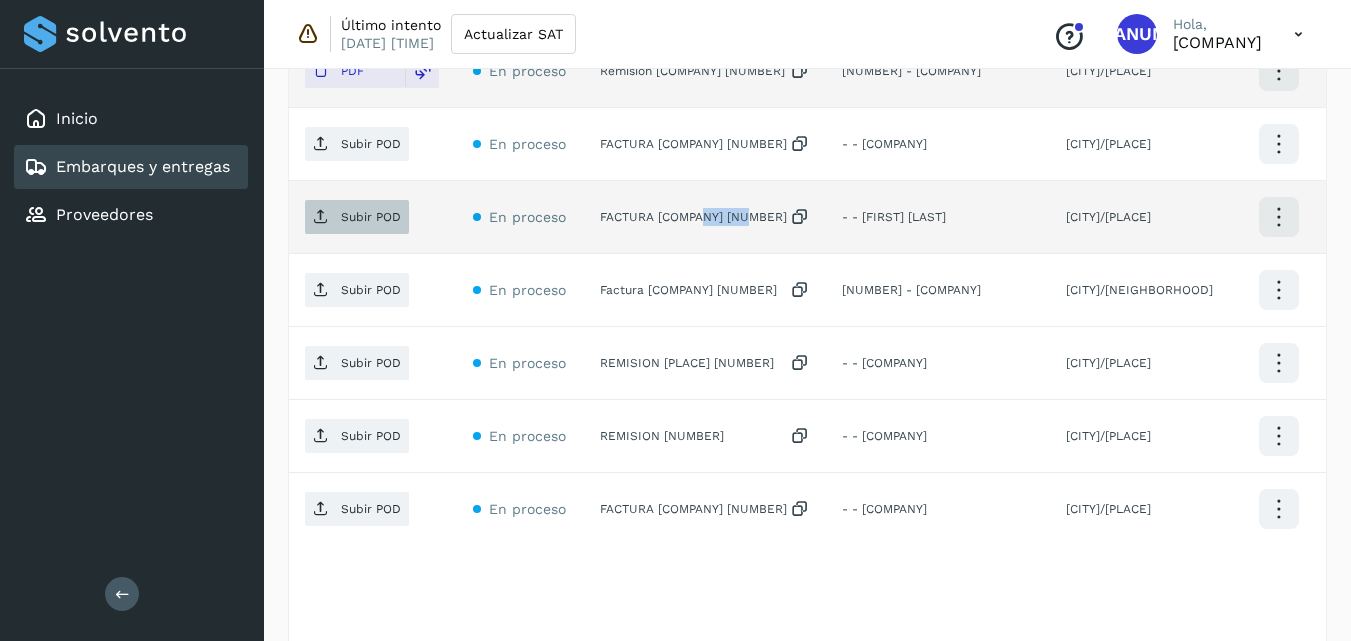 click on "Subir POD" at bounding box center [371, 217] 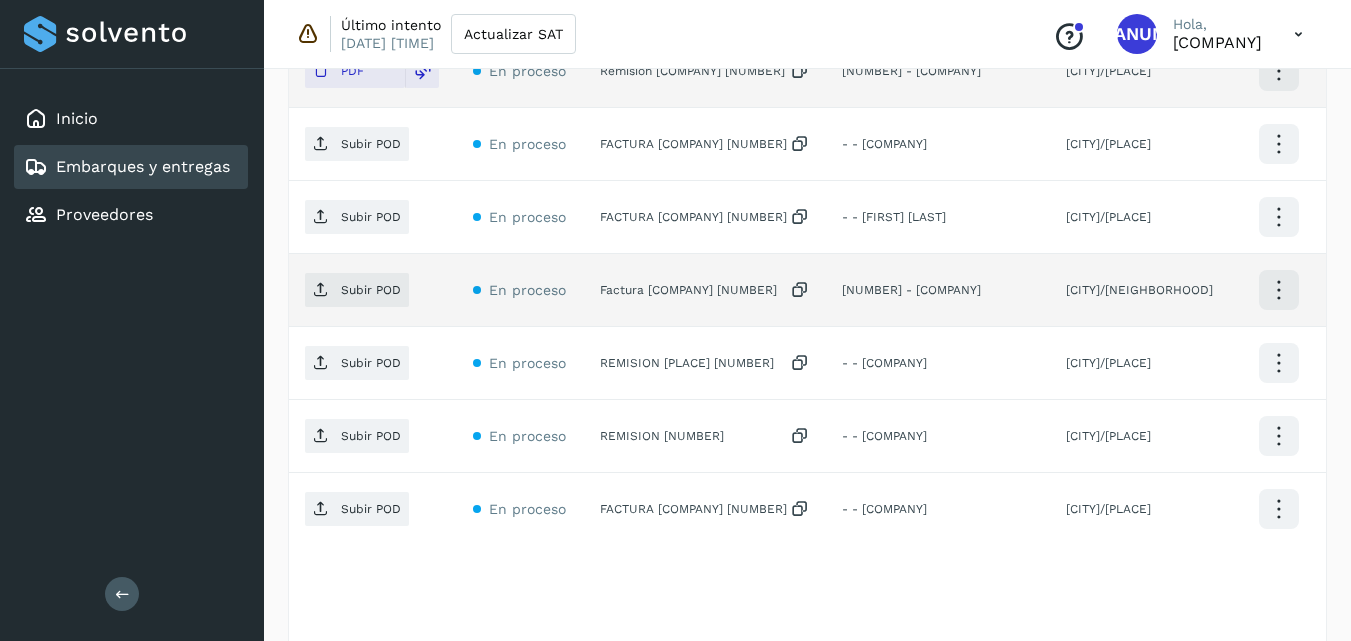 click on "Factura [COMPANY] [NUMBER]" 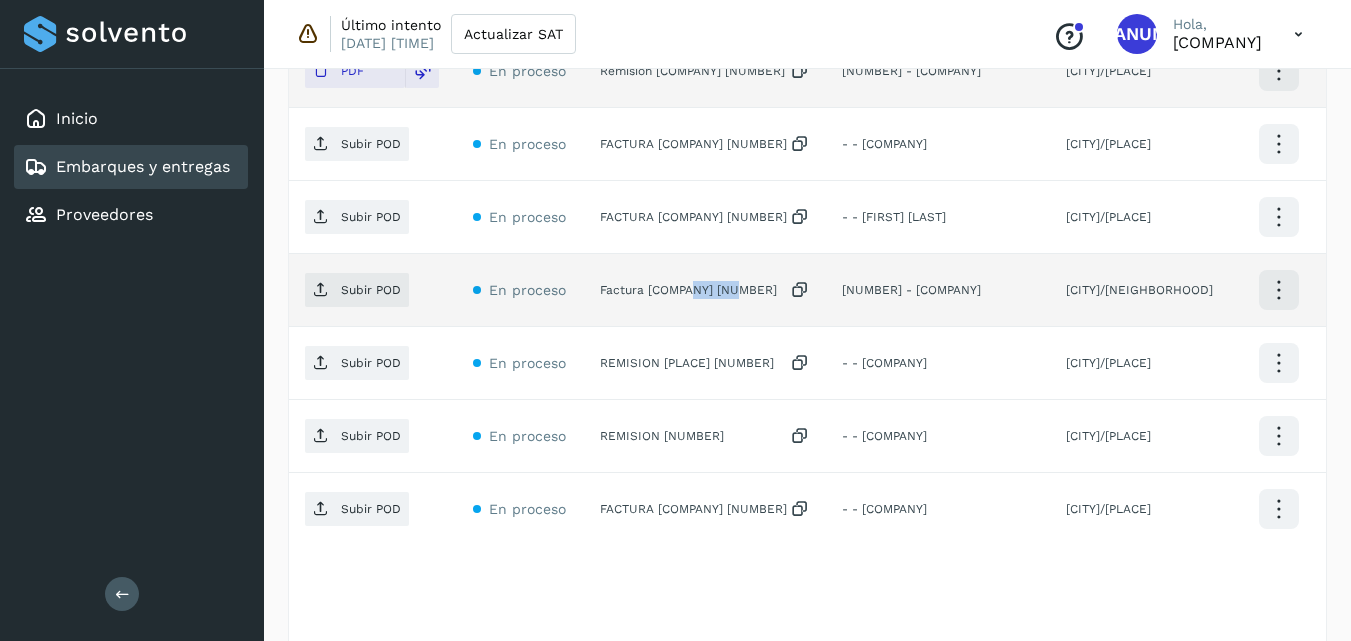 click on "Factura [COMPANY] [NUMBER]" 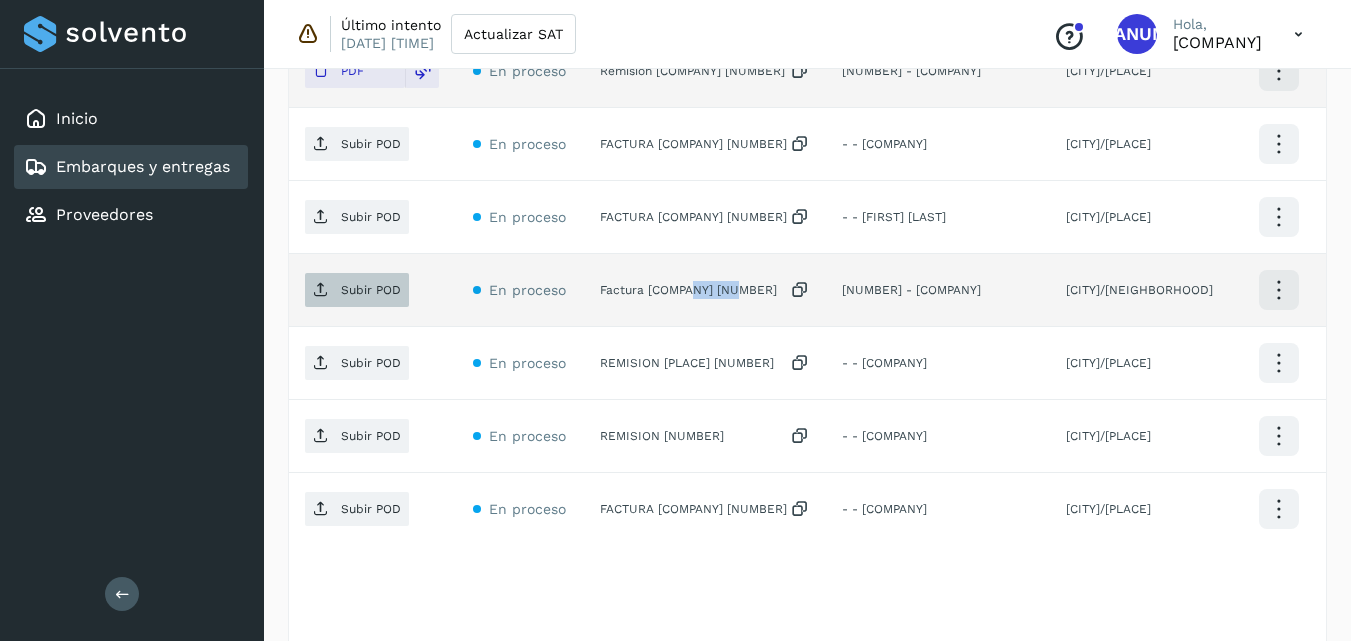click on "Subir POD" at bounding box center (371, 290) 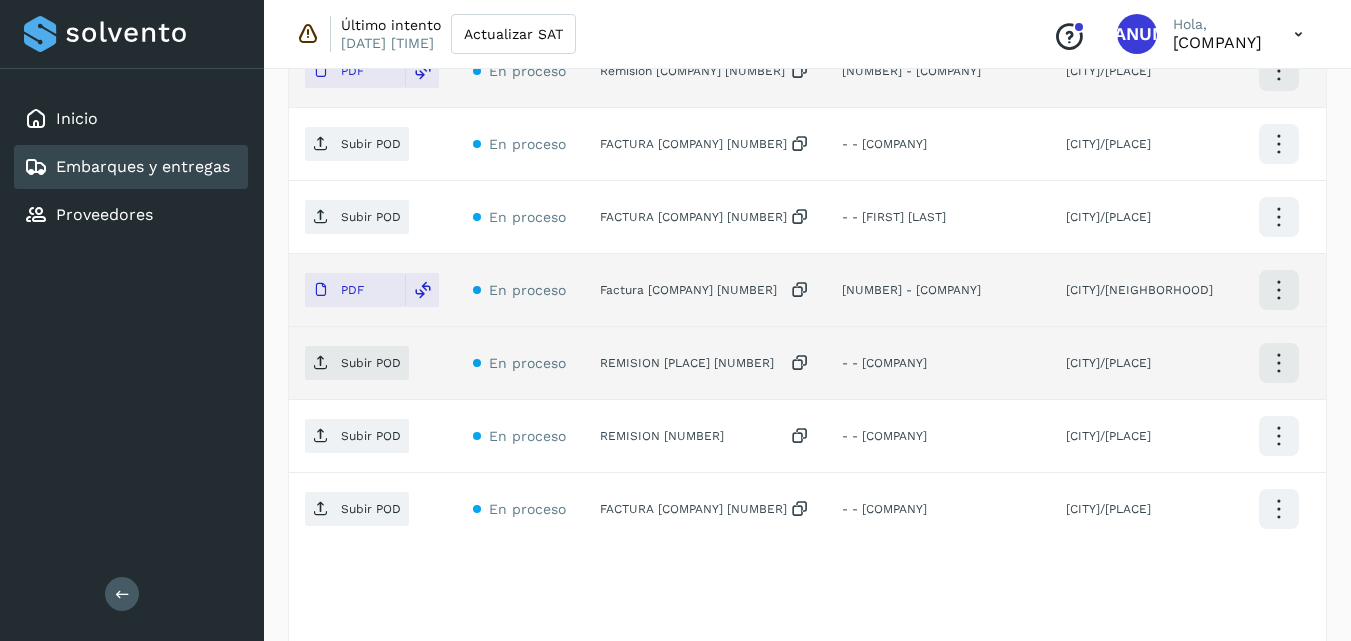 click on "REMISION [PLACE] [NUMBER]" 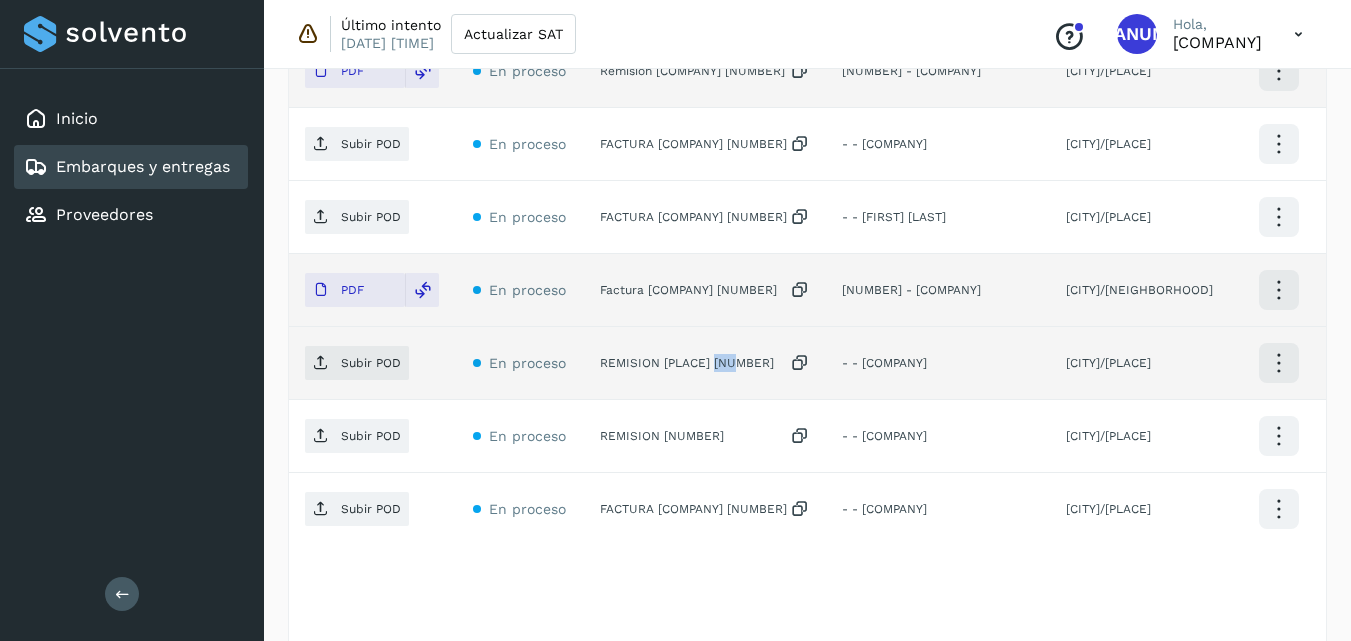 click on "REMISION [PLACE] [NUMBER]" 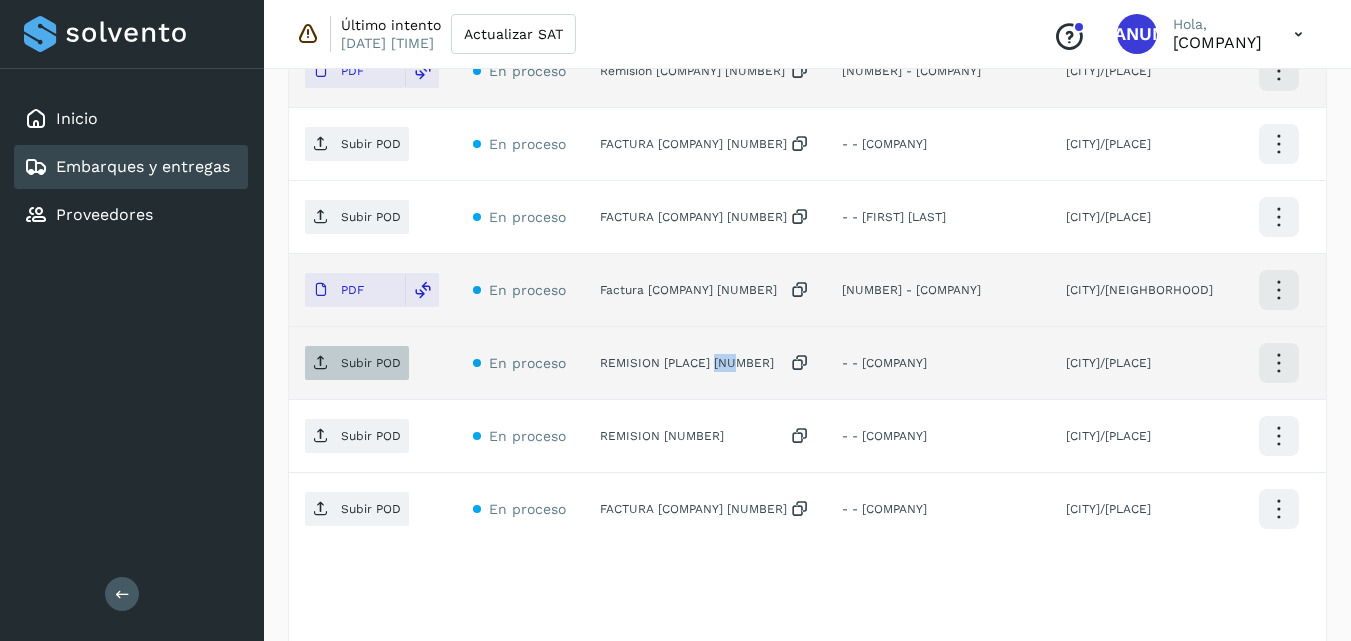 click on "Subir POD" at bounding box center [357, 363] 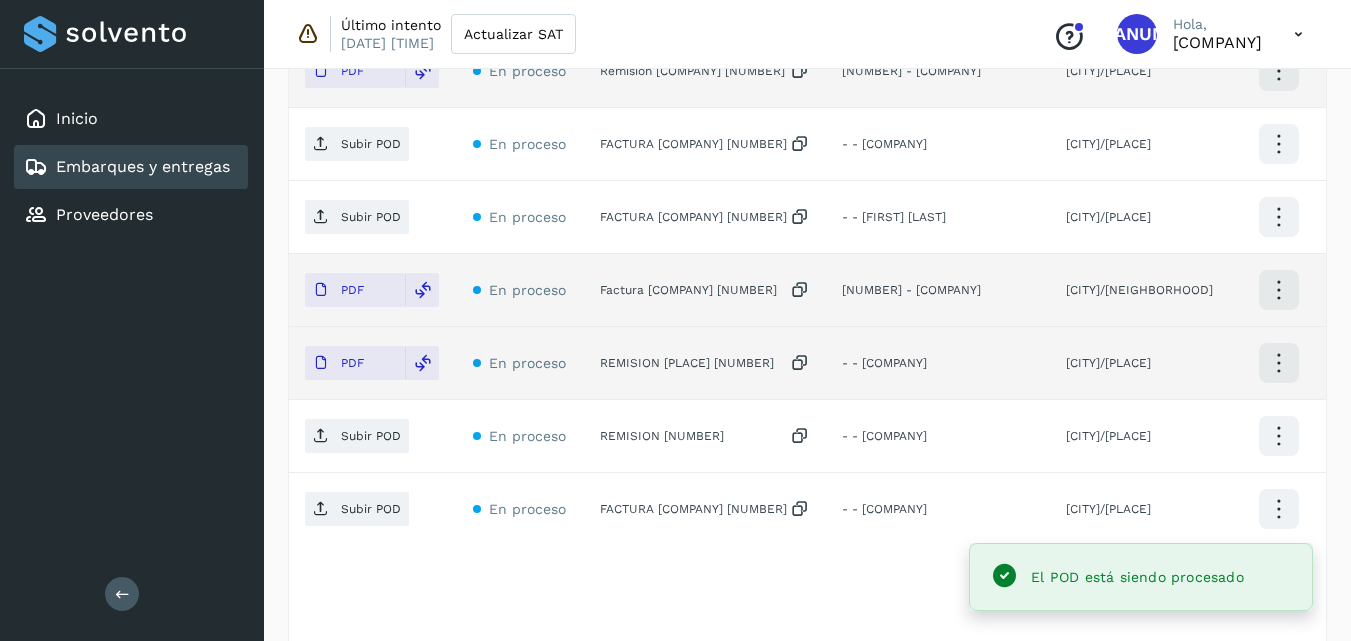 click on "REMISION [NUMBER]" 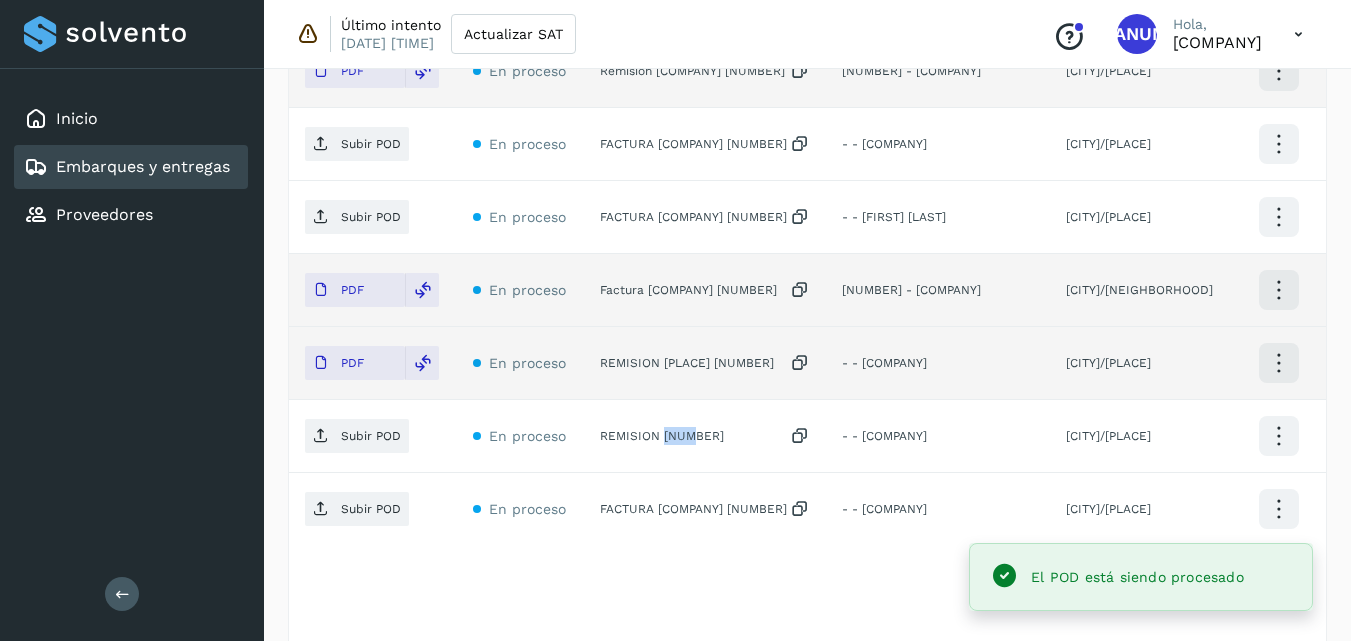 click on "REMISION [NUMBER]" 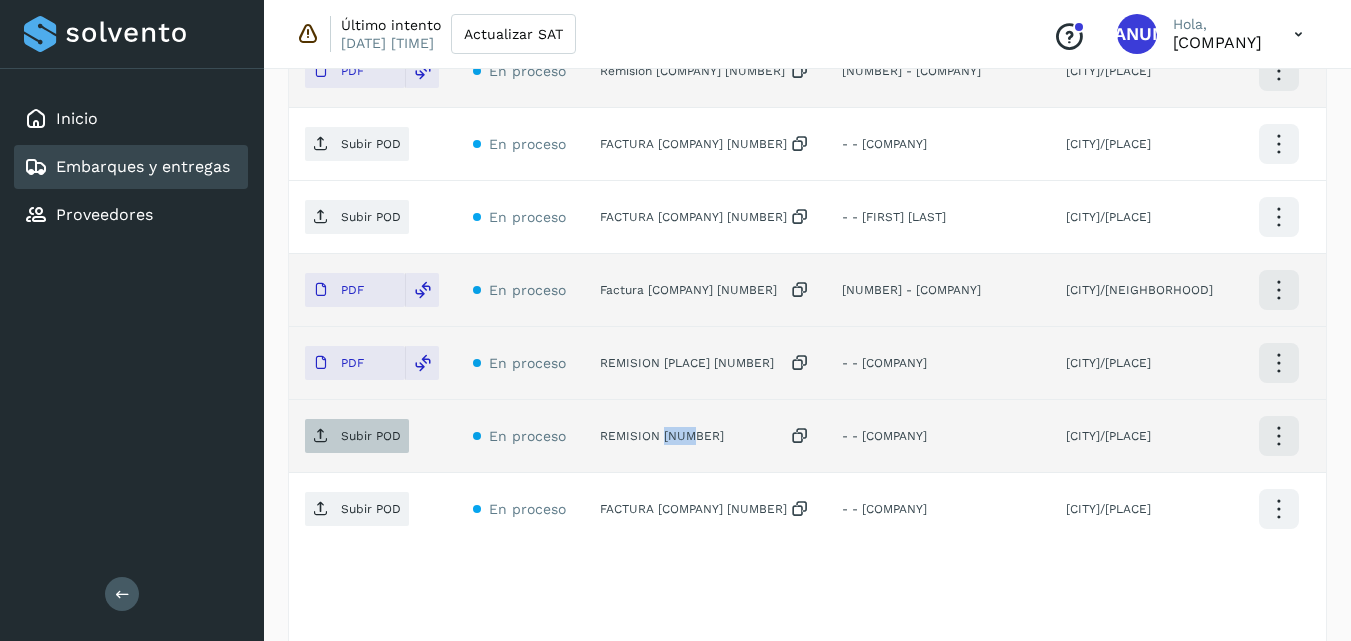 click on "Subir POD" at bounding box center [371, 436] 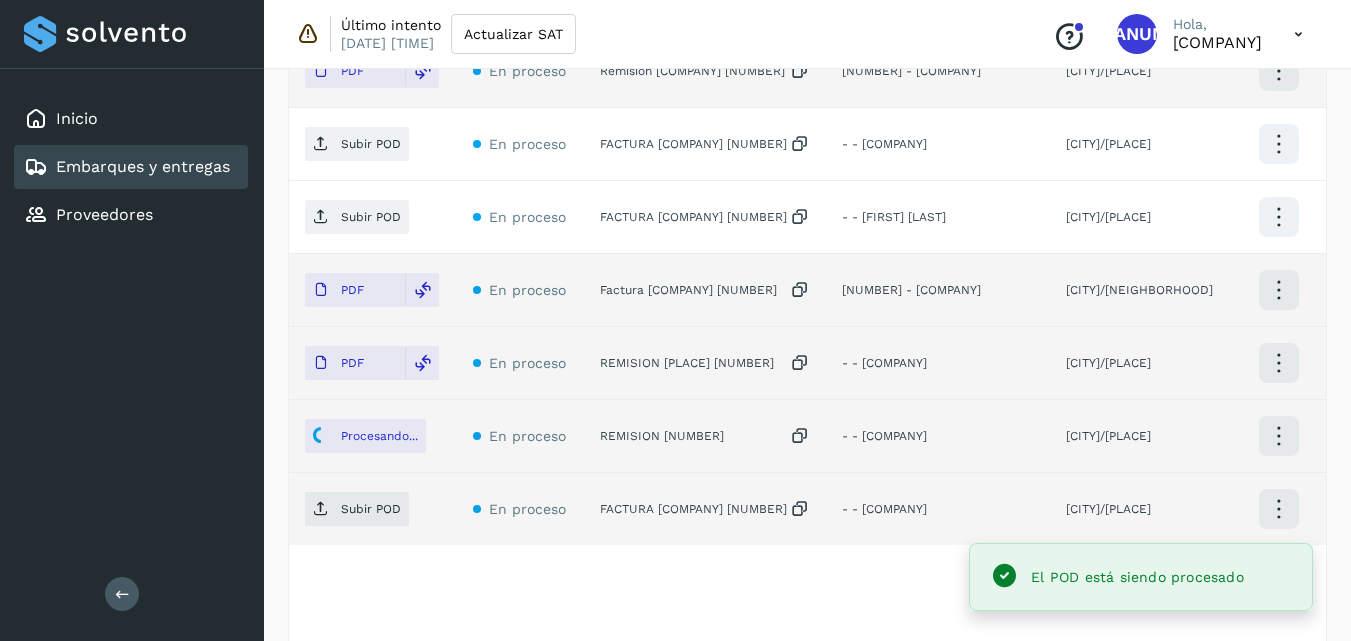 click on "FACTURA [COMPANY] [NUMBER]" 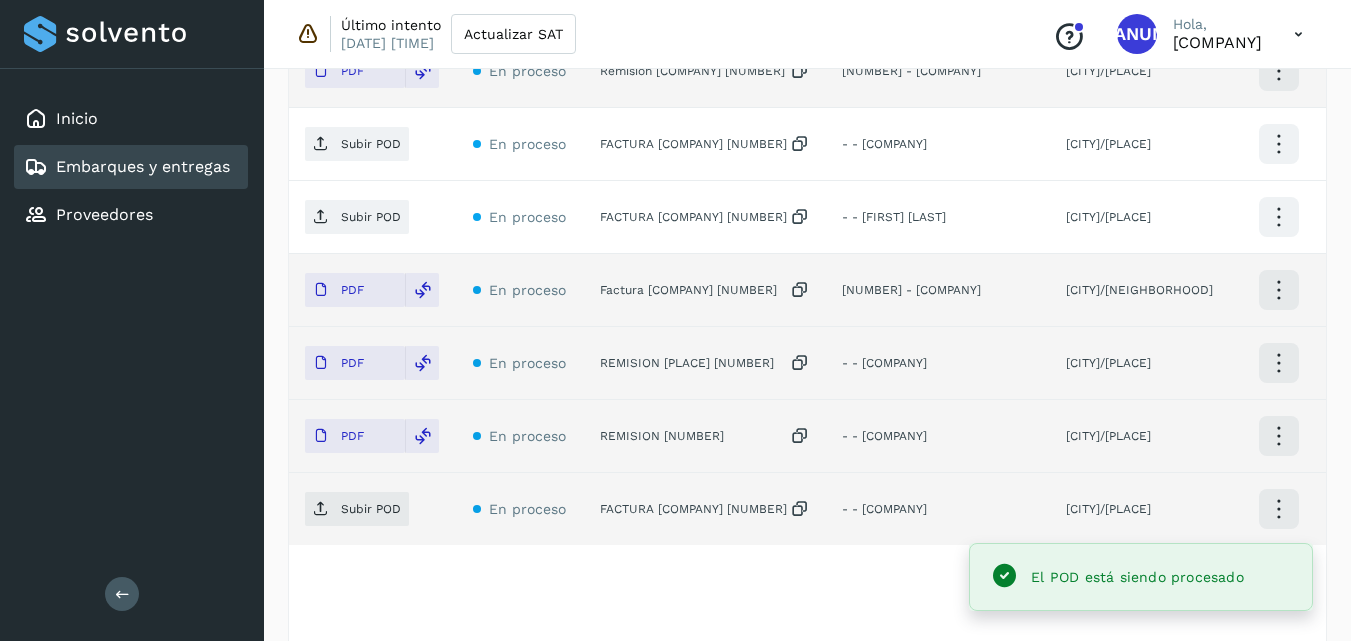 click on "FACTURA [COMPANY] [NUMBER]" 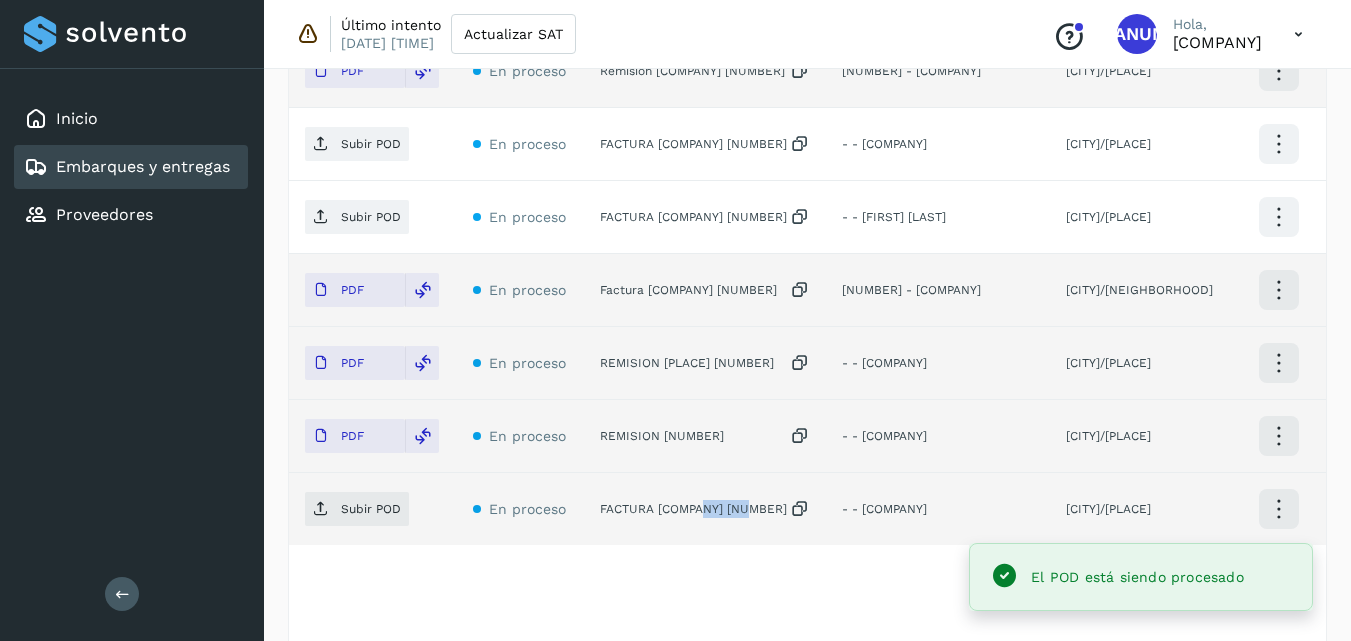 click on "FACTURA [COMPANY] [NUMBER]" 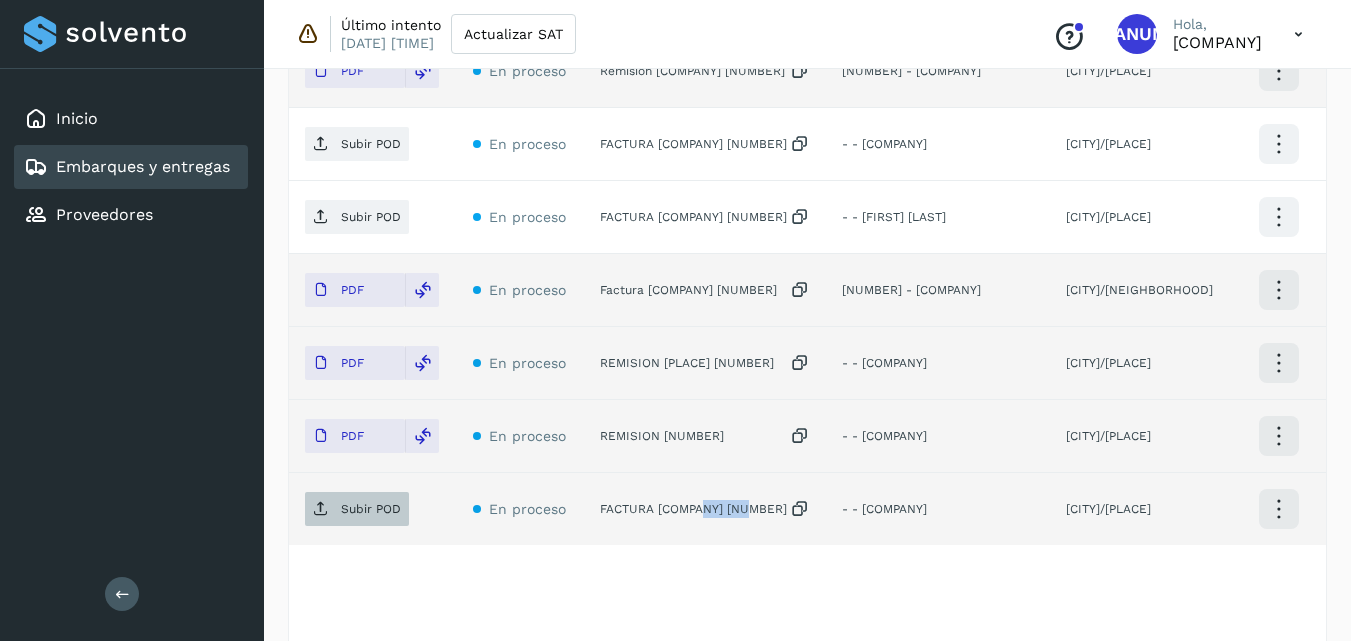click on "Subir POD" at bounding box center [357, 509] 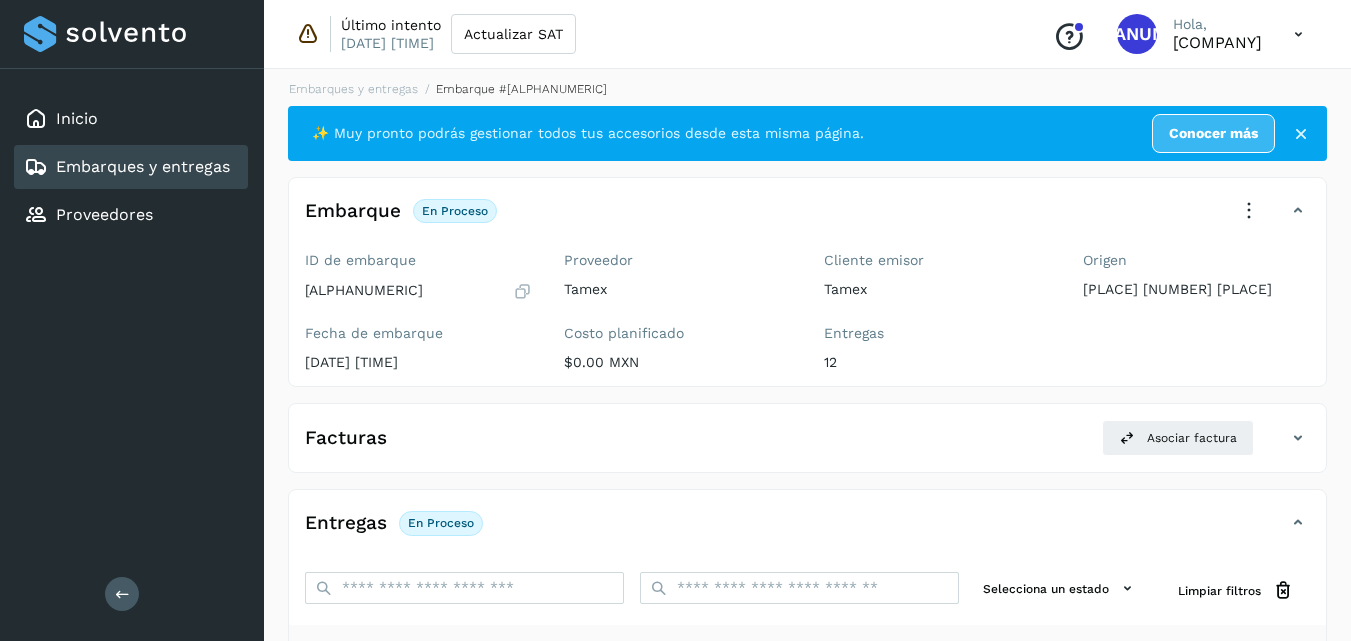 scroll, scrollTop: 0, scrollLeft: 0, axis: both 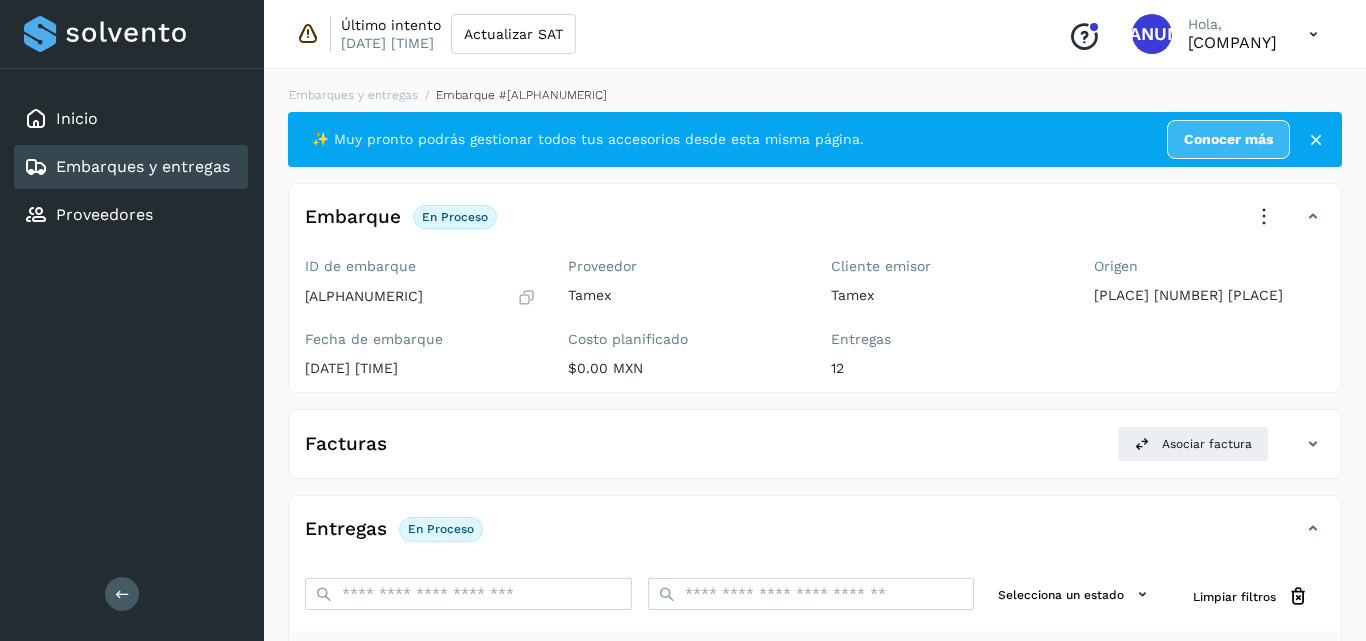 select on "**" 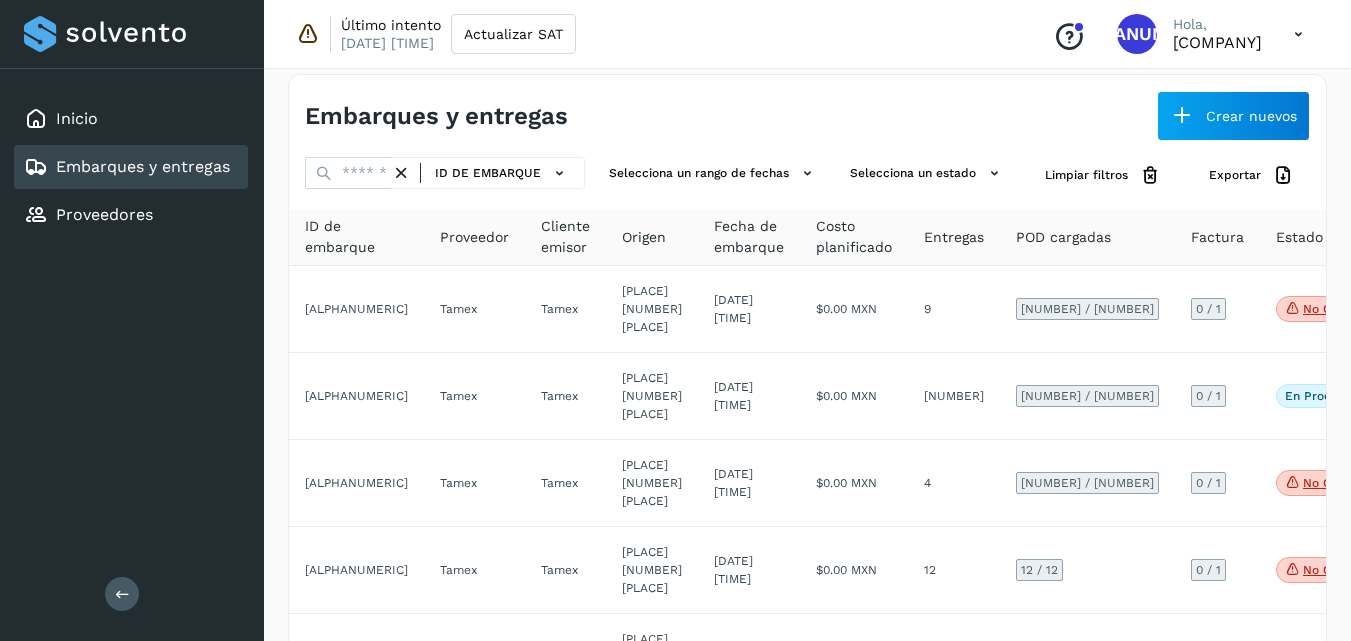scroll, scrollTop: 0, scrollLeft: 0, axis: both 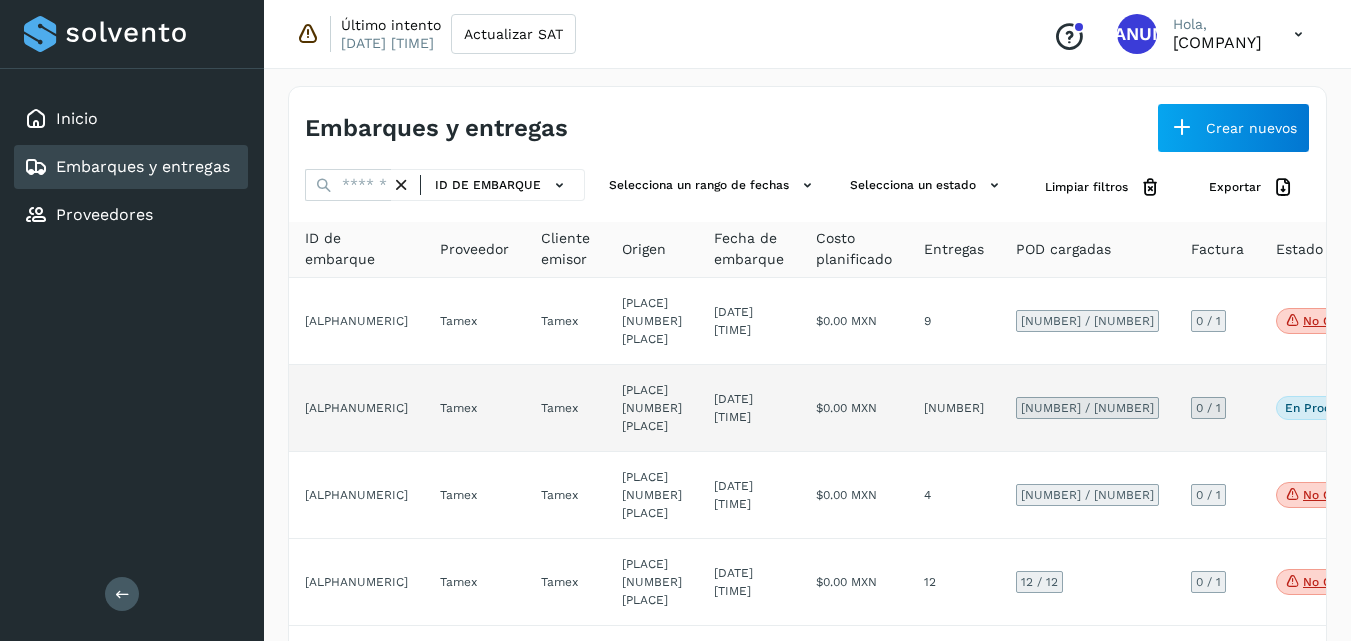 click on "[NUMBER]" 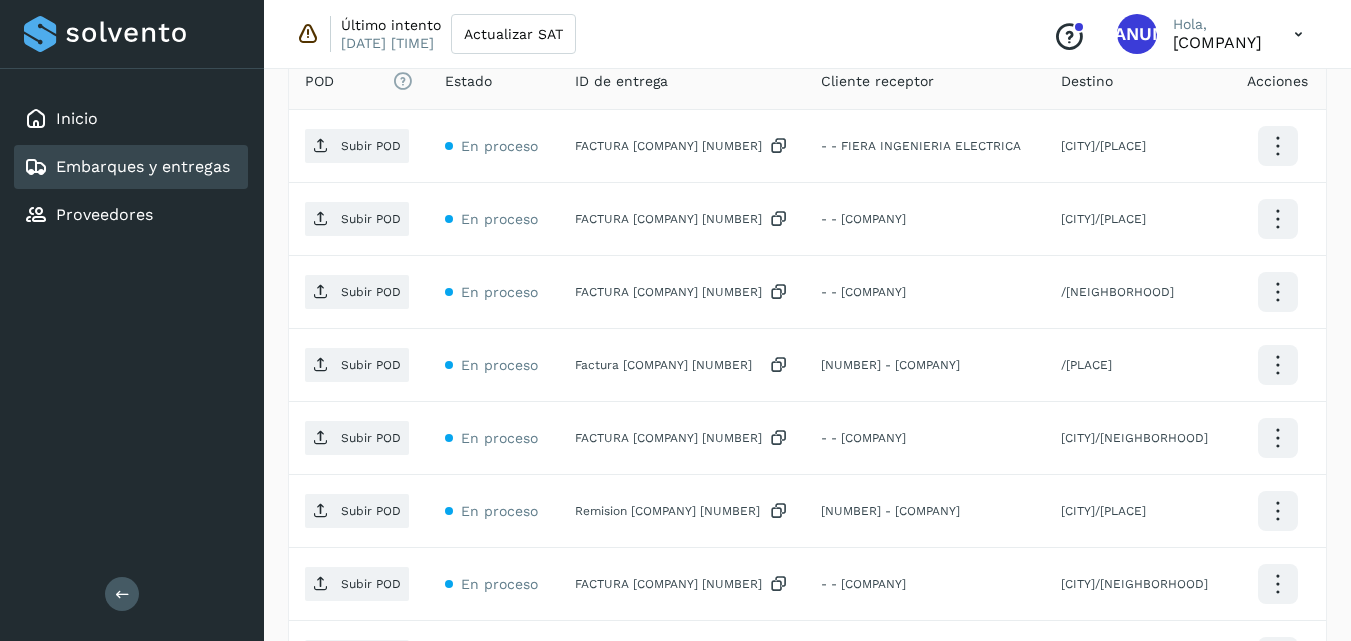 scroll, scrollTop: 600, scrollLeft: 0, axis: vertical 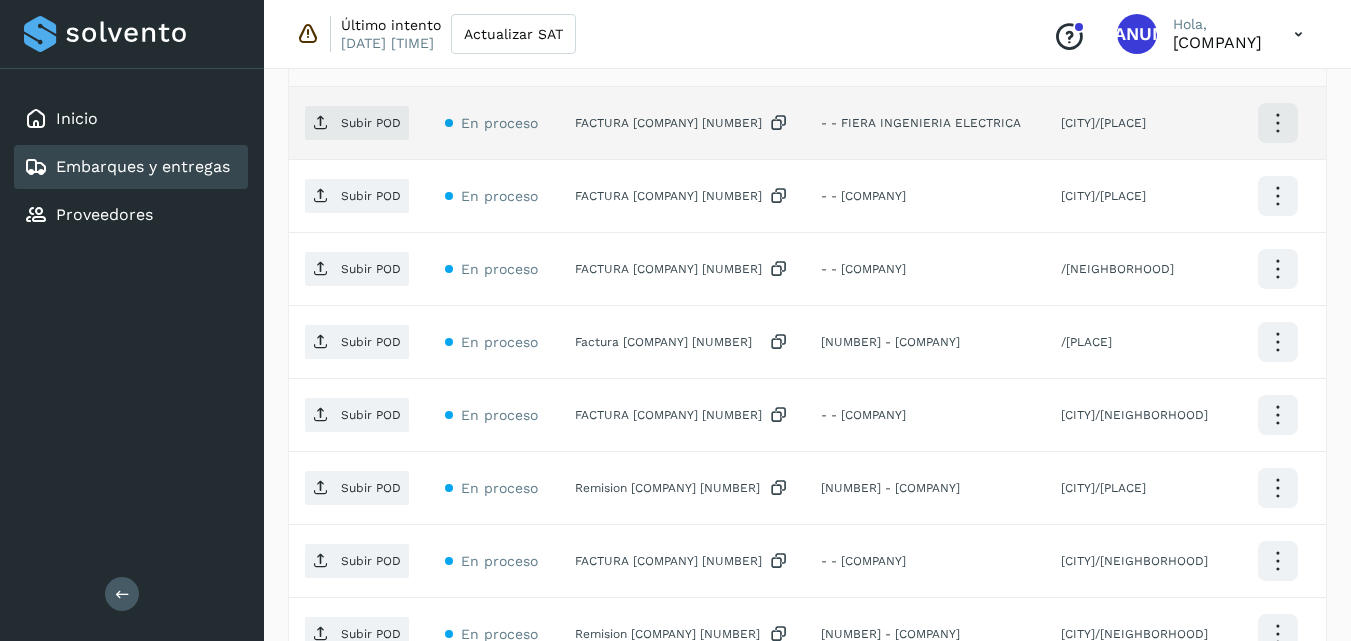 click on "FACTURA [COMPANY] [NUMBER]" 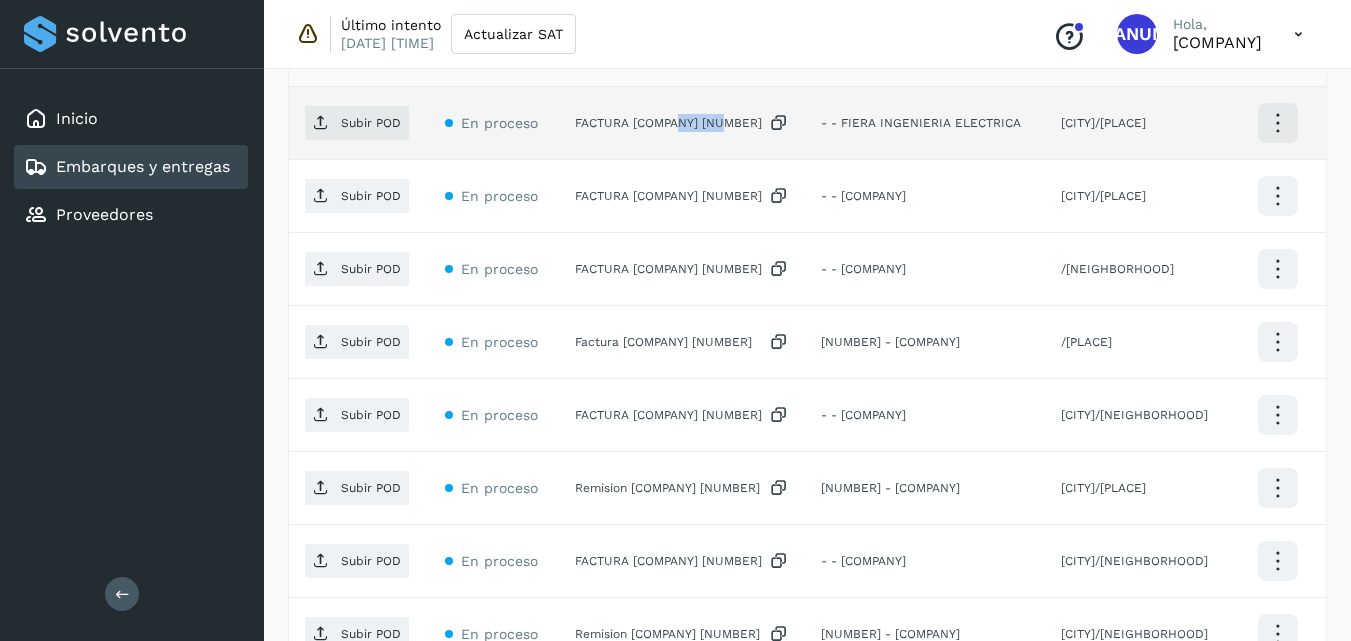 click on "FACTURA [COMPANY] [NUMBER]" 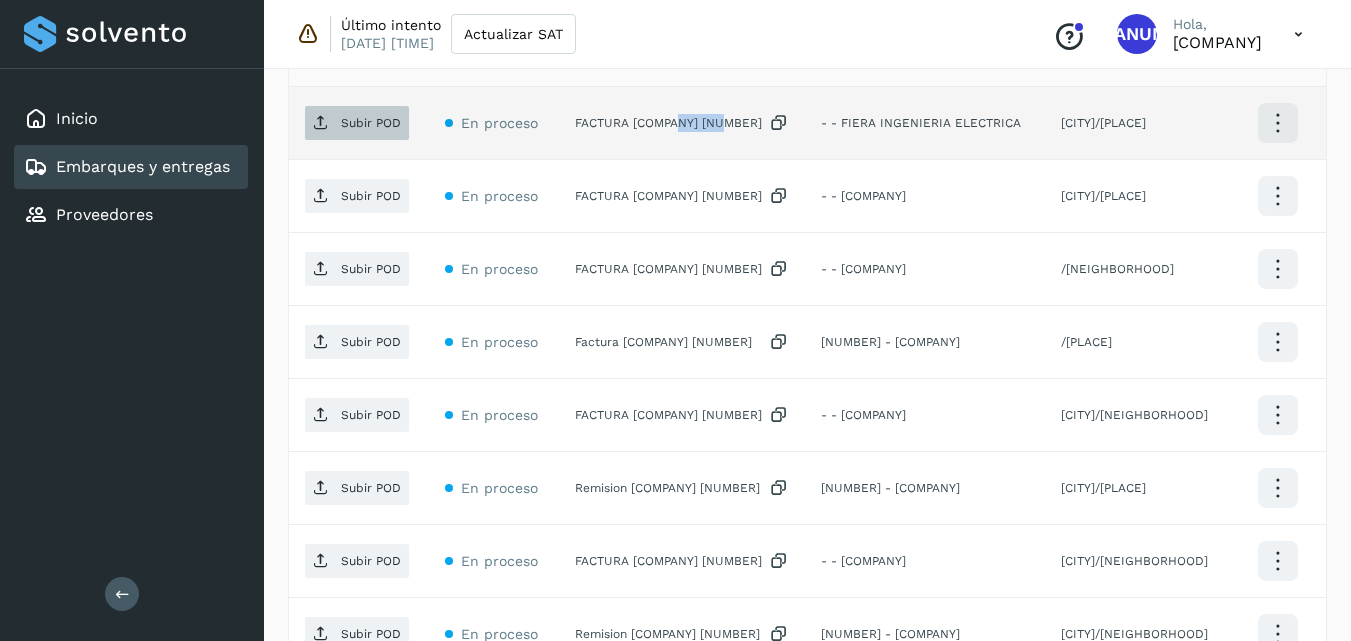 click on "Subir POD" at bounding box center (371, 123) 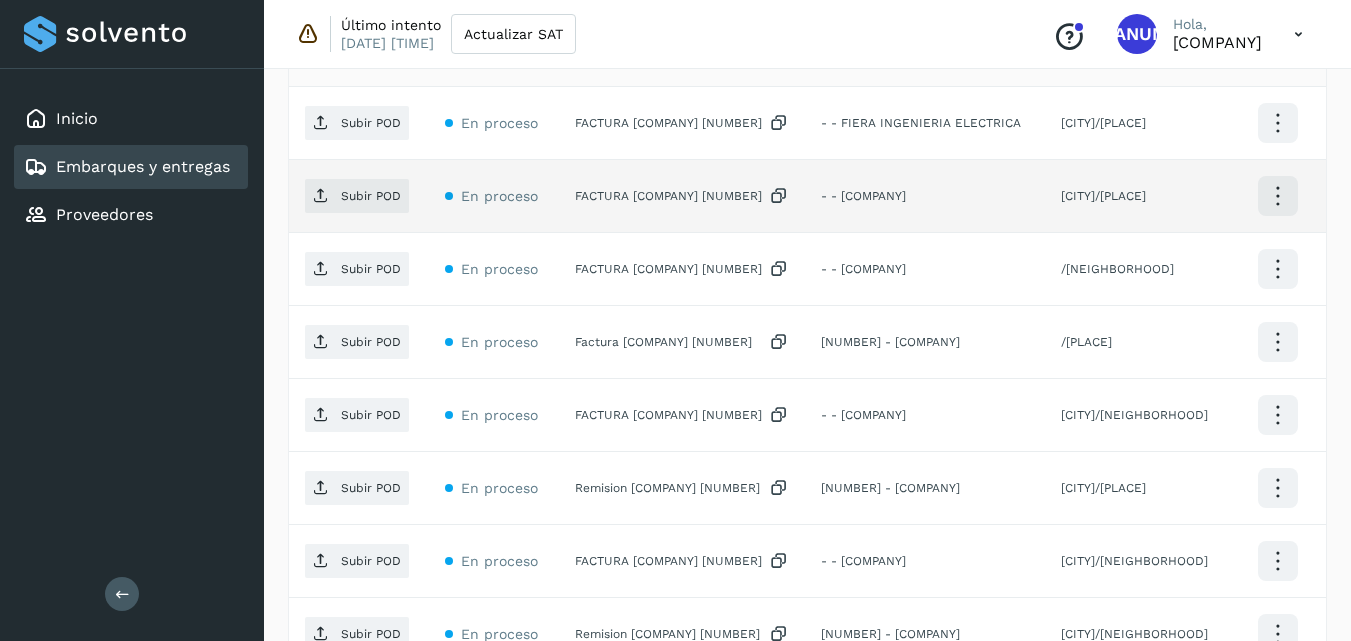 click on "FACTURA [COMPANY] [NUMBER]" 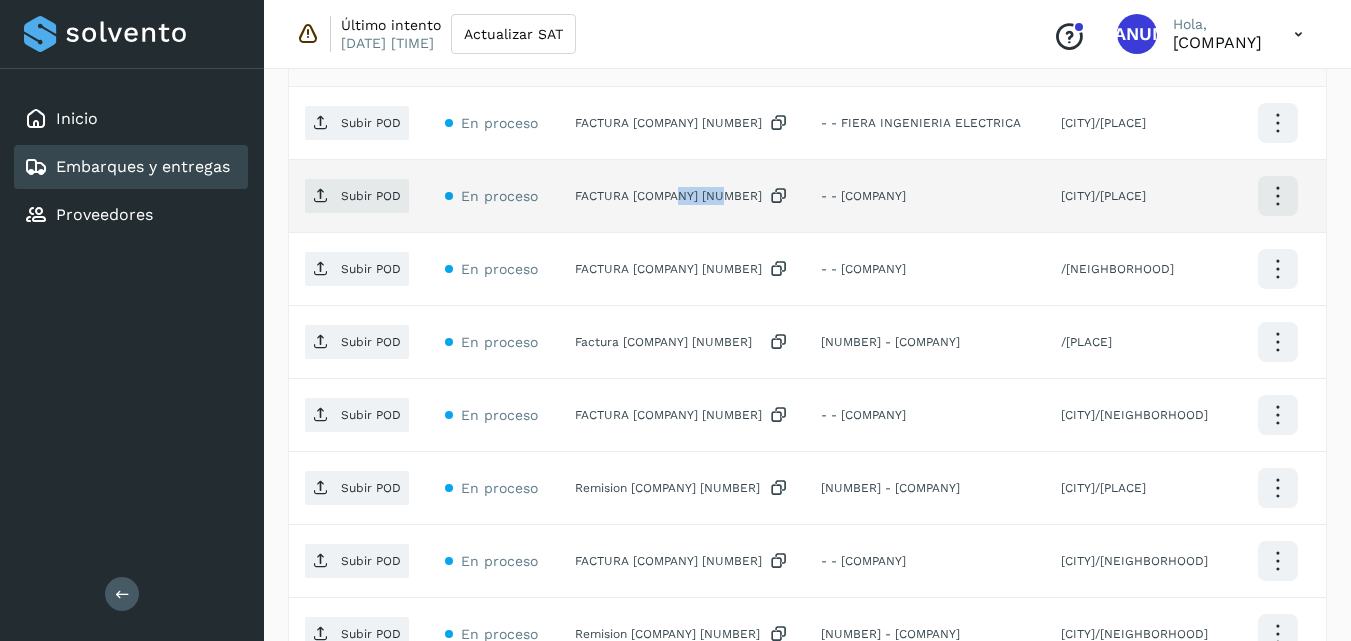 click on "FACTURA [COMPANY] [NUMBER]" 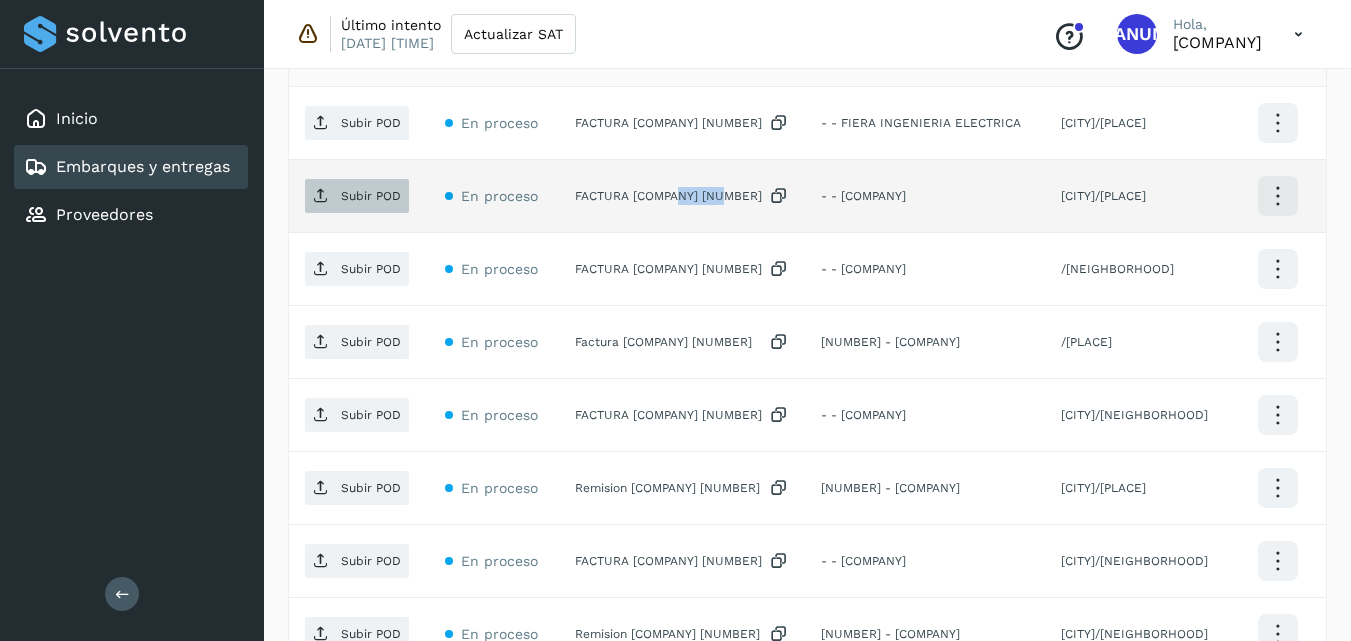 click on "Subir POD" at bounding box center [371, 196] 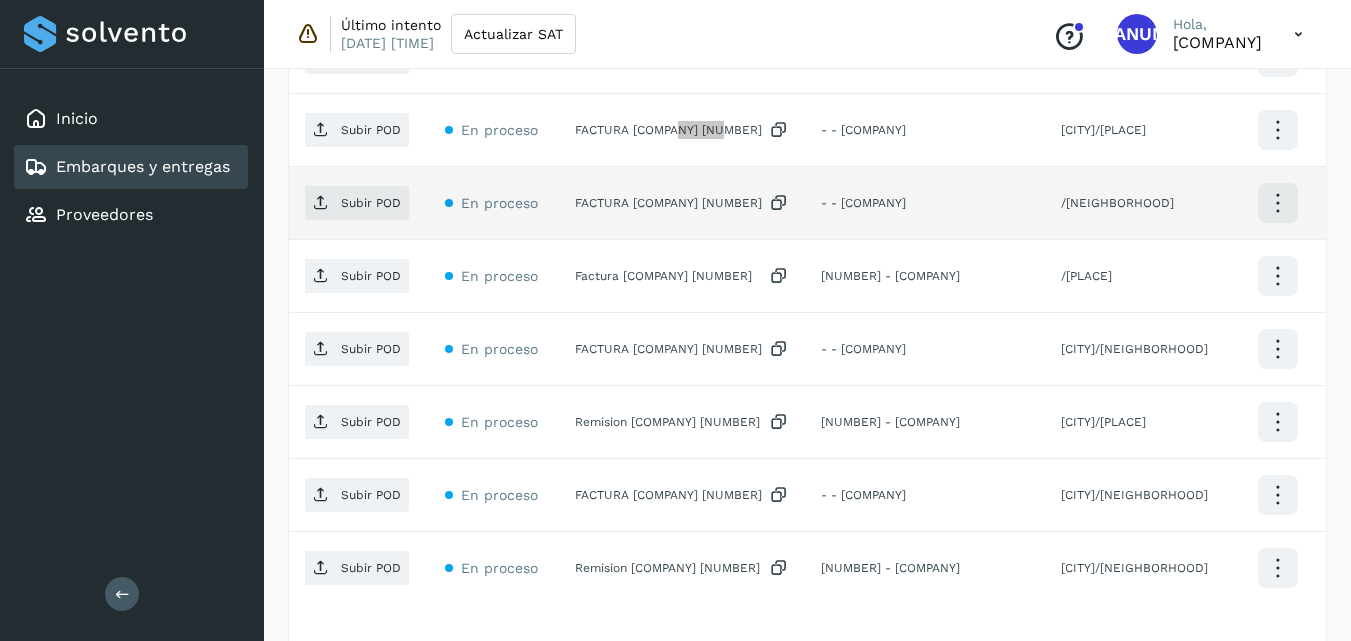 scroll, scrollTop: 700, scrollLeft: 0, axis: vertical 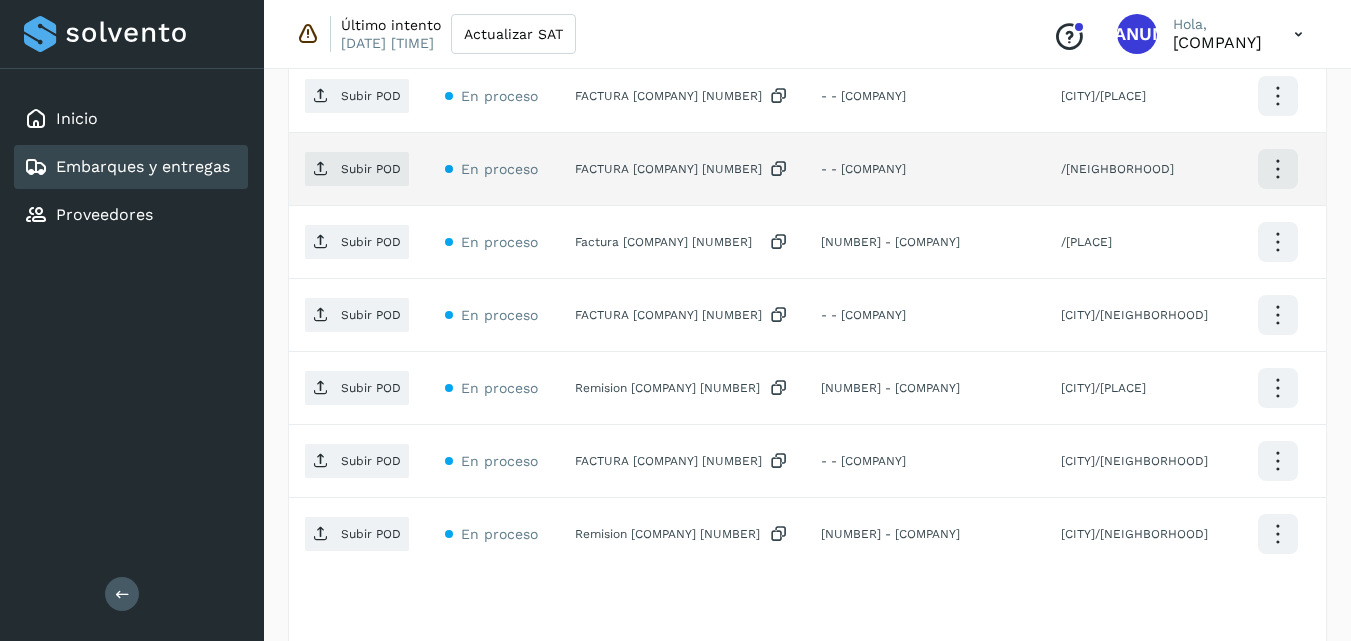 click on "FACTURA [COMPANY] [NUMBER]" 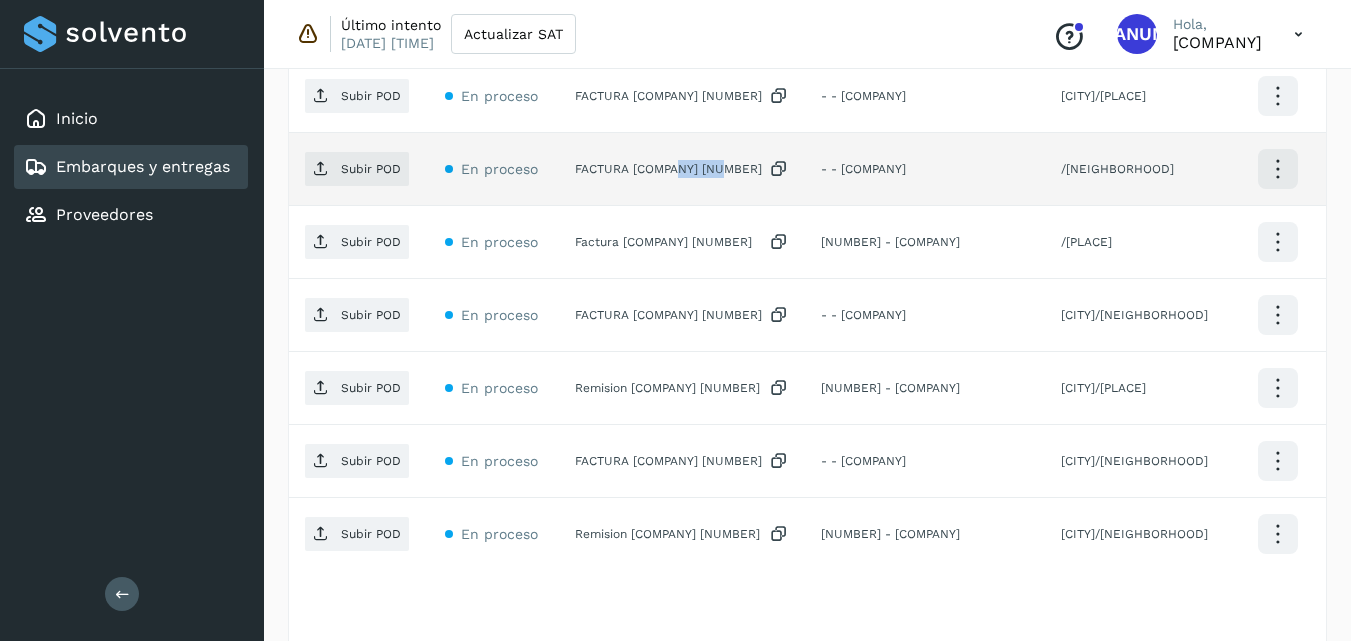 click on "FACTURA [COMPANY] [NUMBER]" 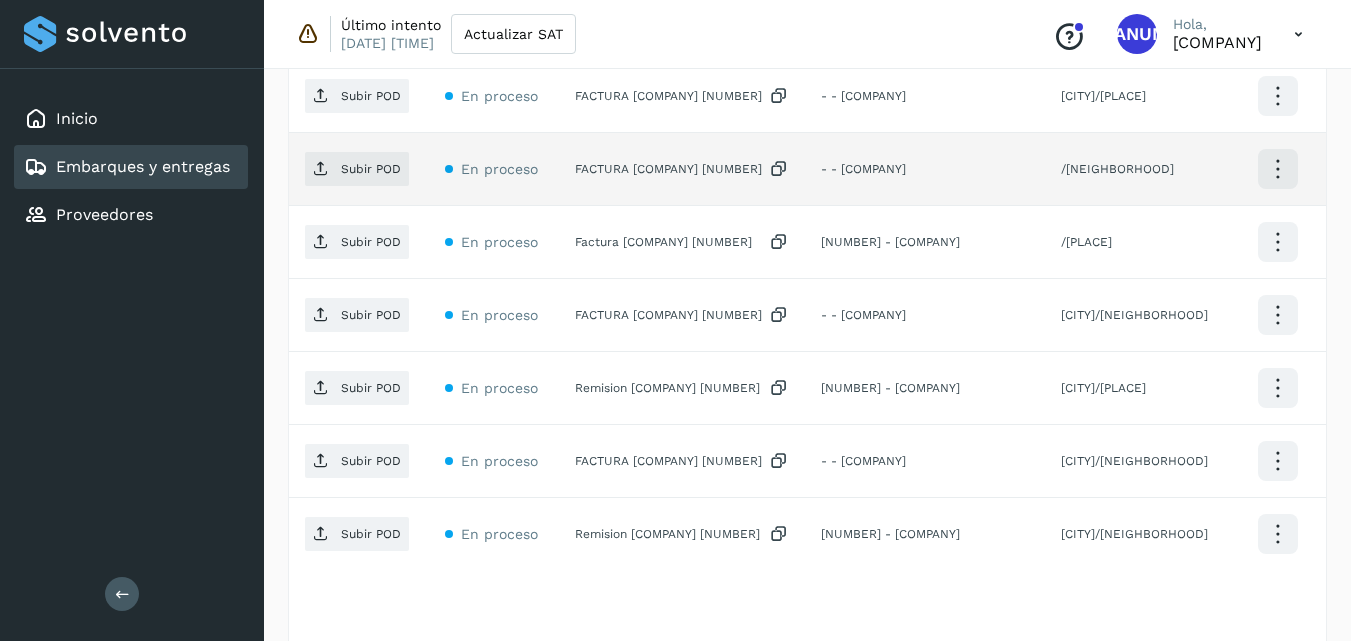 click on "Subir POD" 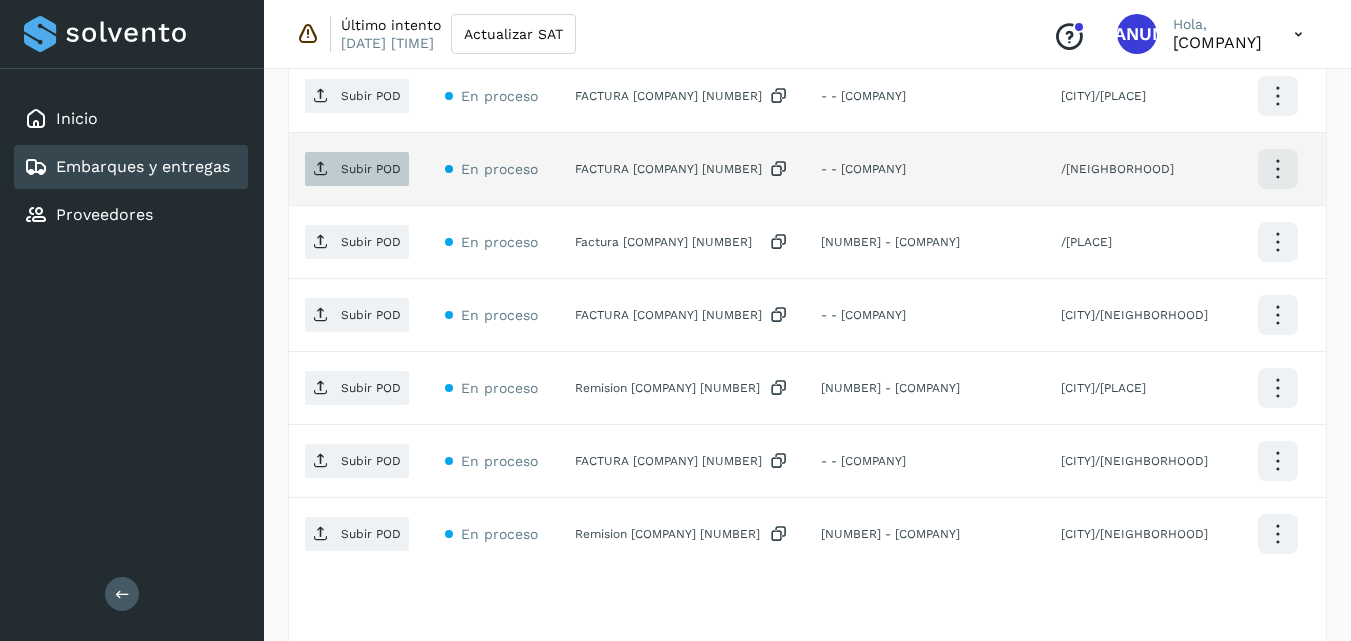 click on "Subir POD" at bounding box center [371, 169] 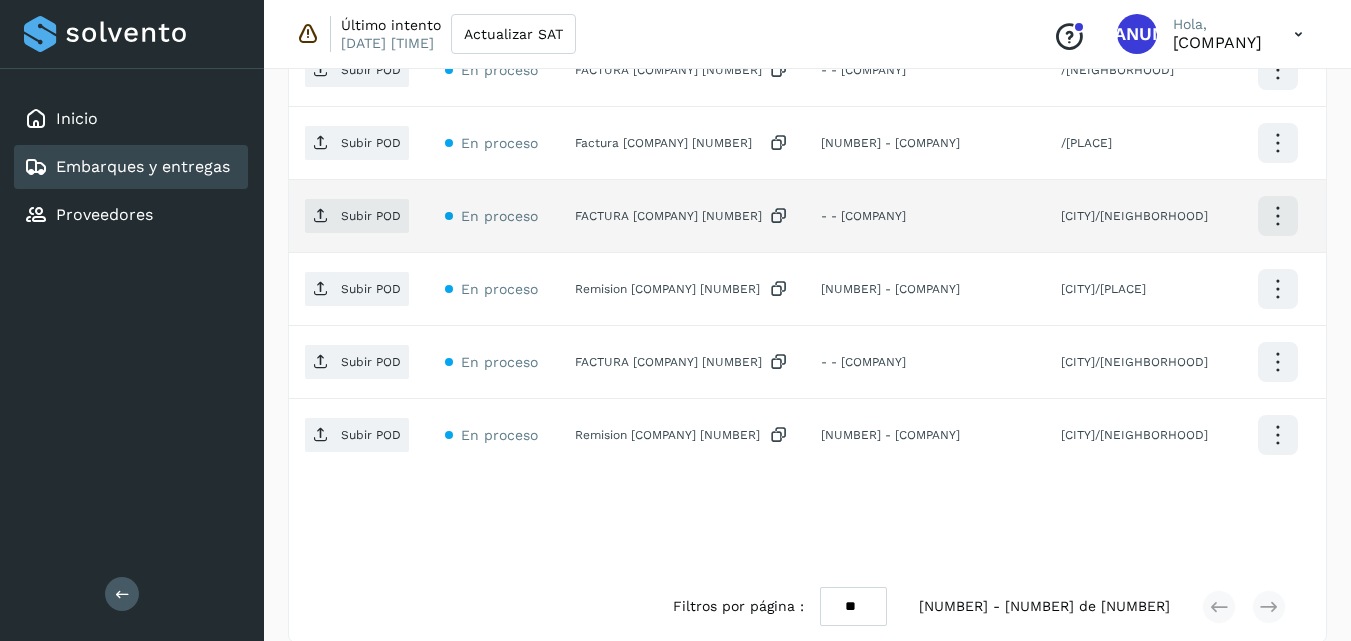 scroll, scrollTop: 800, scrollLeft: 0, axis: vertical 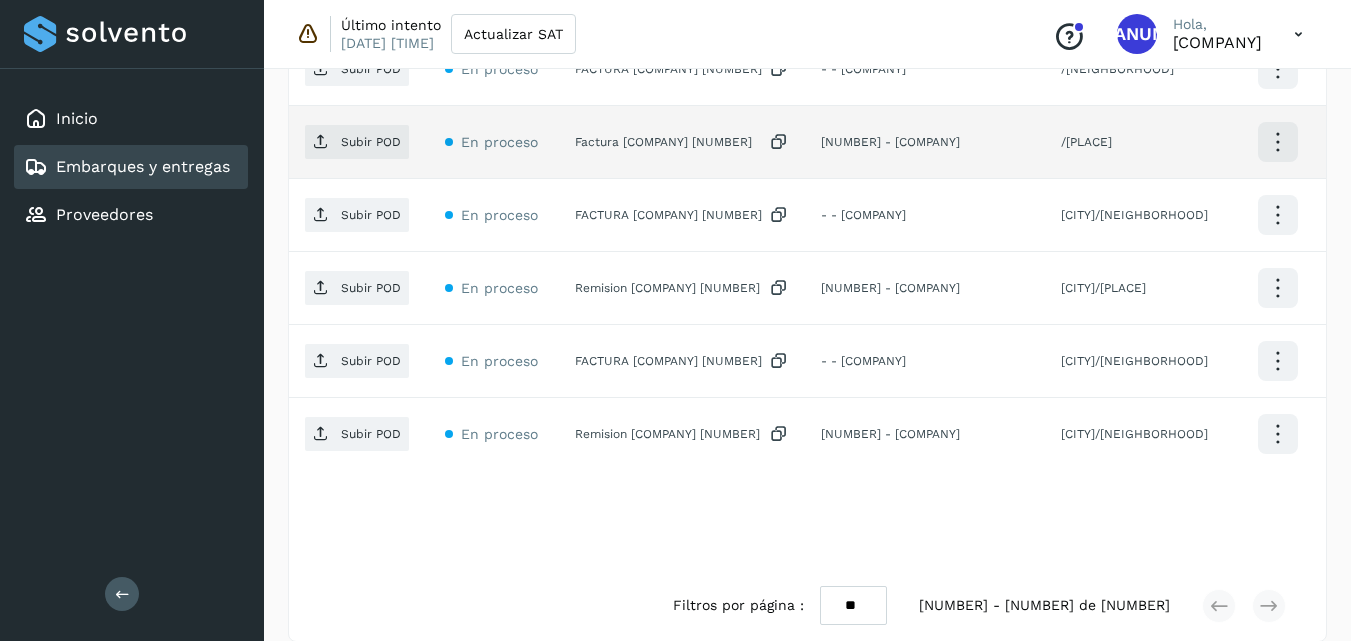 click on "Factura [COMPANY] [NUMBER]" 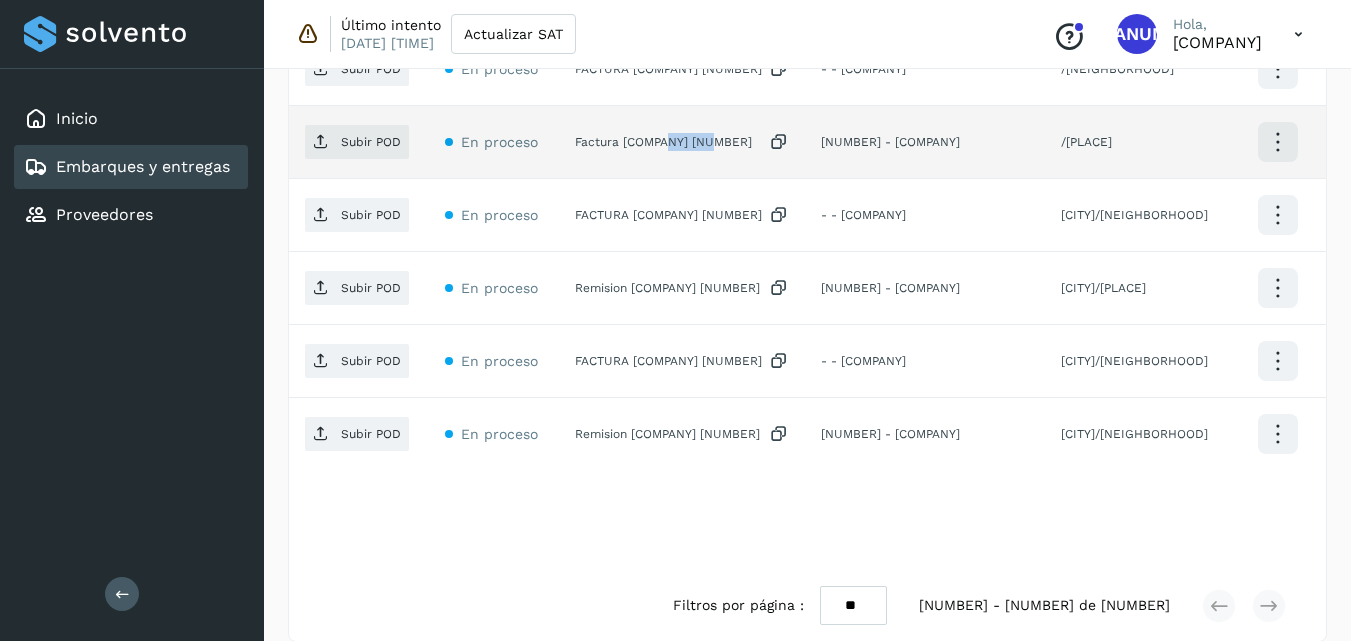 click on "Factura [COMPANY] [NUMBER]" 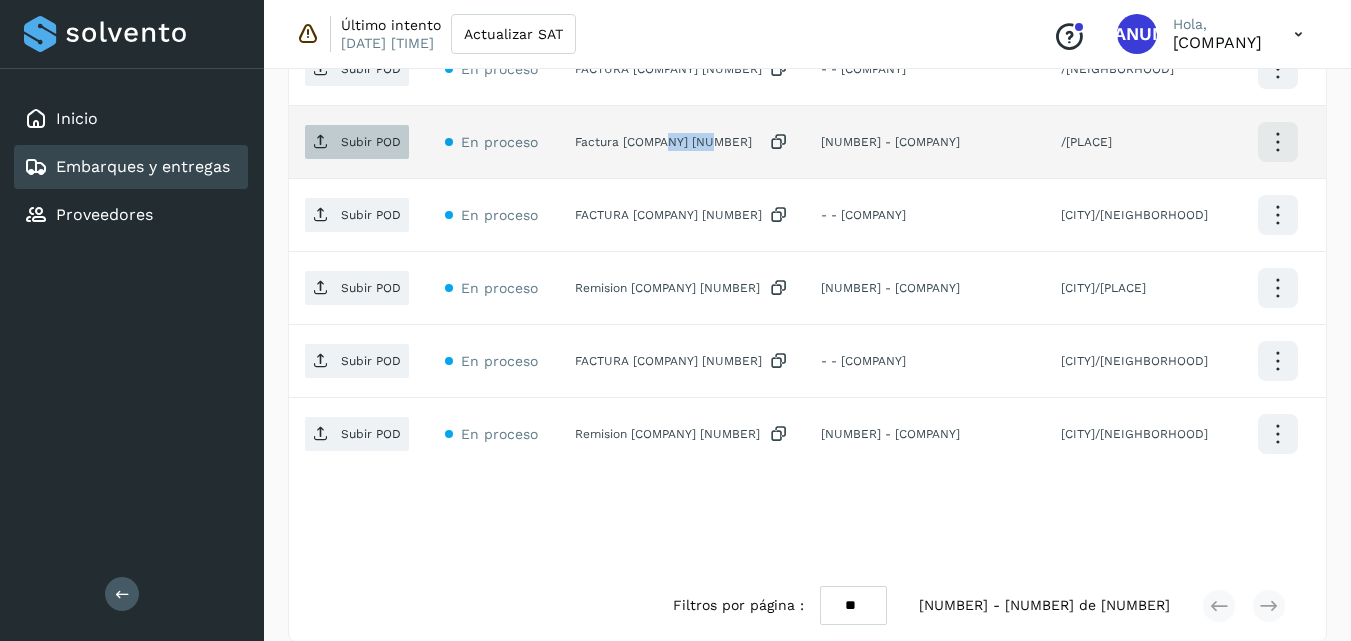 click on "Subir POD" at bounding box center (357, 142) 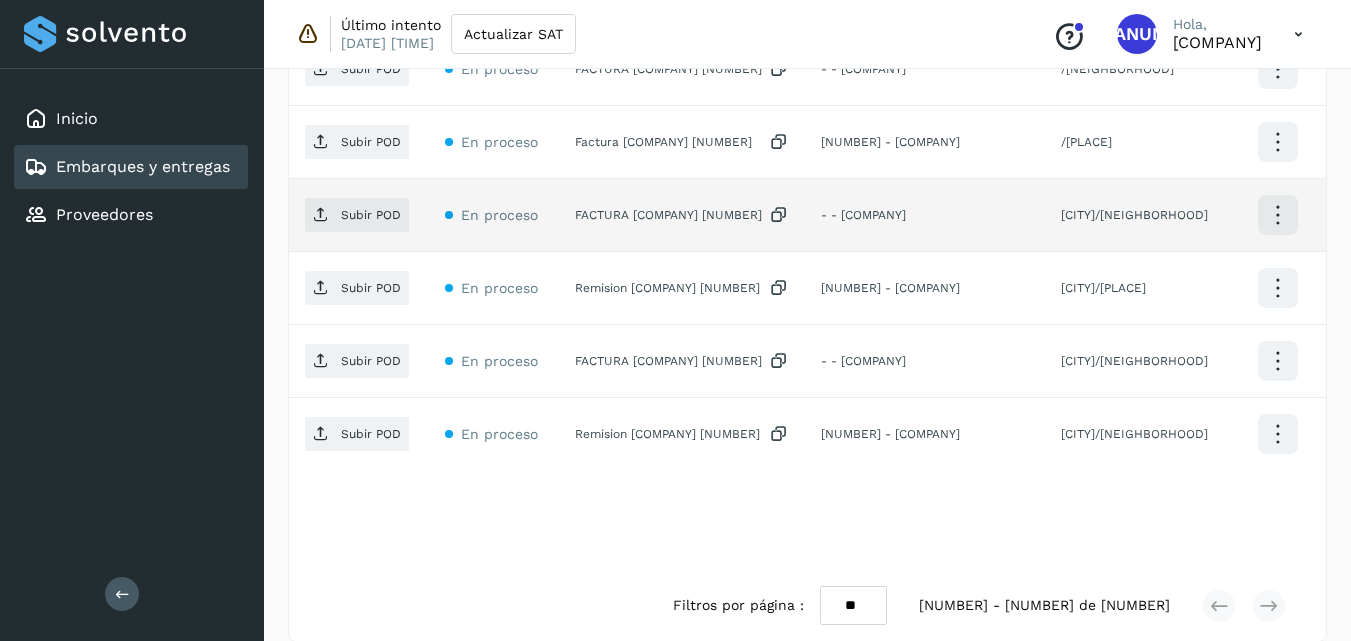 click on "FACTURA [COMPANY] [NUMBER]" 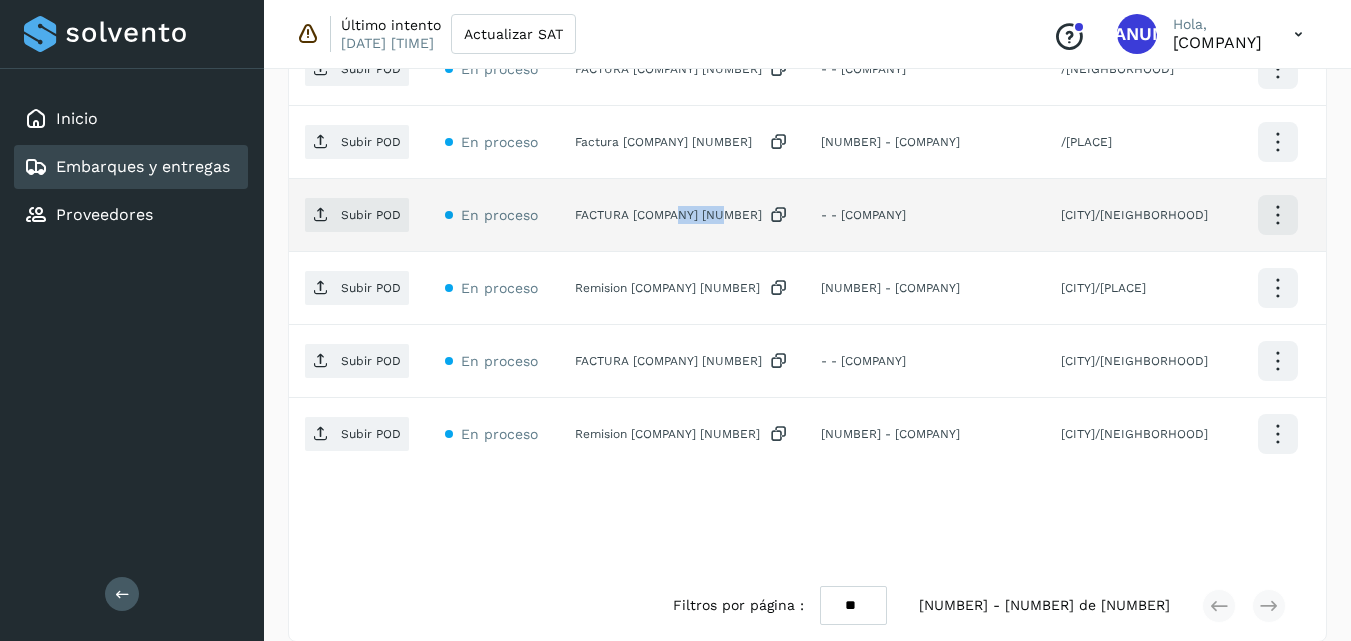 click on "FACTURA [COMPANY] [NUMBER]" 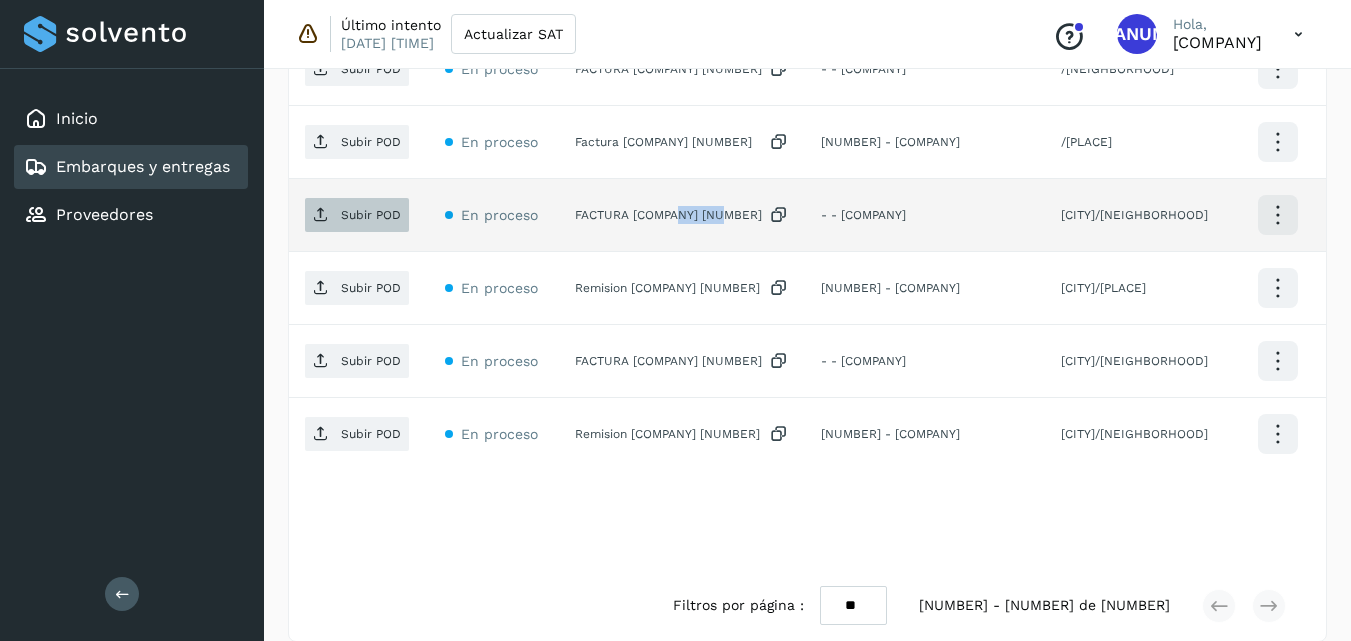 click on "Subir POD" at bounding box center (357, 215) 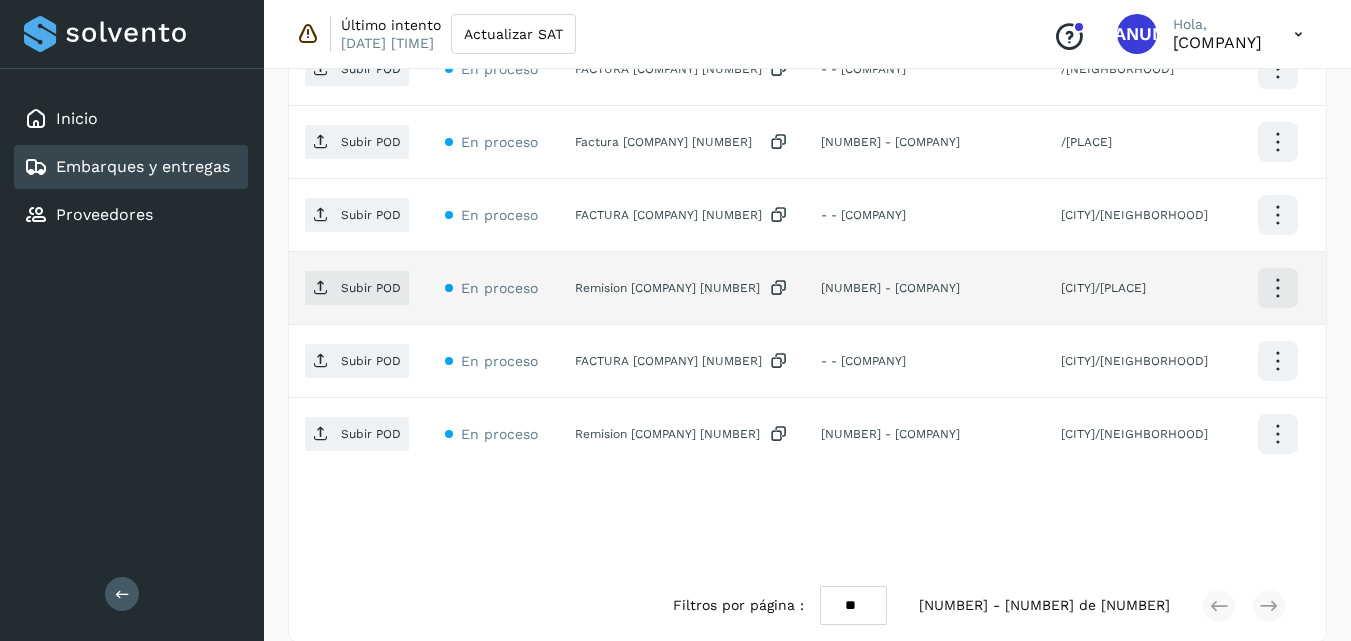click on "Remision [COMPANY] [NUMBER]" 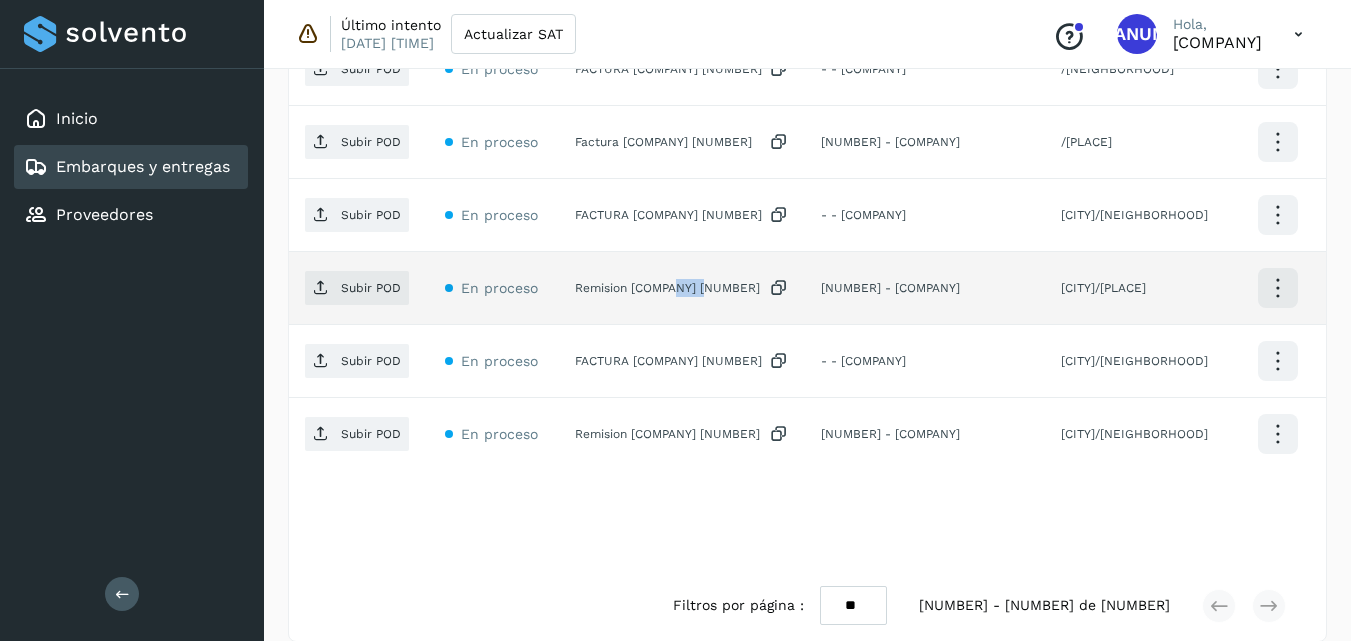 click on "Remision [COMPANY] [NUMBER]" 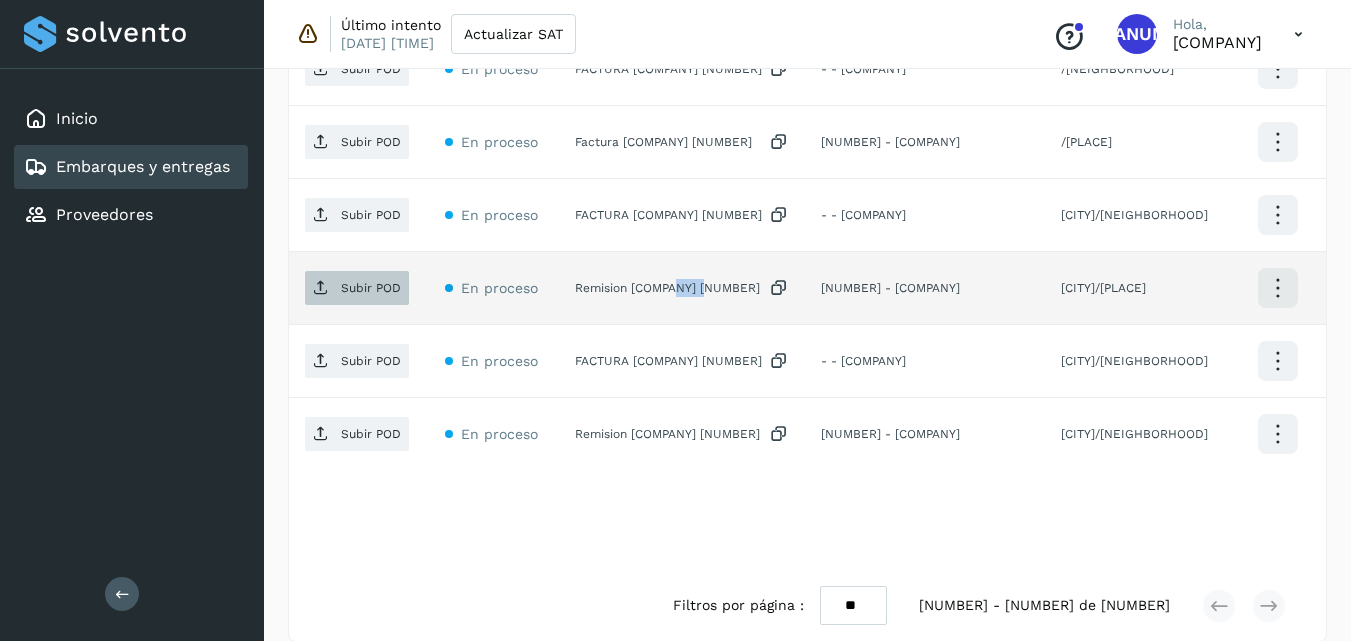 click on "Subir POD" at bounding box center [371, 288] 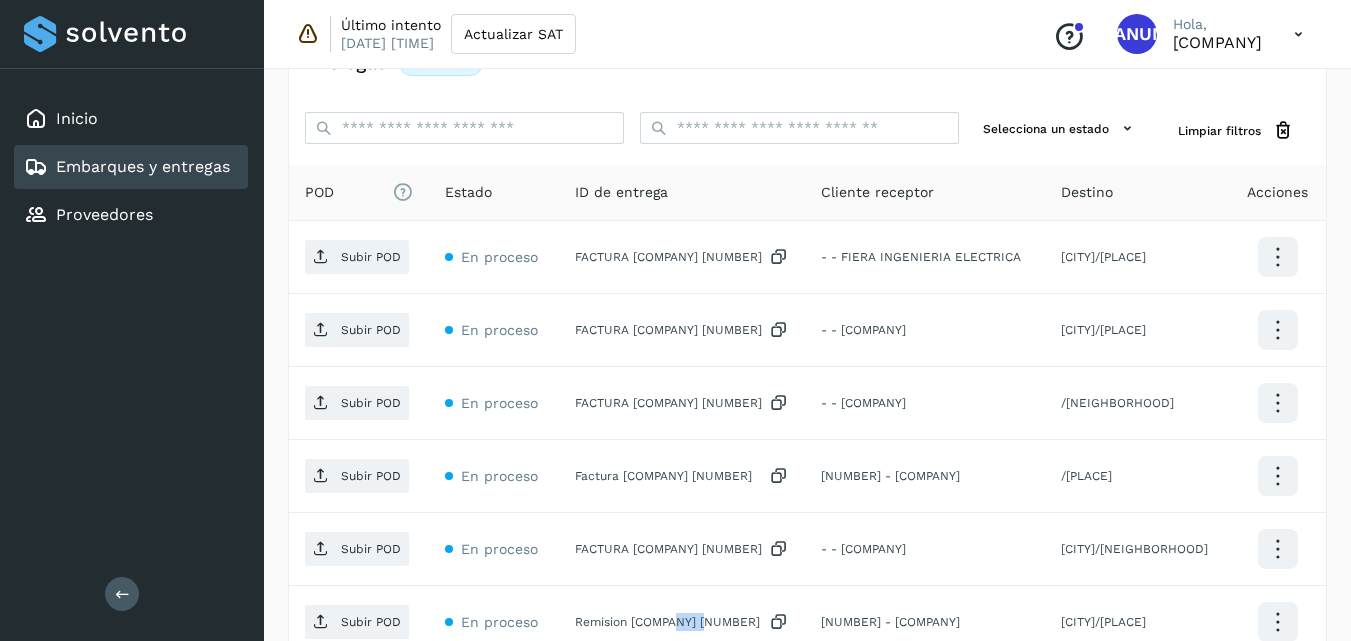 scroll, scrollTop: 400, scrollLeft: 0, axis: vertical 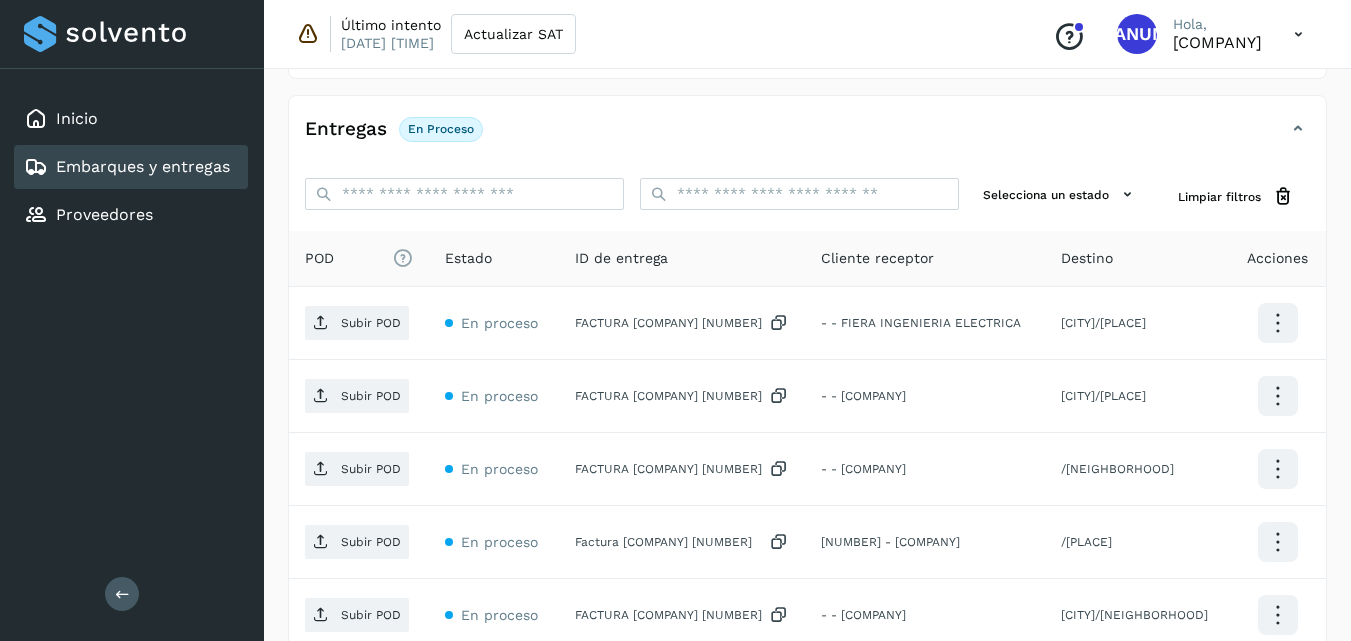 select on "**" 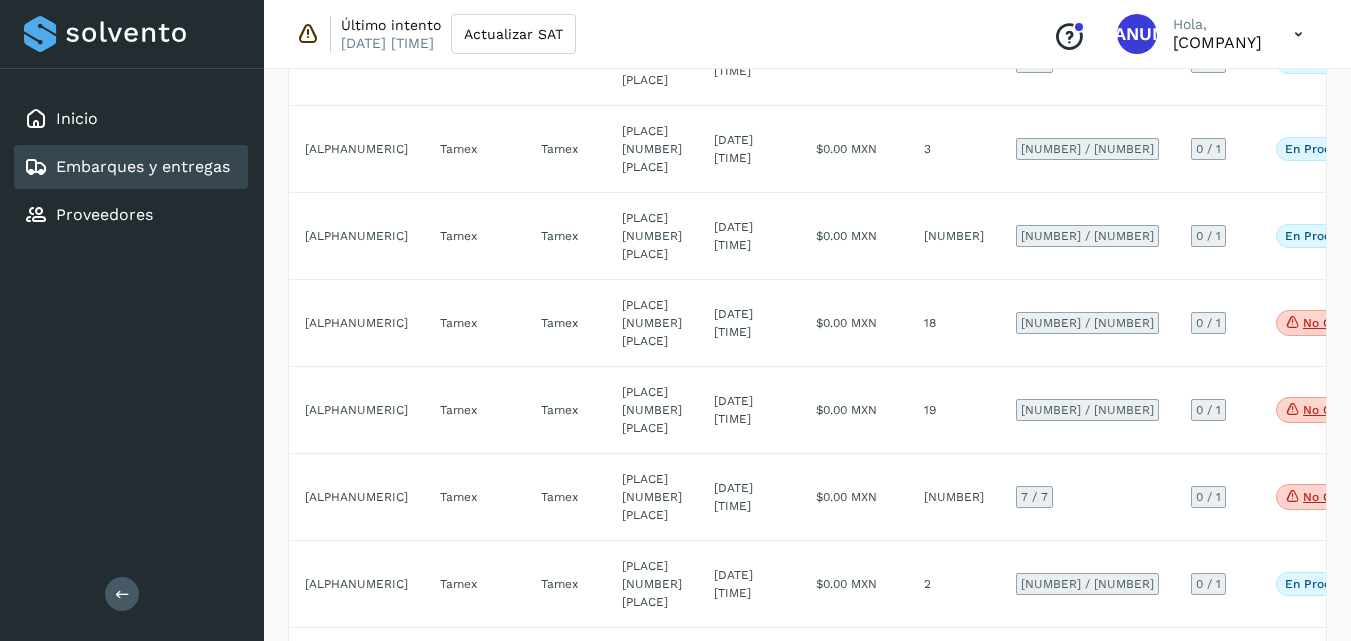 scroll, scrollTop: 3600, scrollLeft: 0, axis: vertical 